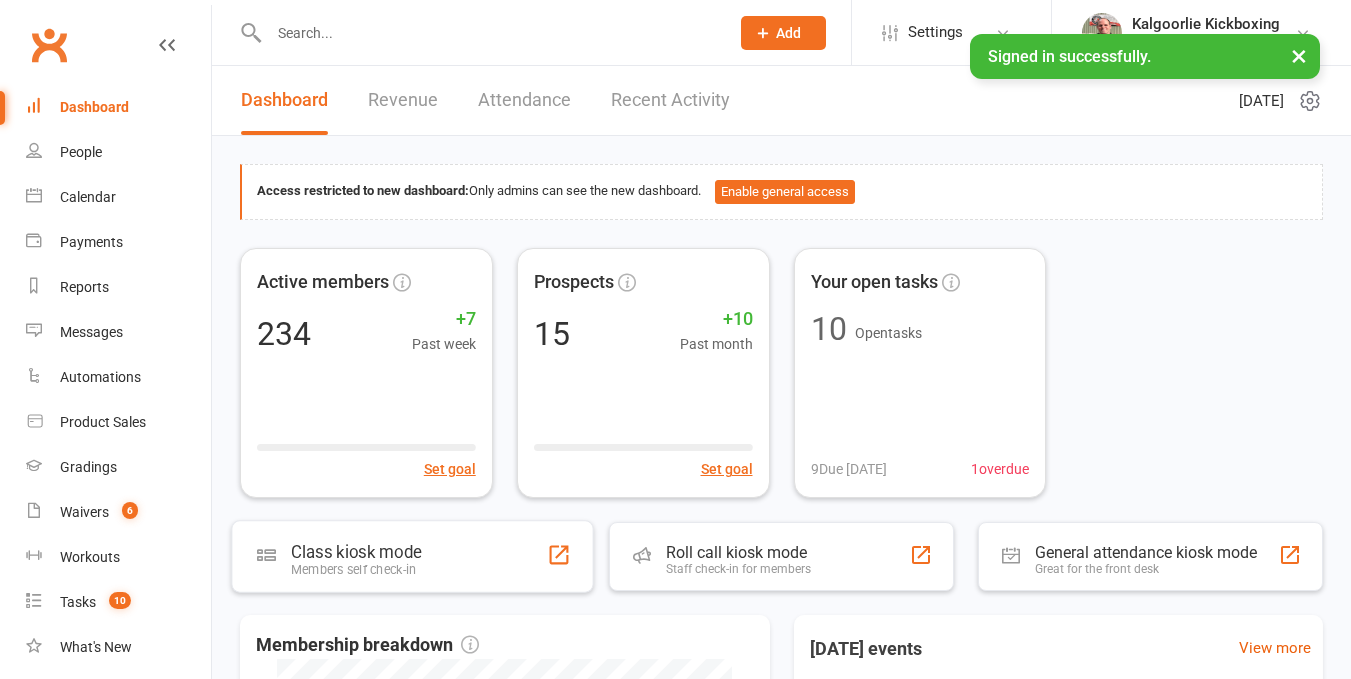 scroll, scrollTop: 0, scrollLeft: 0, axis: both 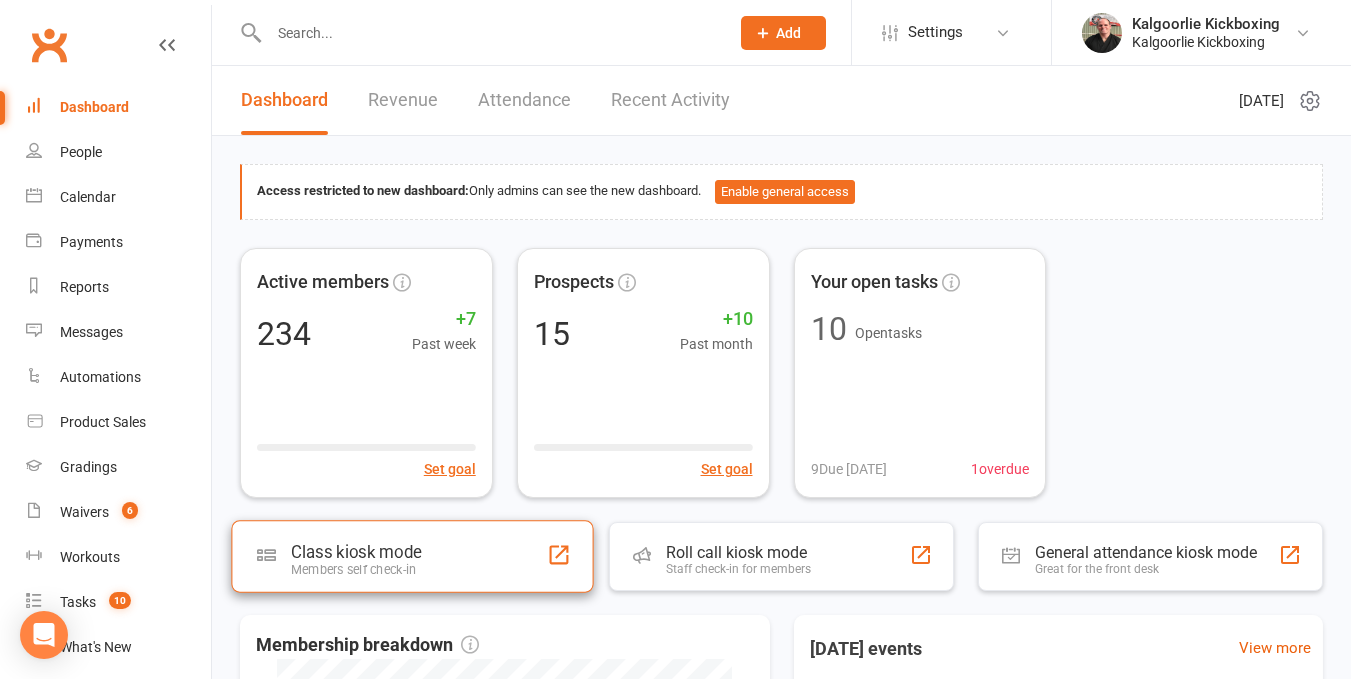 click on "Members self check-in" at bounding box center (356, 569) 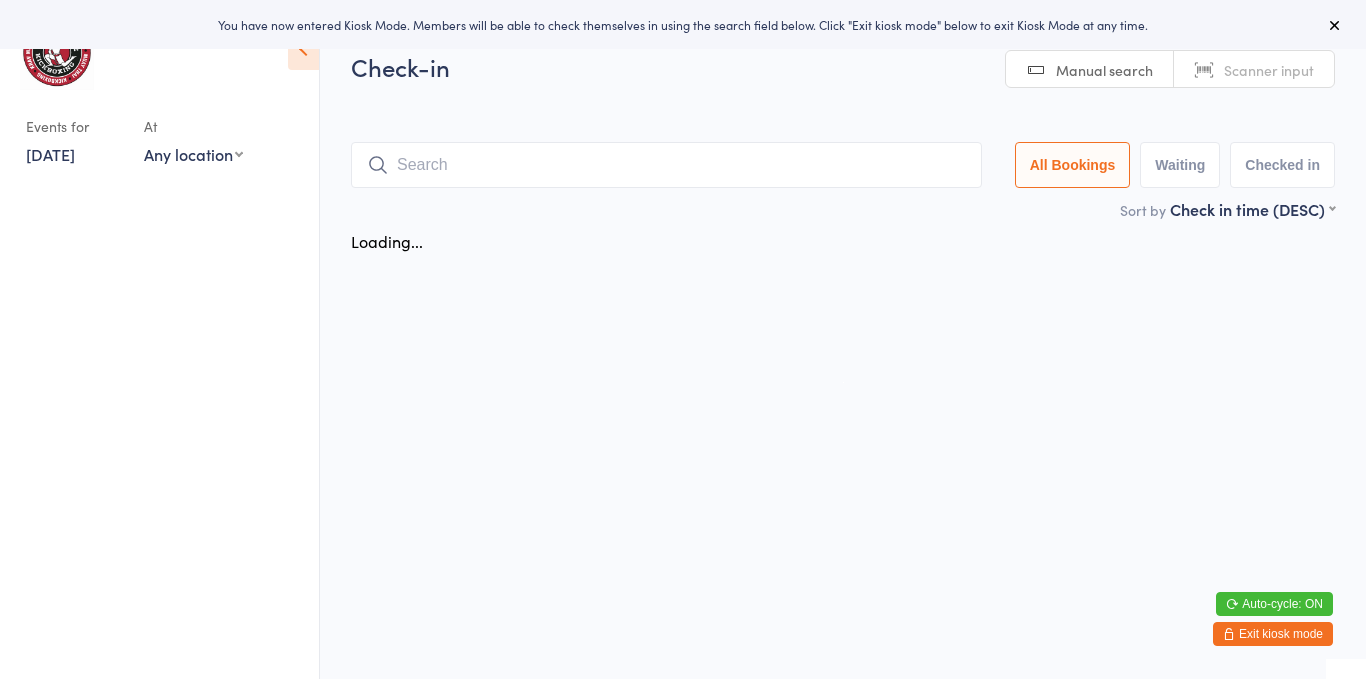 scroll, scrollTop: 0, scrollLeft: 0, axis: both 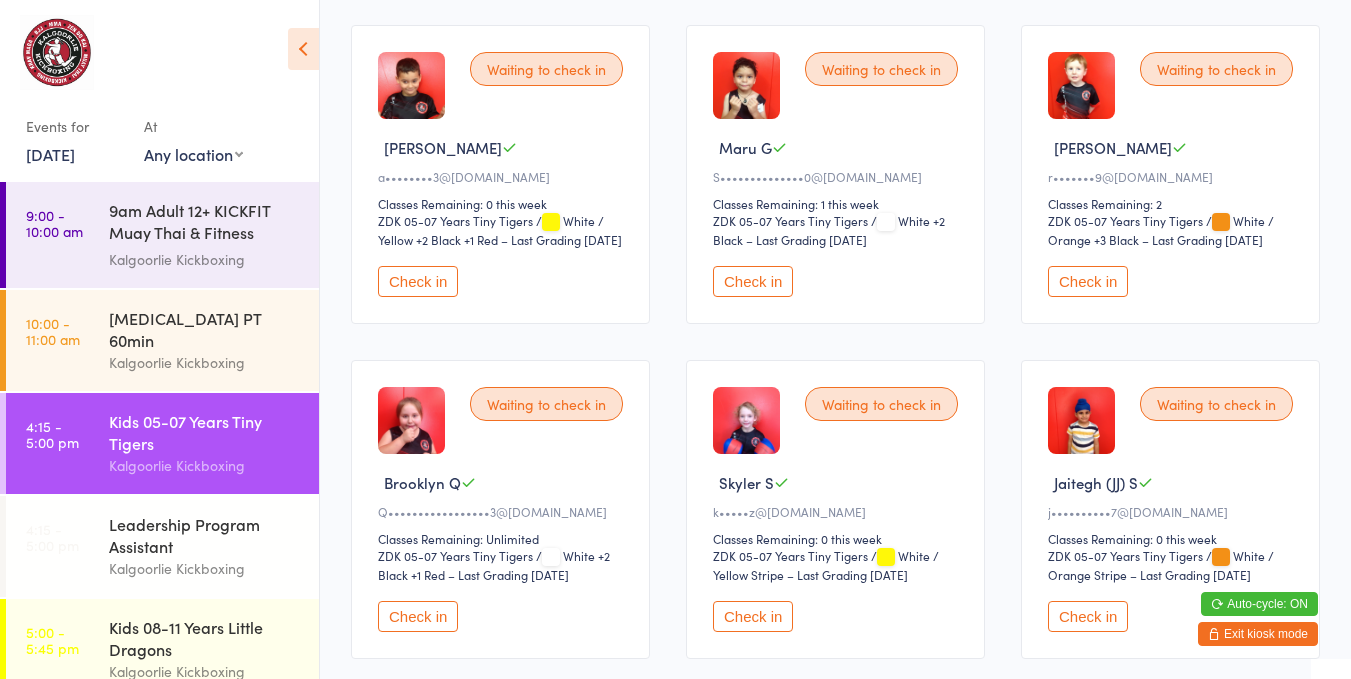 click on "Waiting to check in Skyler S  k•••••z@icloud.com Classes Remaining: 0 this week ZDK 05-07 Years Tiny Tigers  ZDK 05-07 Years Tiny Tigers   /  White / Yellow Stripe – Last Grading Jun 29, 2025   Check in" at bounding box center [835, 509] 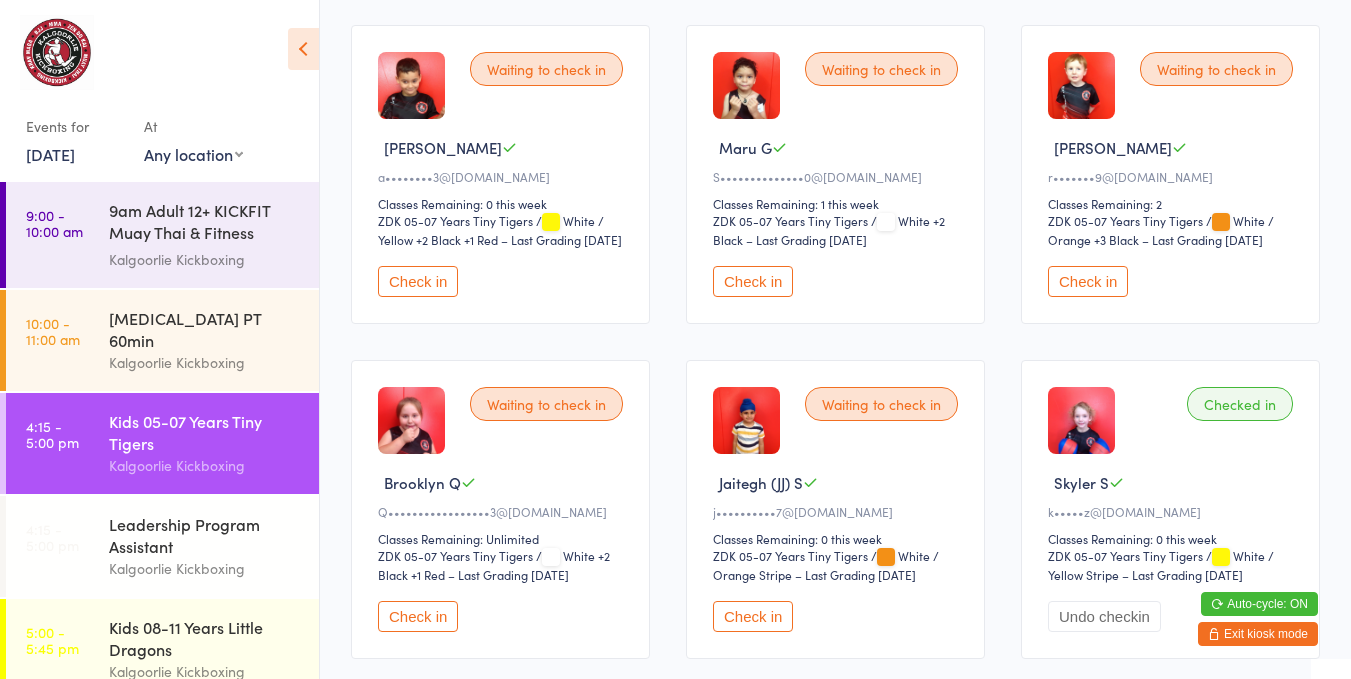 click on "Check in" at bounding box center [418, 616] 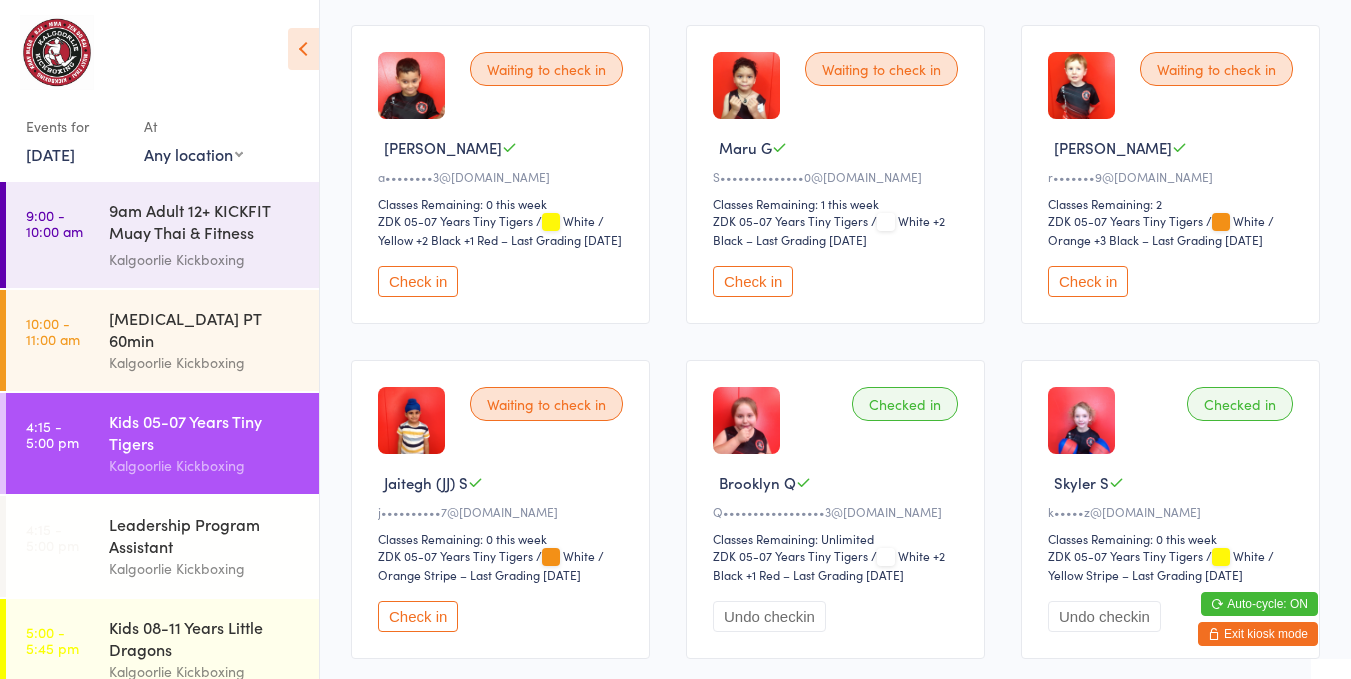 click on "Undo checkin" at bounding box center [769, 616] 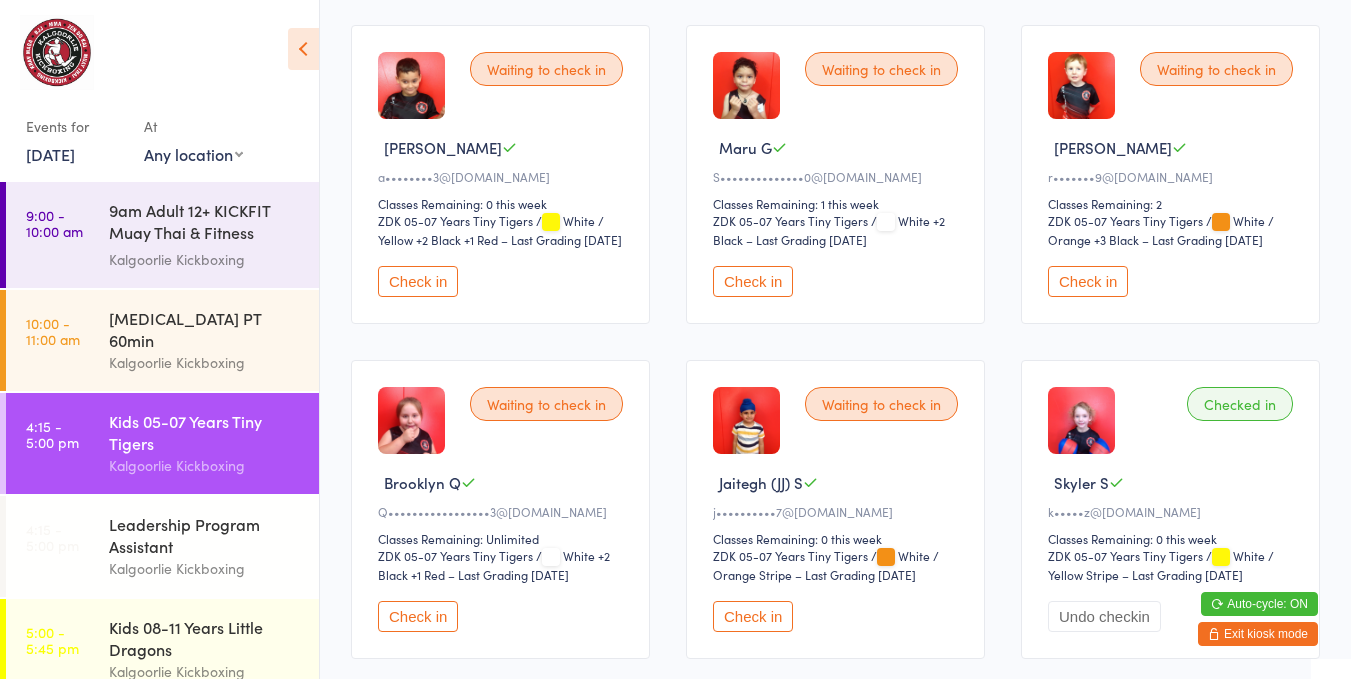 click on "Check in" at bounding box center (418, 616) 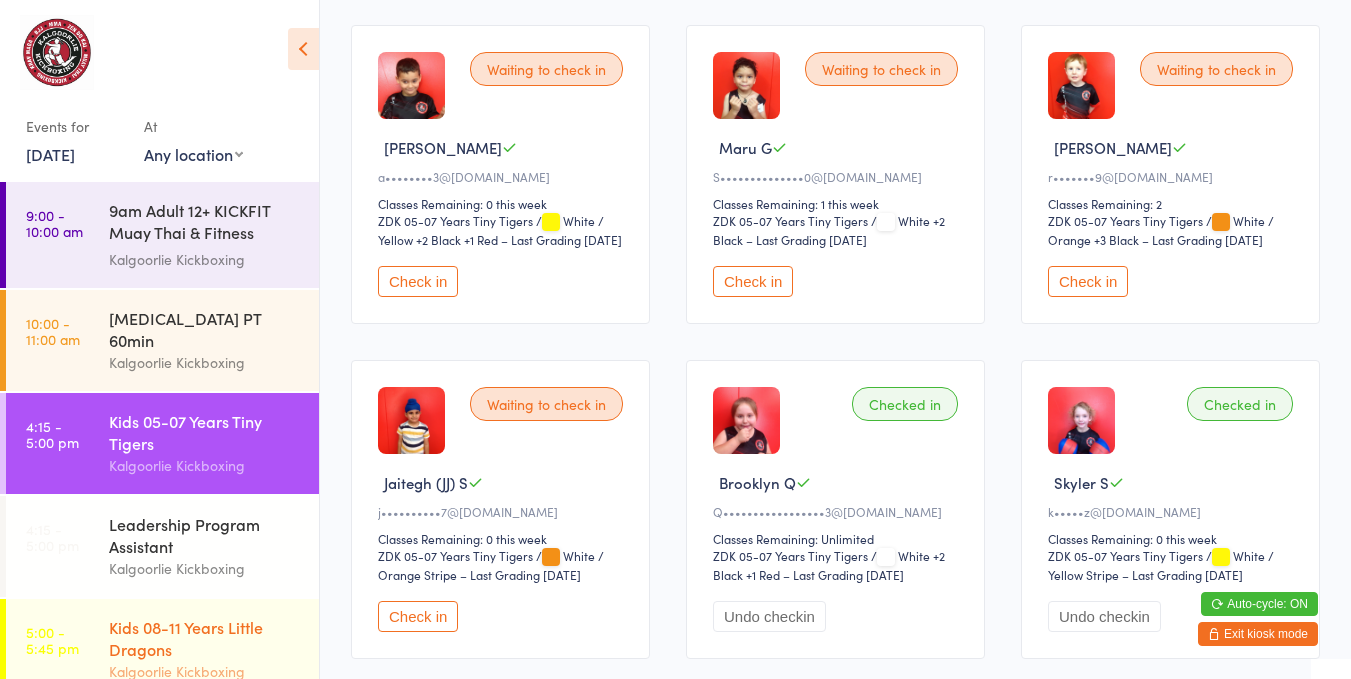 click on "Kids 08-11 Years Little Dragons" at bounding box center (205, 638) 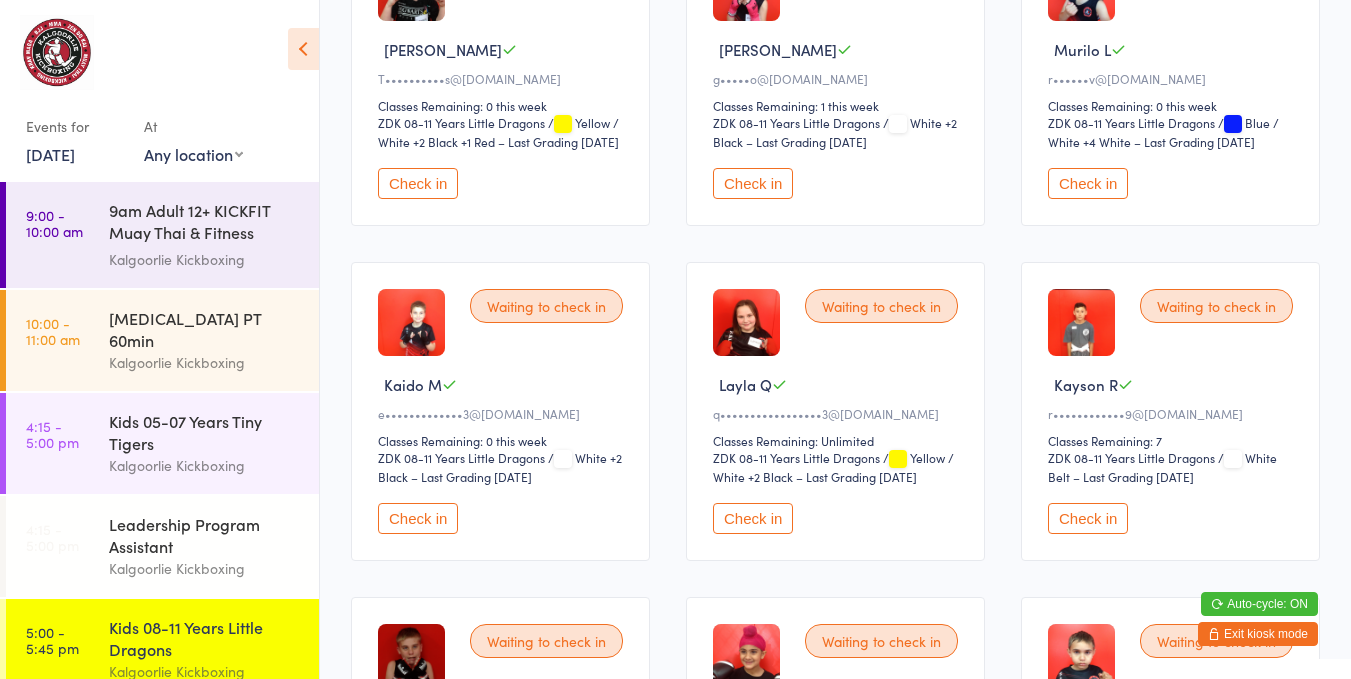 scroll, scrollTop: 317, scrollLeft: 0, axis: vertical 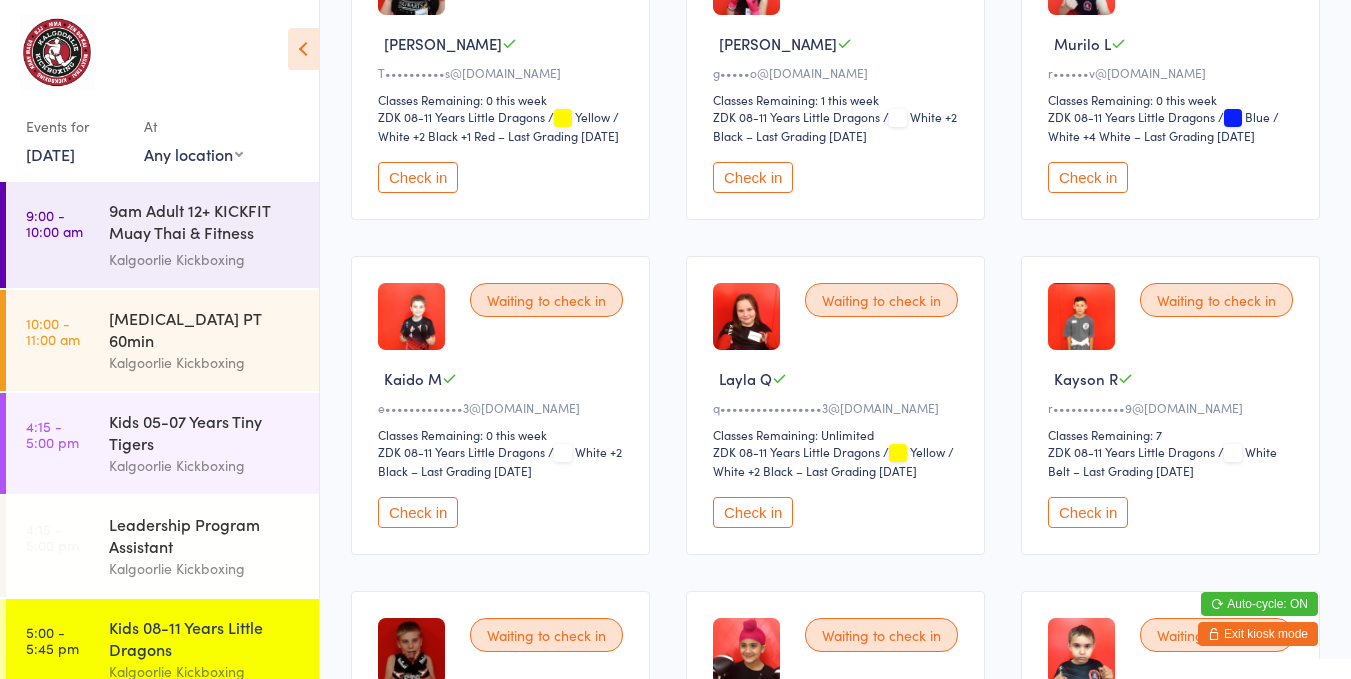 click on "Waiting to check in Layla Q  q•••••••••••••••••3@gmail.com Classes Remaining: Unlimited ZDK 08-11 Years Little Dragons  ZDK 08-11 Years Little Dragons   /  Yellow / White +2 Black – Last Grading Jun 29, 2025   Check in" at bounding box center [835, 405] 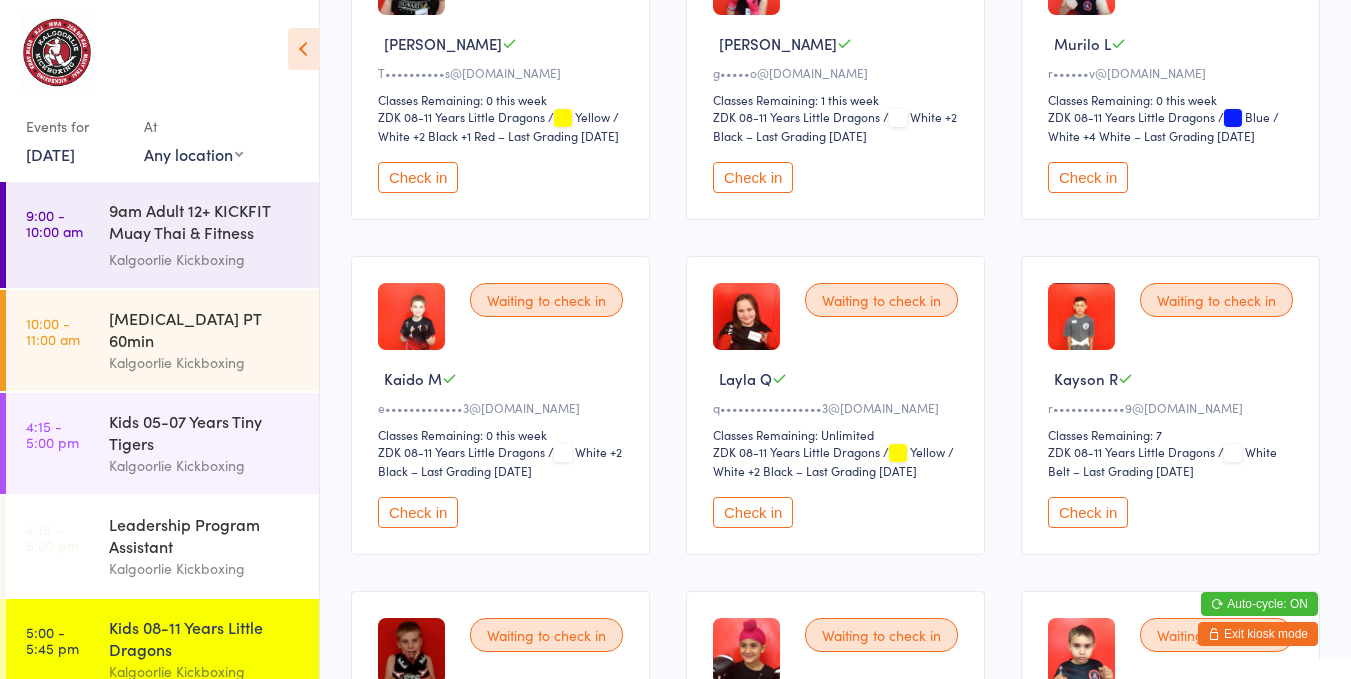 click on "Check in" at bounding box center (753, 512) 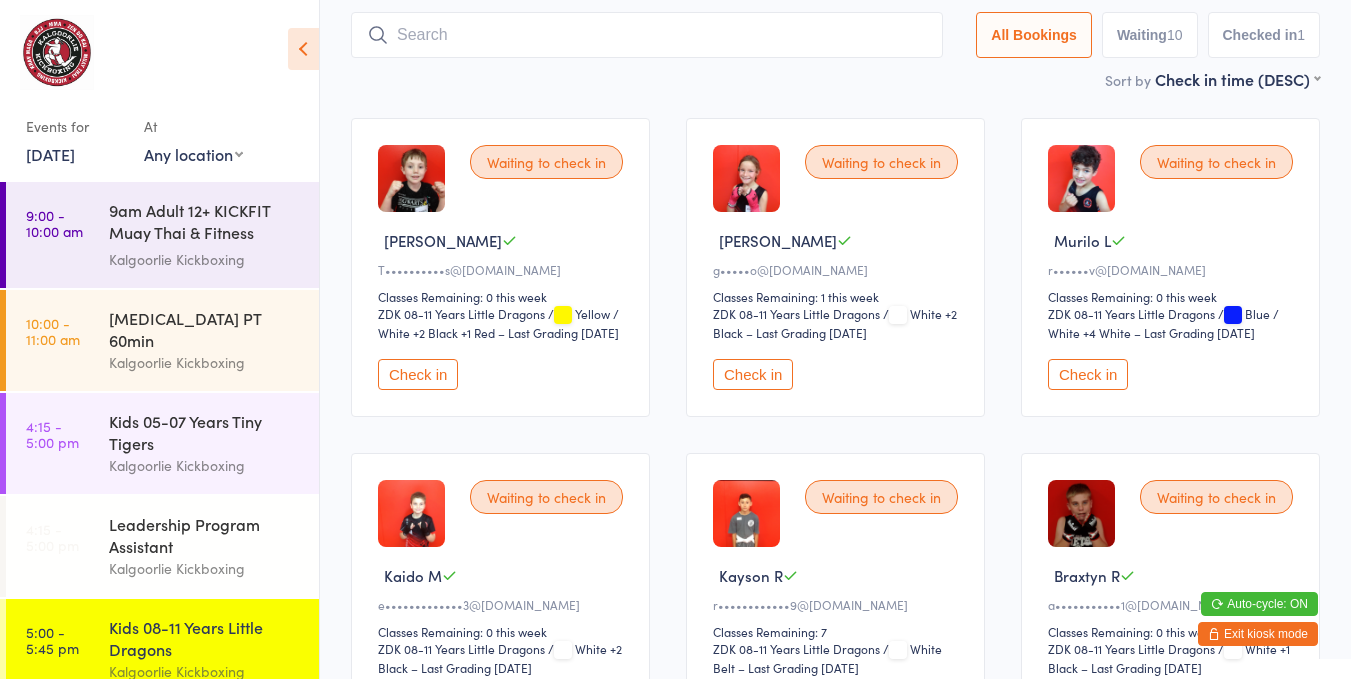 scroll, scrollTop: 0, scrollLeft: 0, axis: both 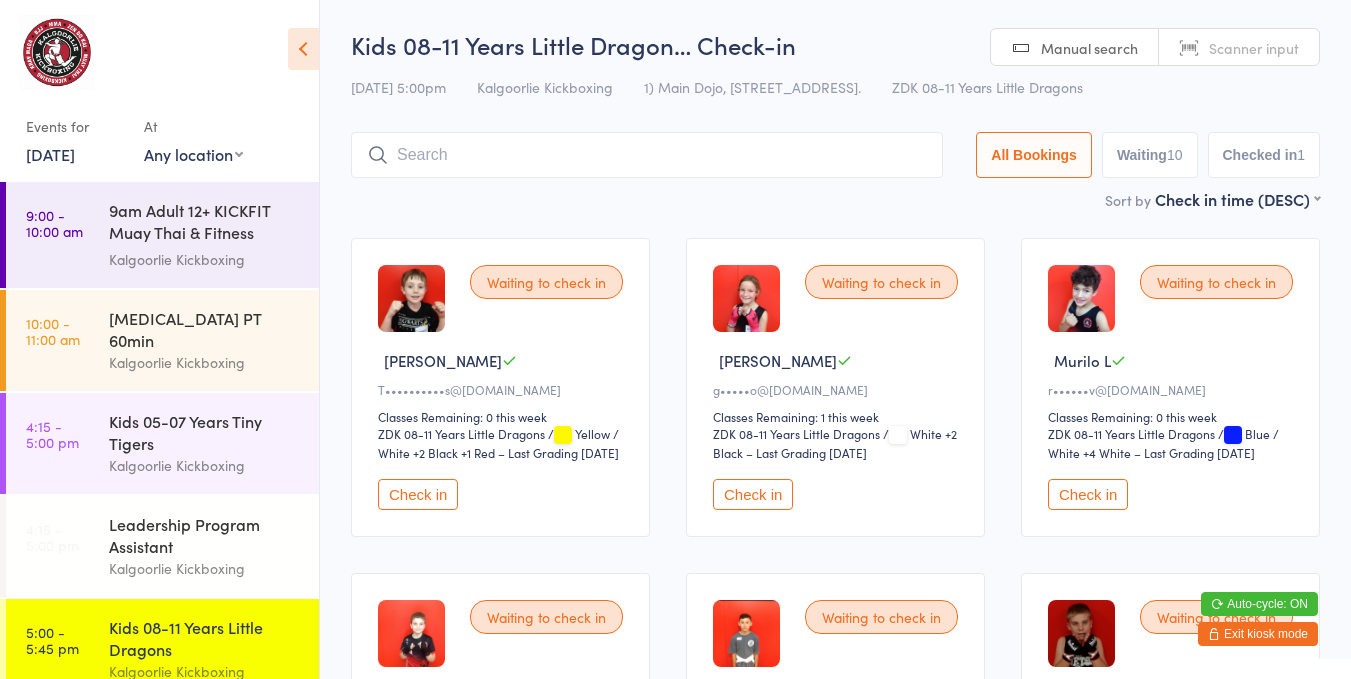 click on "Check in" at bounding box center [1088, 494] 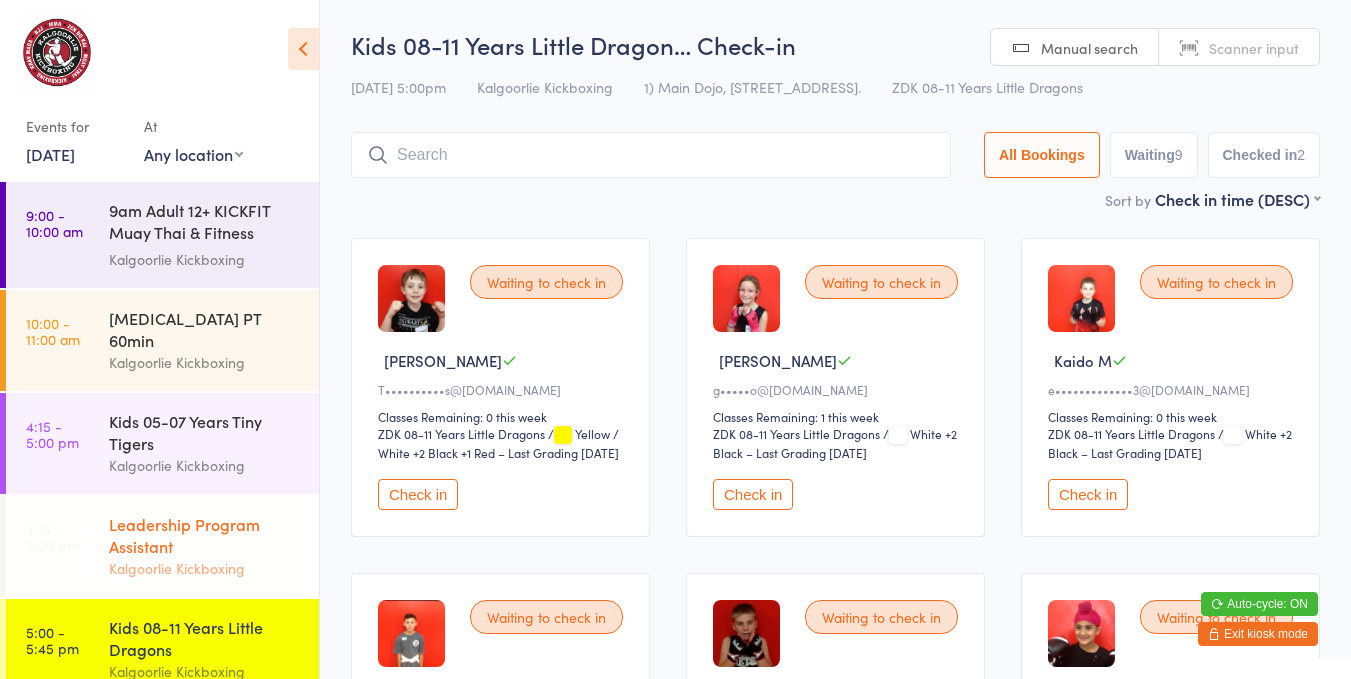 click on "Kalgoorlie Kickboxing" at bounding box center (205, 568) 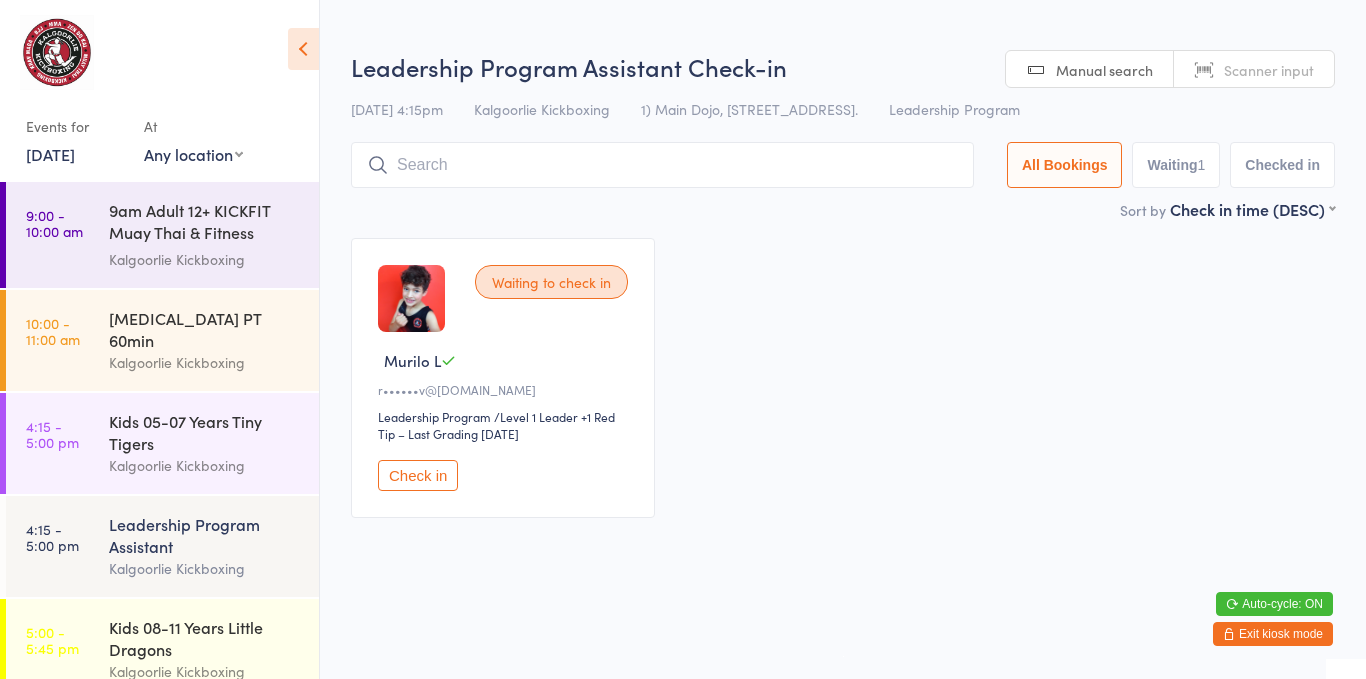 click on "Check in" at bounding box center (418, 475) 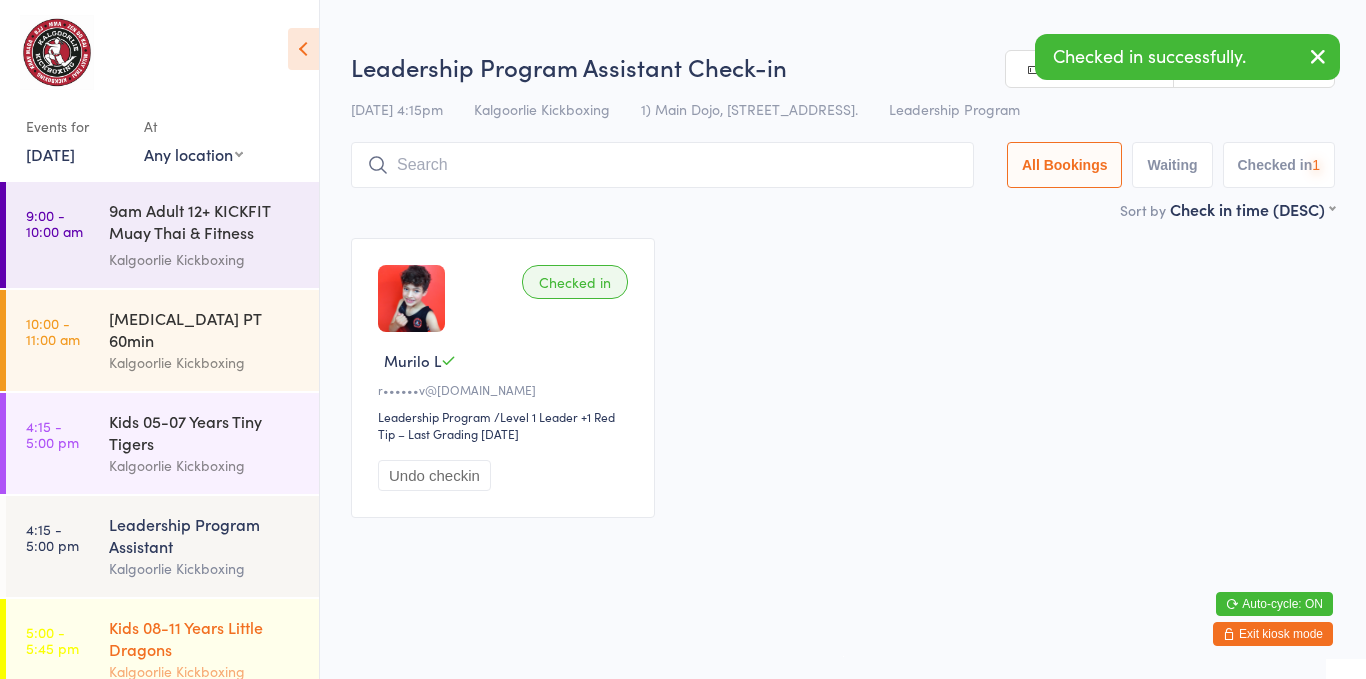 click on "Kids 08-11 Years Little Dragons" at bounding box center (205, 638) 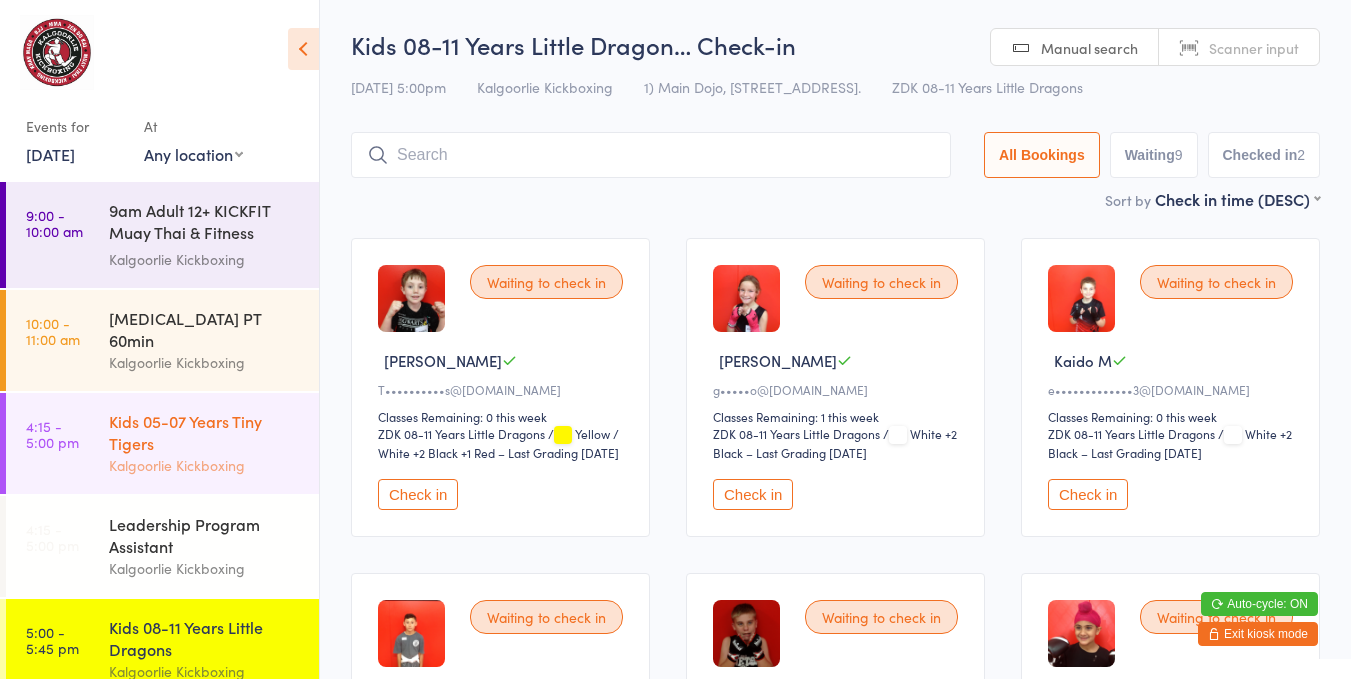 click on "Kids 05-07 Years Tiny Tigers" at bounding box center [205, 432] 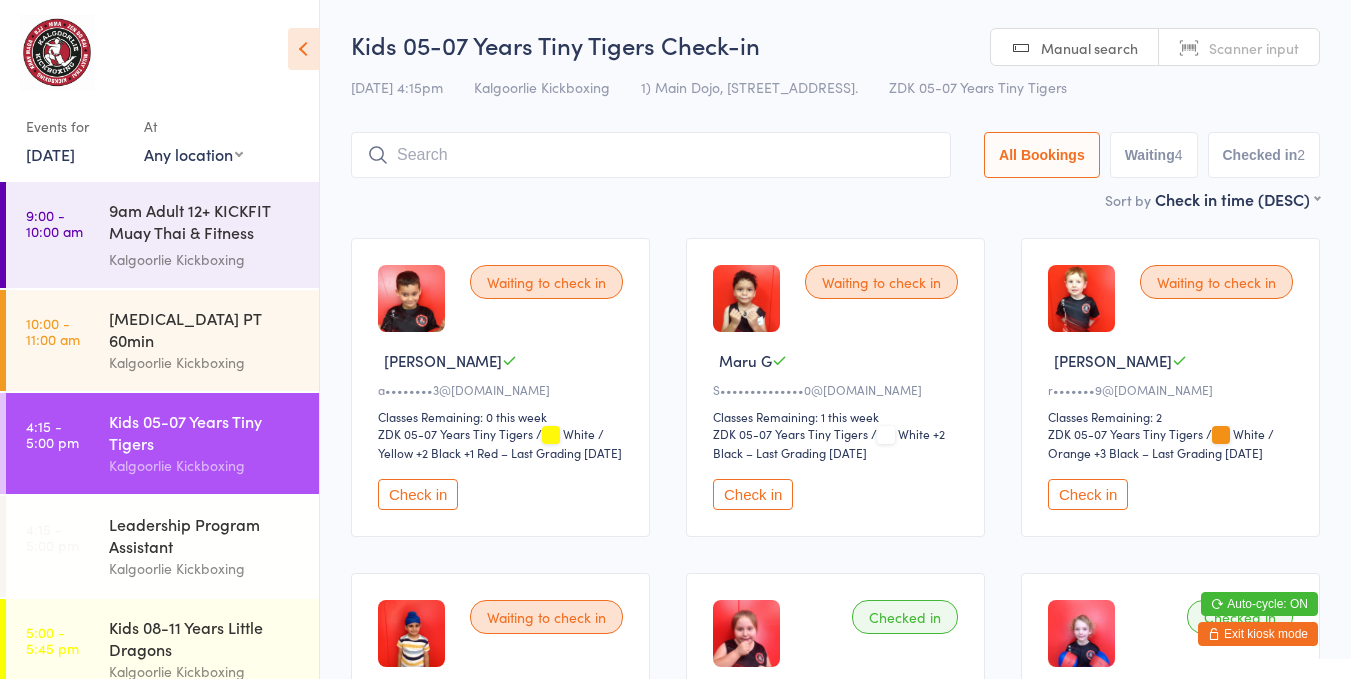 click on "Check in" at bounding box center [418, 494] 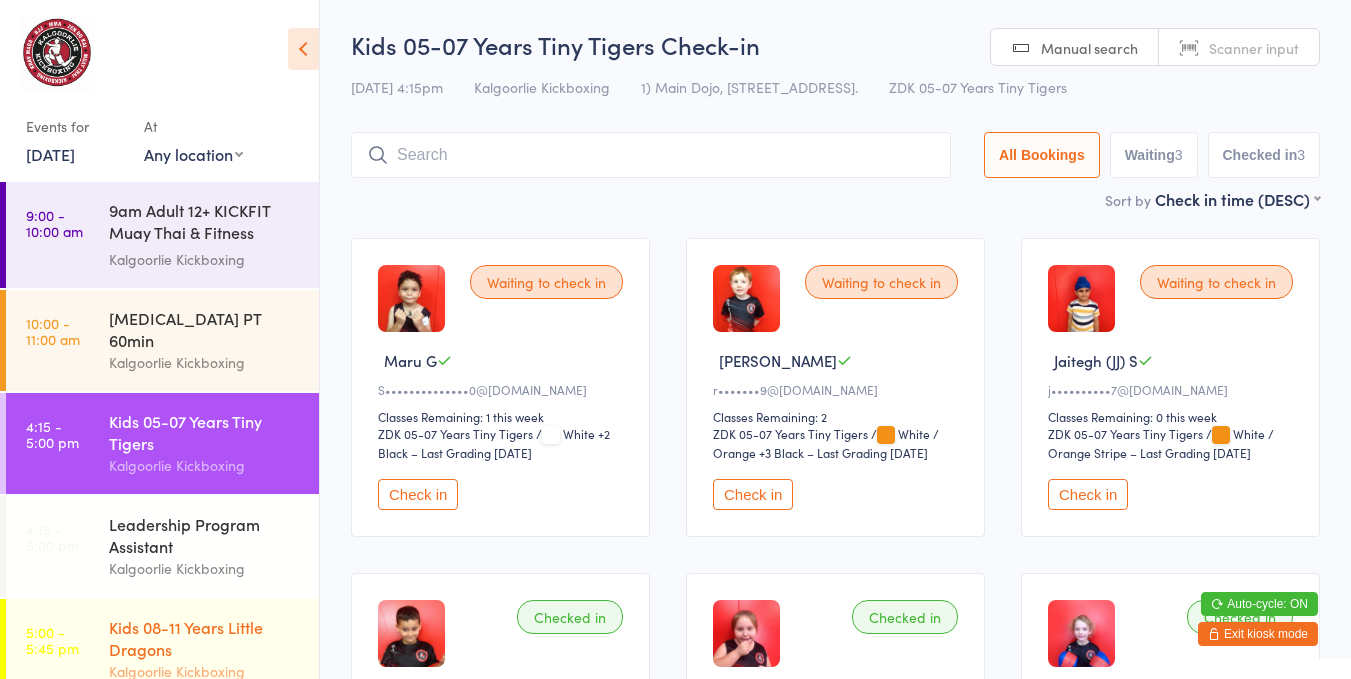 click on "Kids 08-11 Years Little Dragons" at bounding box center [205, 638] 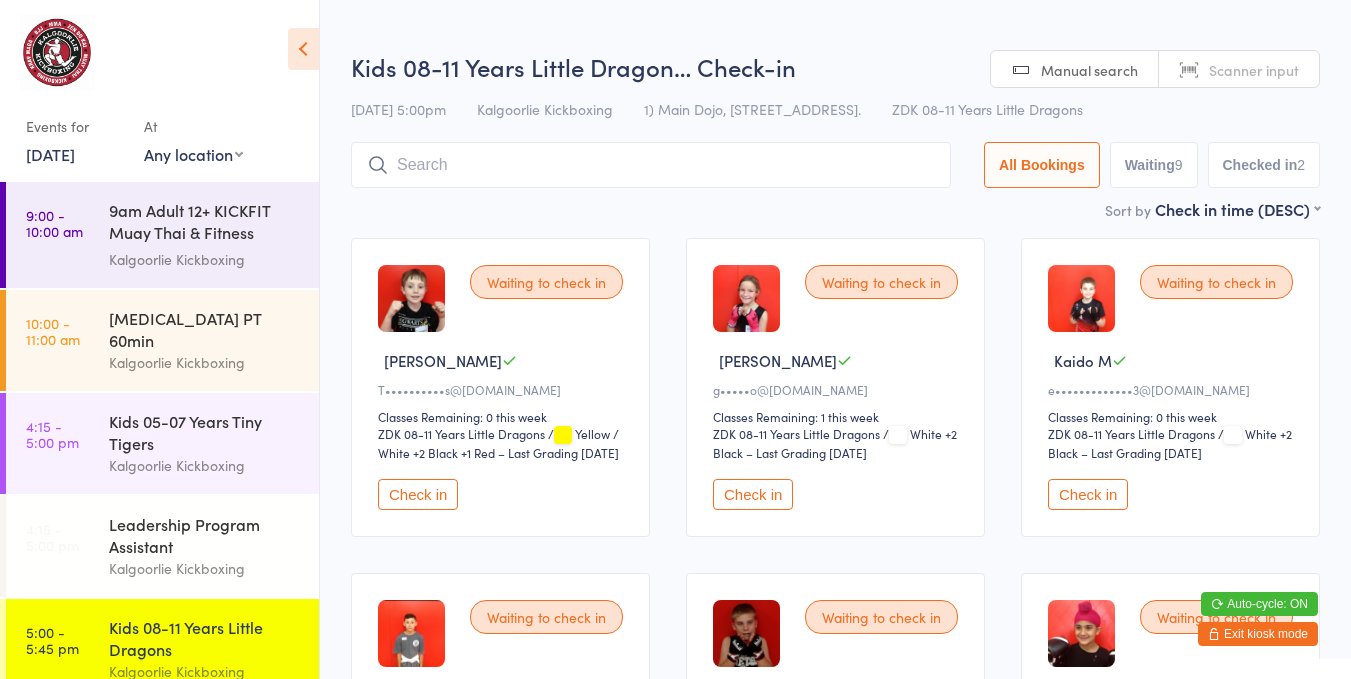 click on "Check in" at bounding box center [753, 494] 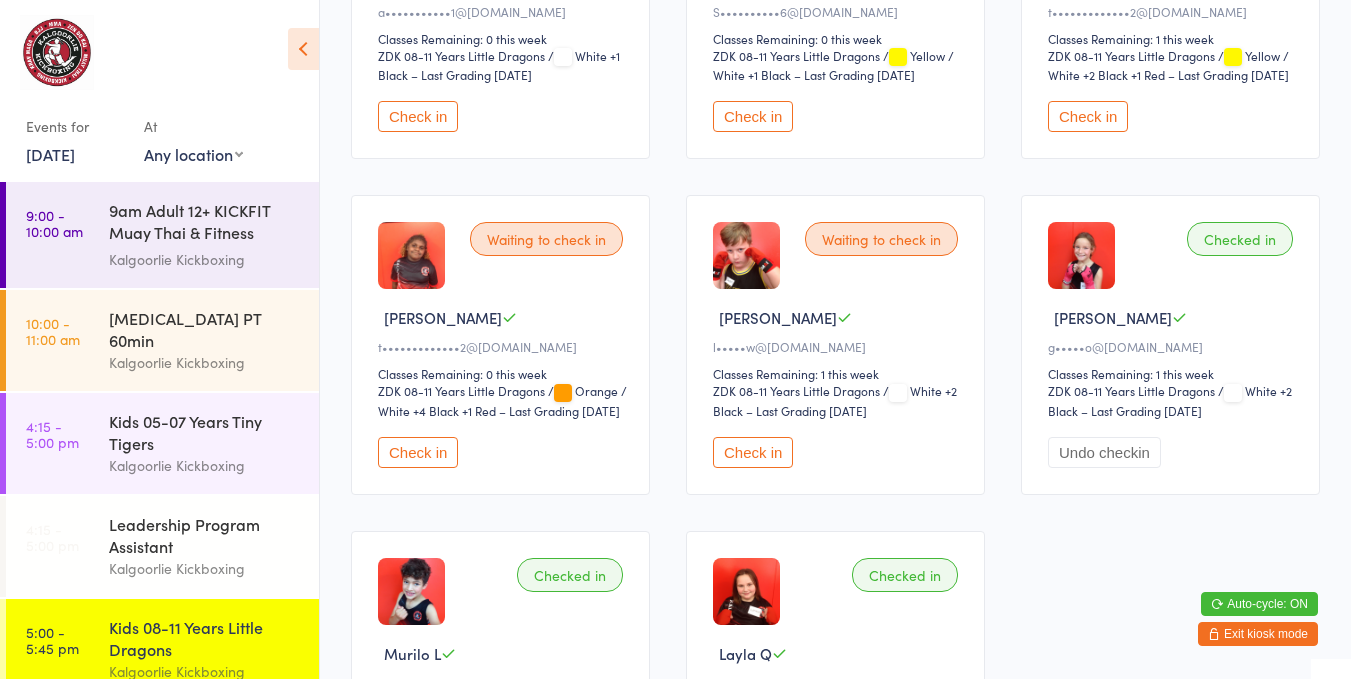 scroll, scrollTop: 719, scrollLeft: 0, axis: vertical 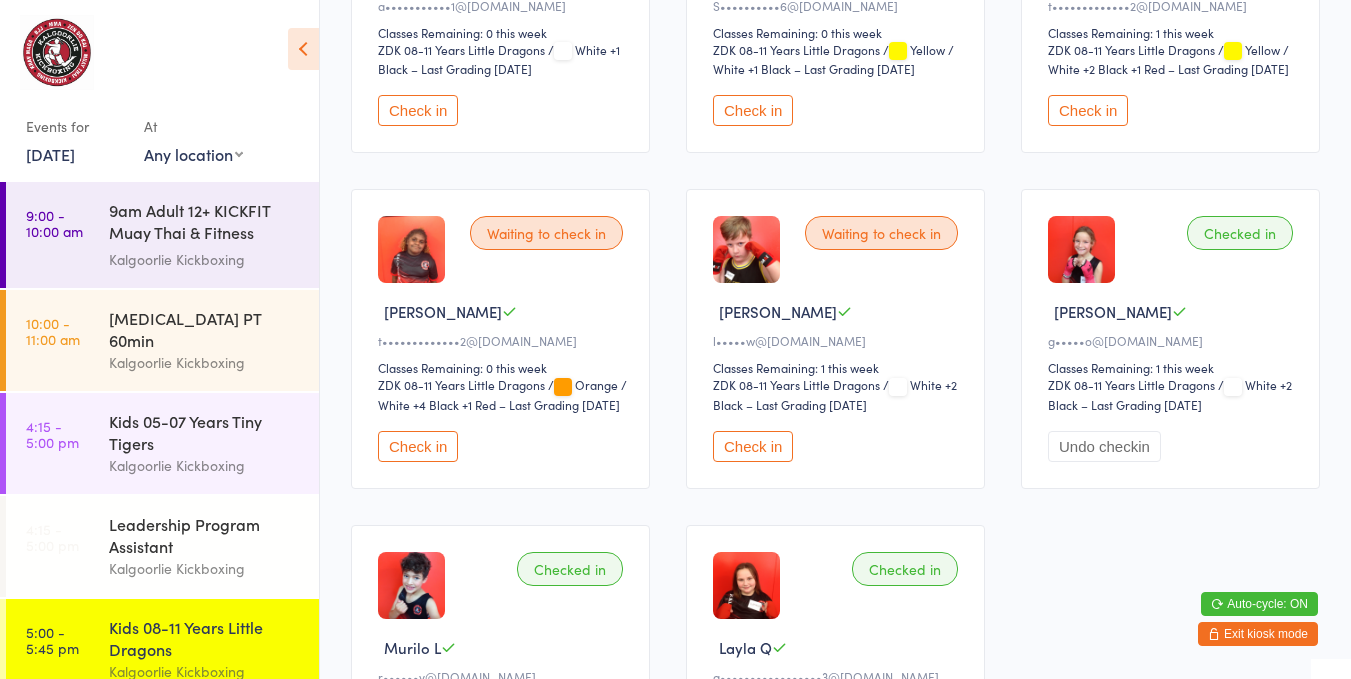 click on "Check in" at bounding box center (753, 110) 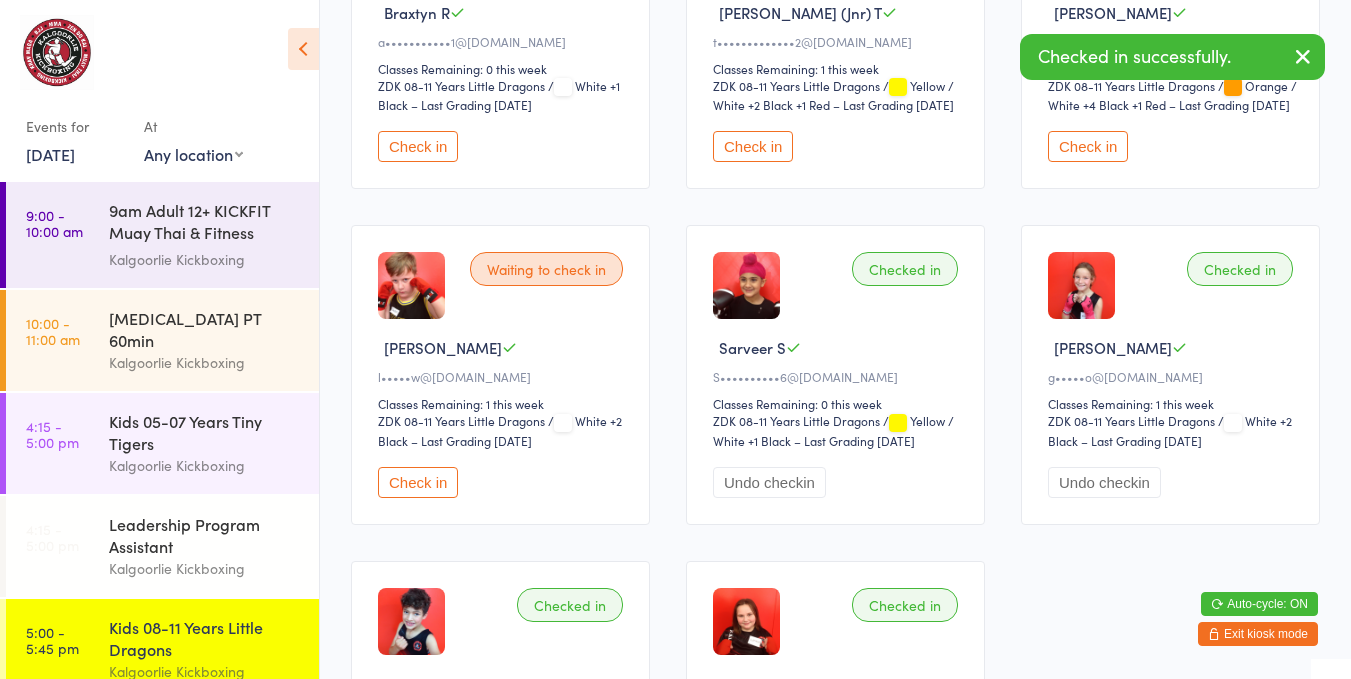 scroll, scrollTop: 1037, scrollLeft: 0, axis: vertical 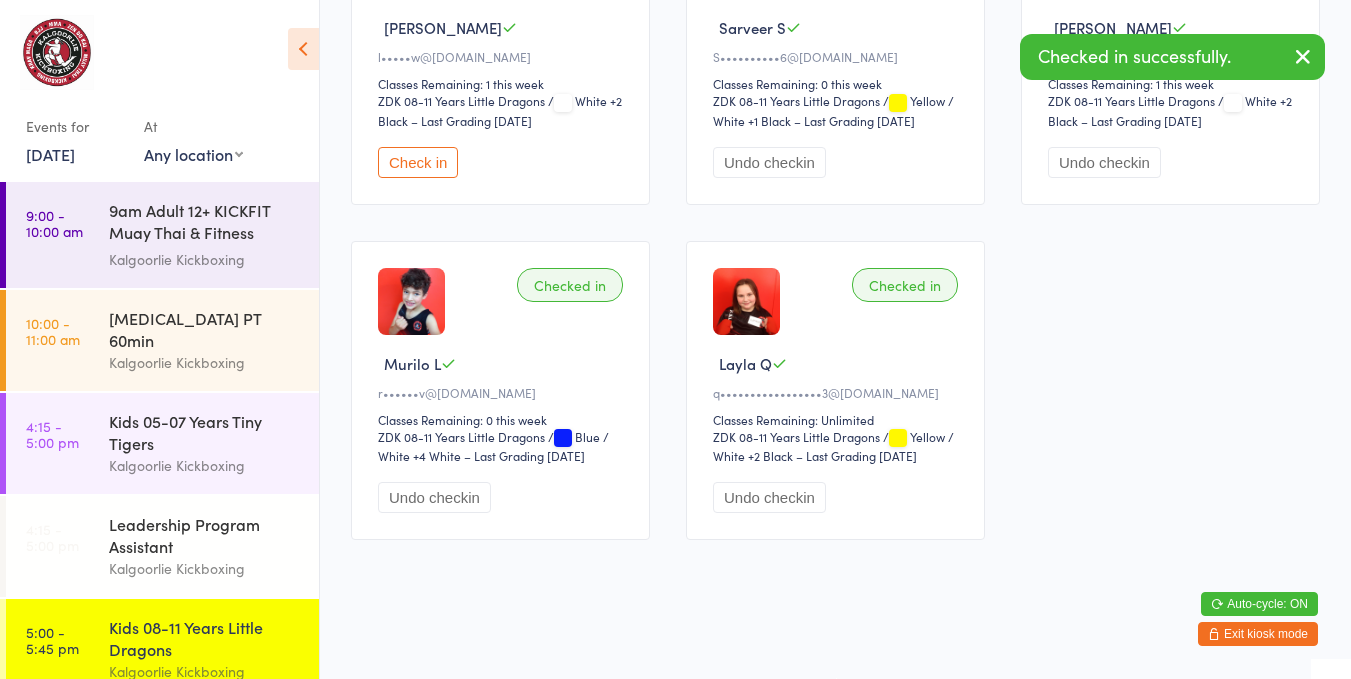 click on "Checked in" at bounding box center (570, 285) 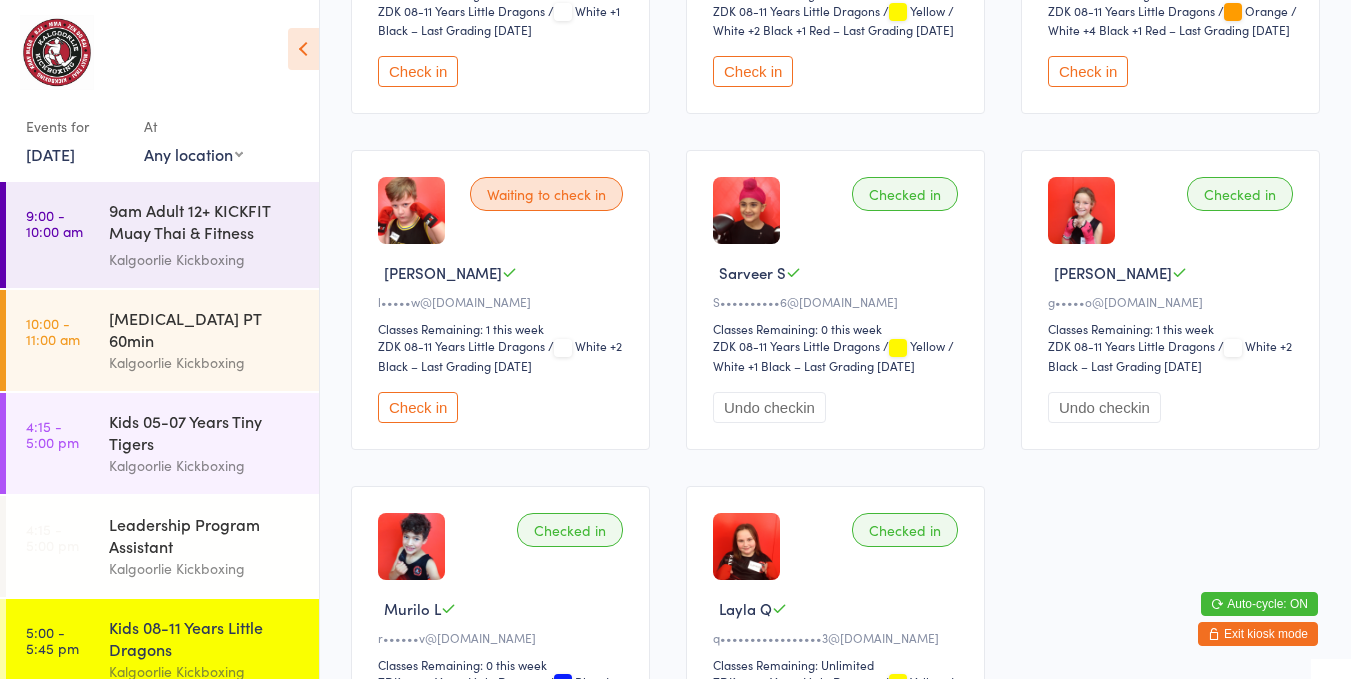 scroll, scrollTop: 757, scrollLeft: 0, axis: vertical 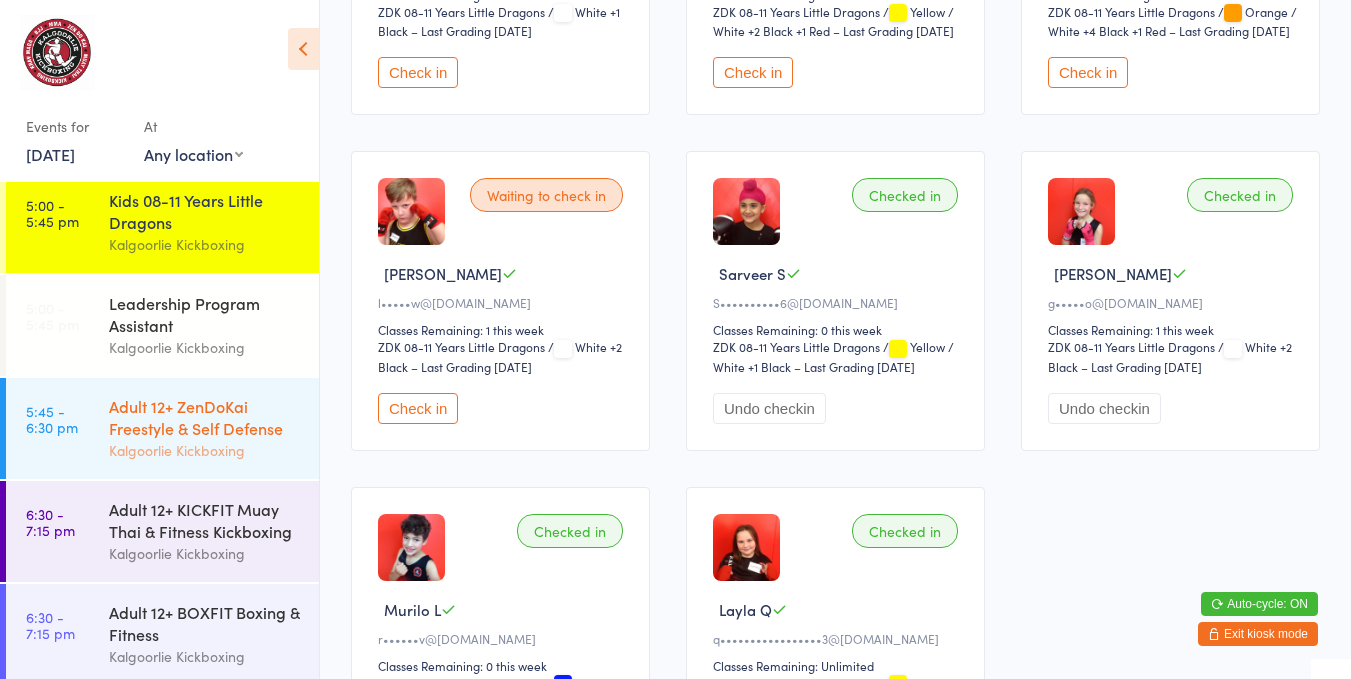 click on "Kalgoorlie Kickboxing" at bounding box center [205, 450] 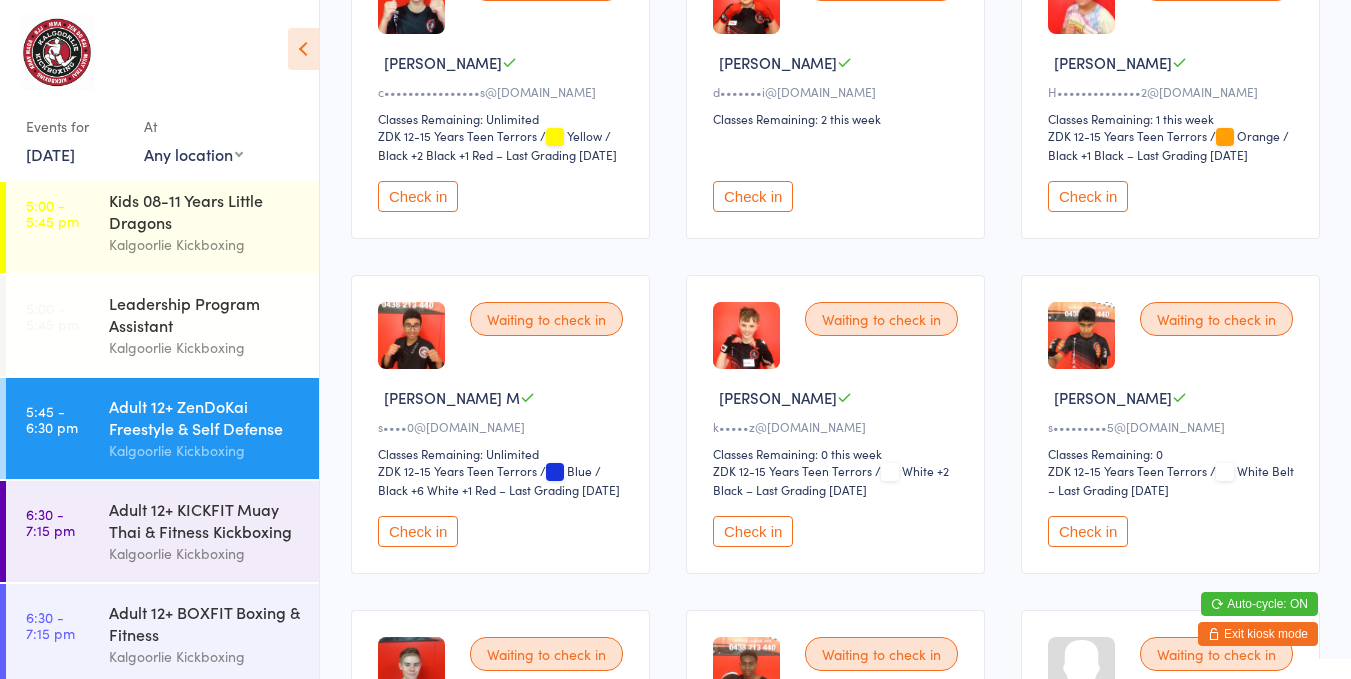 scroll, scrollTop: 299, scrollLeft: 0, axis: vertical 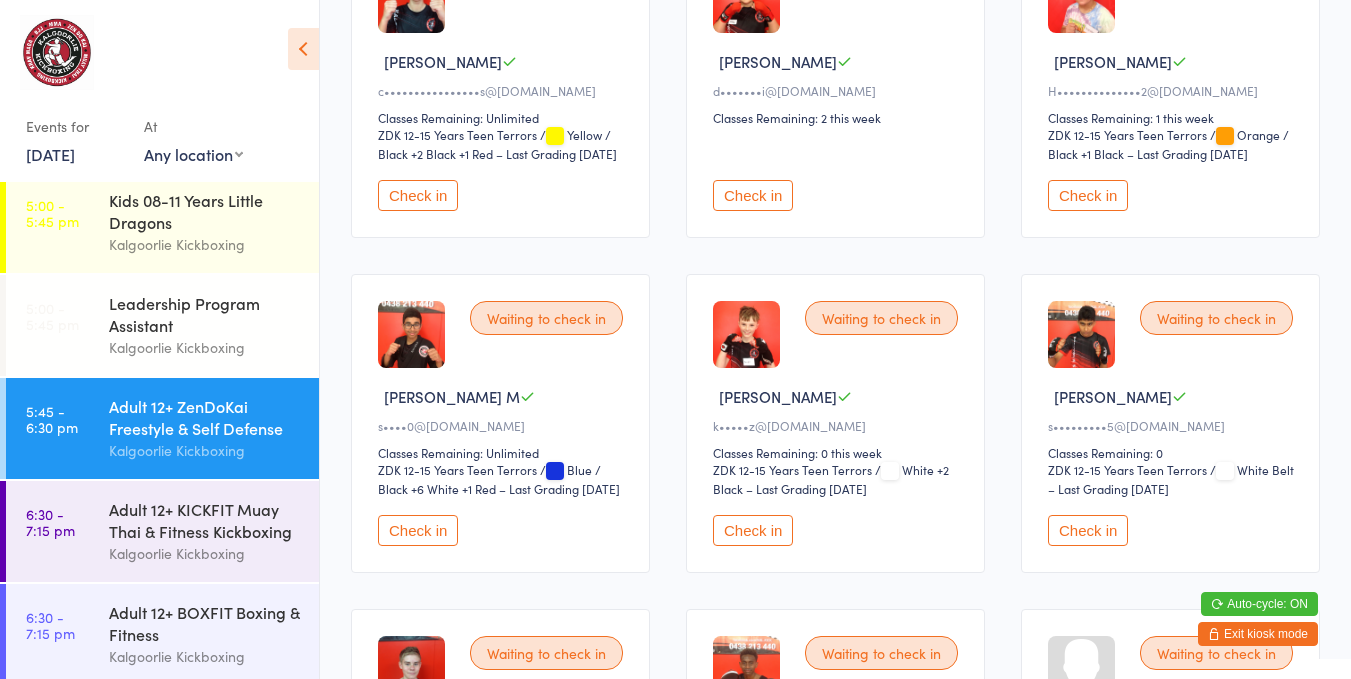 click on "Check in" at bounding box center (1088, 195) 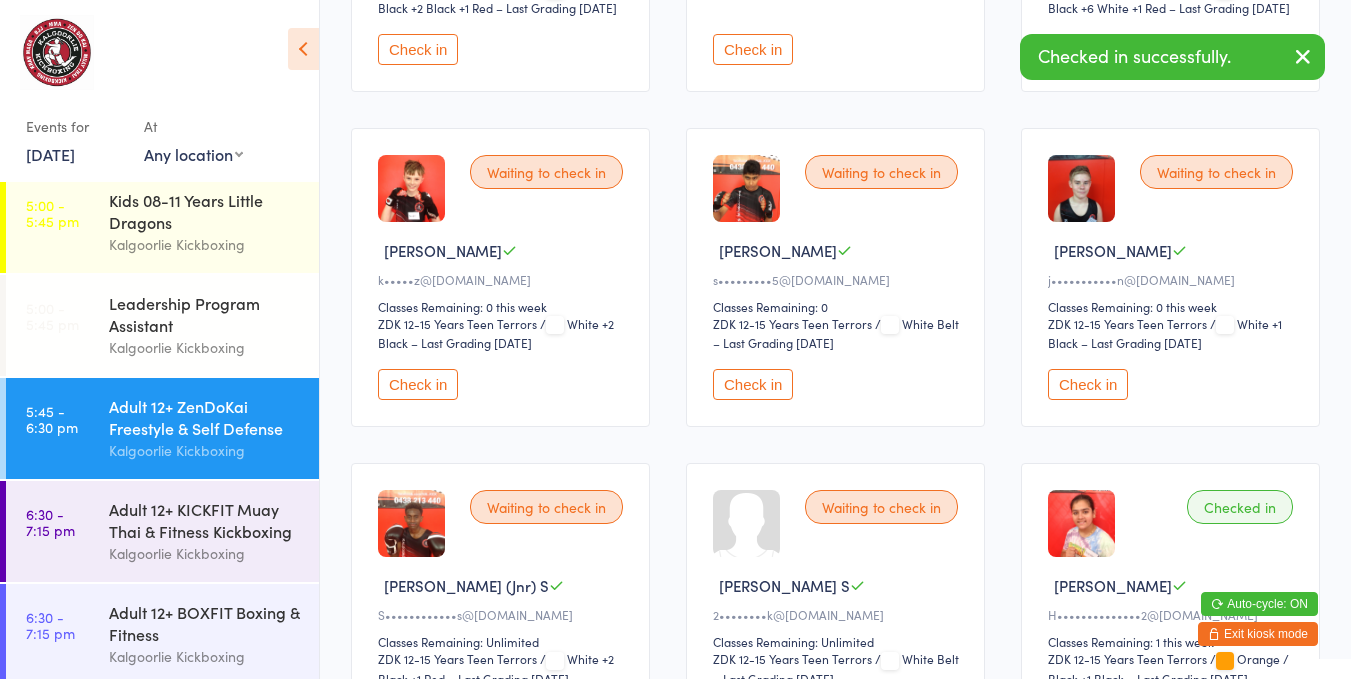 scroll, scrollTop: 0, scrollLeft: 0, axis: both 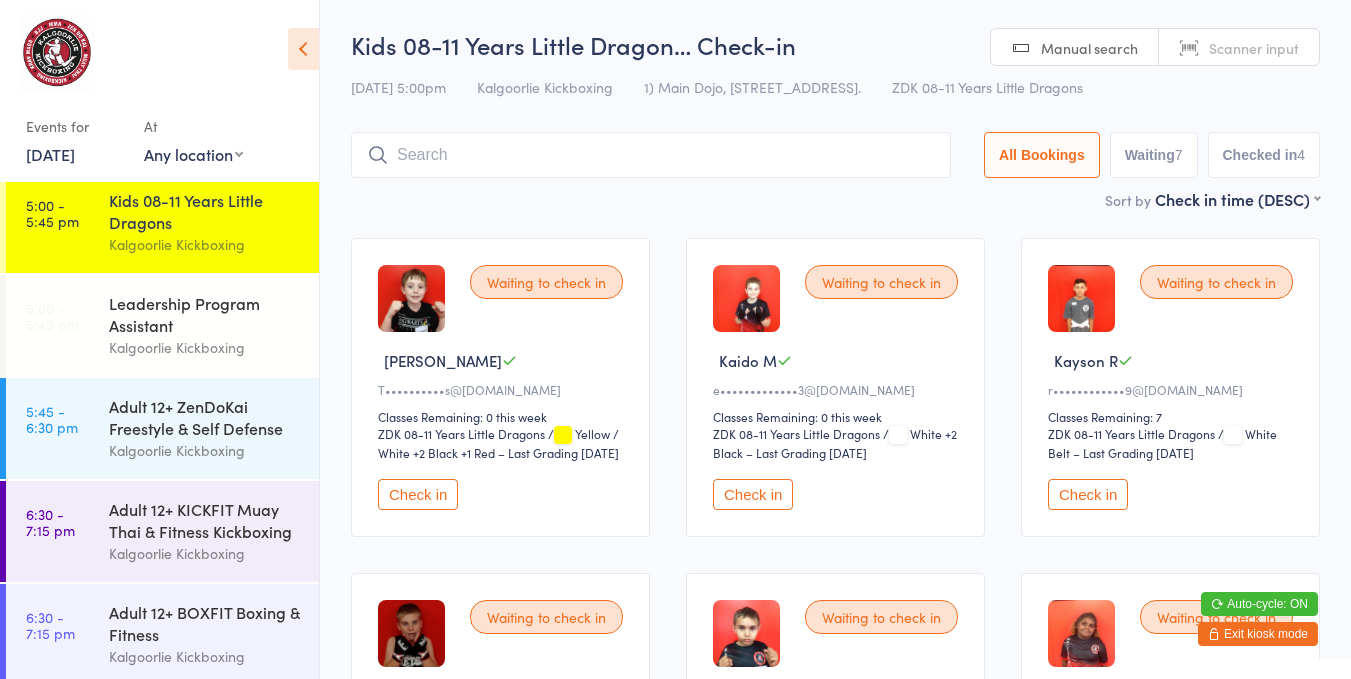 click on "Check in" at bounding box center (1088, 494) 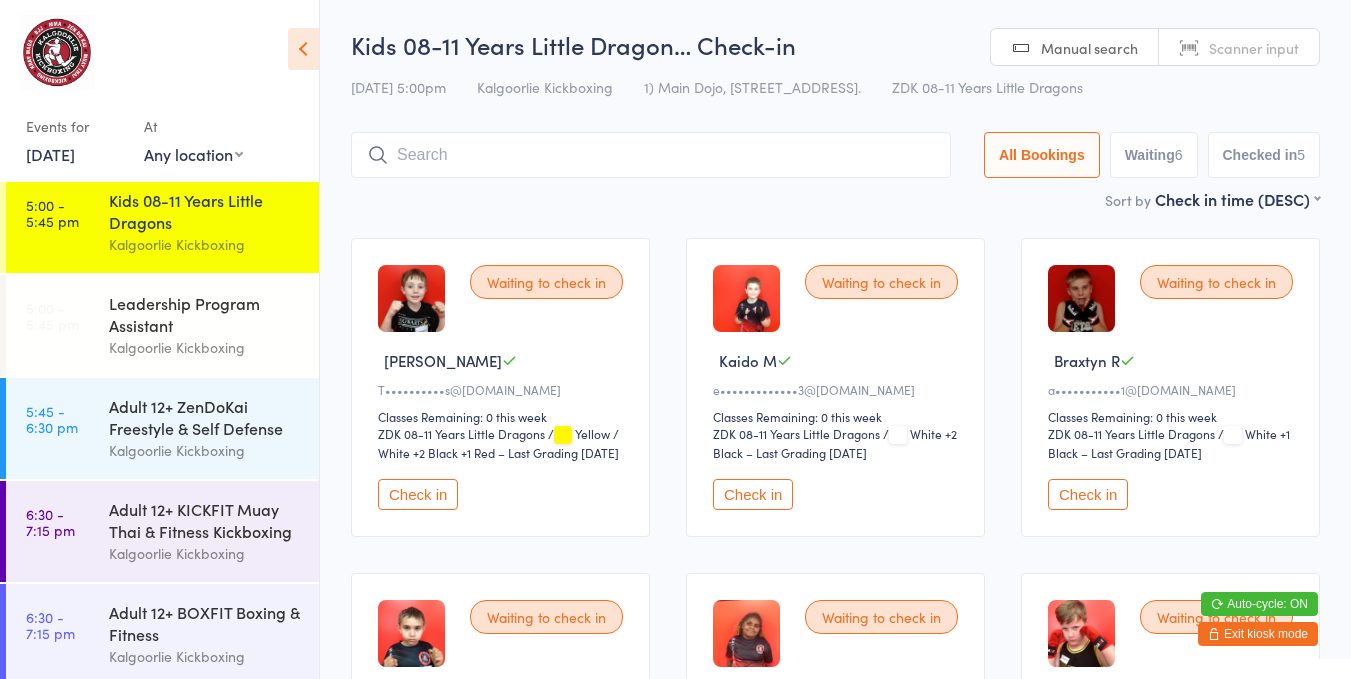 click on "Check in" at bounding box center (418, 494) 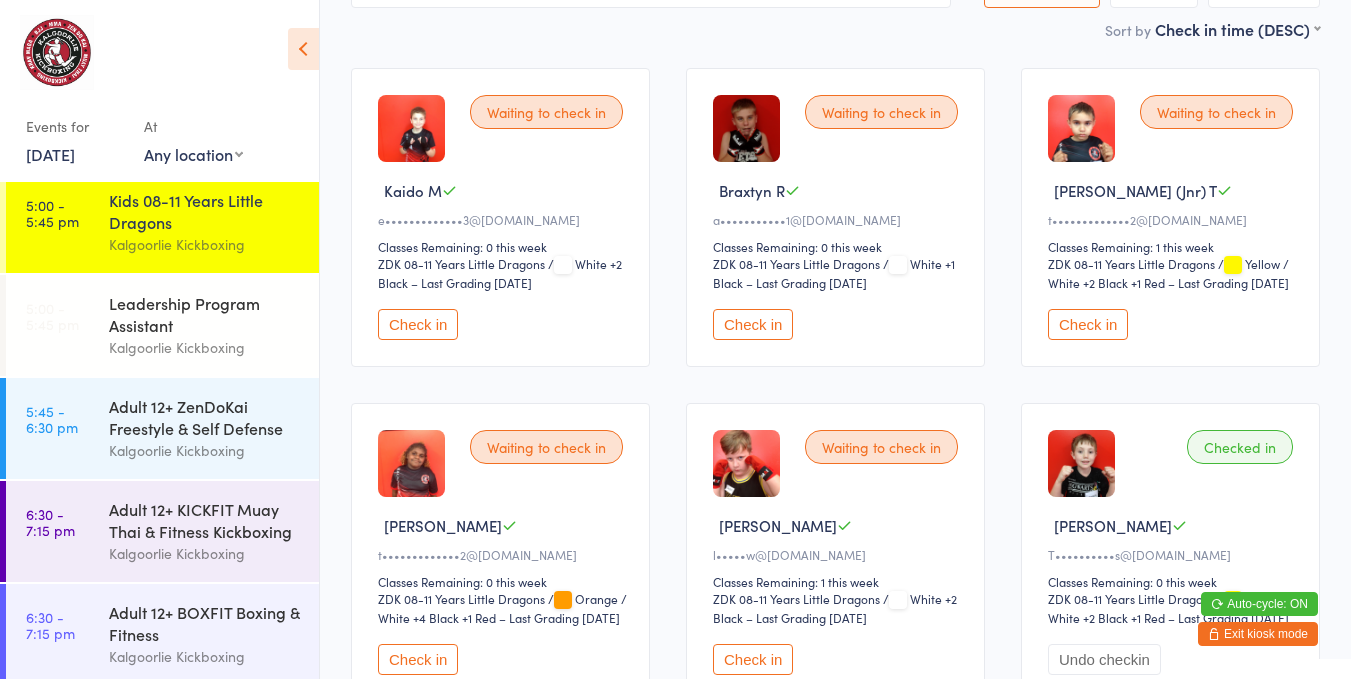 scroll, scrollTop: 167, scrollLeft: 0, axis: vertical 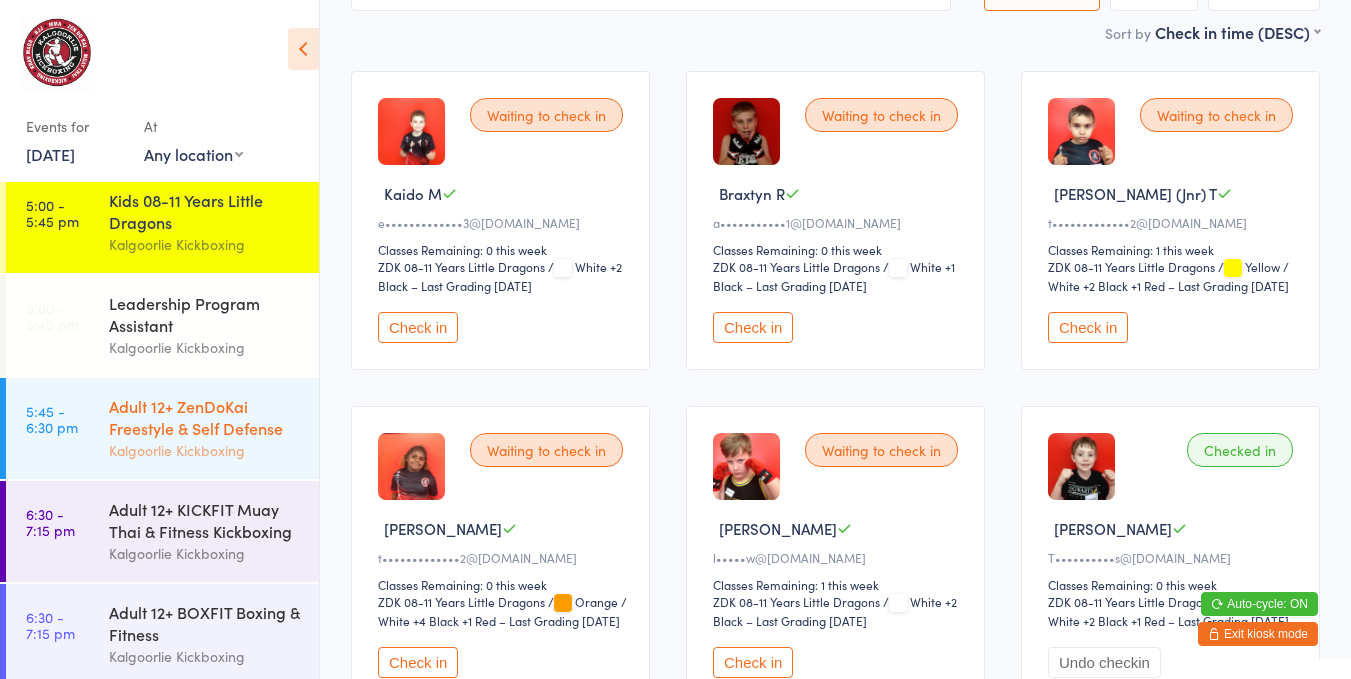 click on "Adult 12+ ZenDoKai Freestyle & Self Defense" at bounding box center (205, 417) 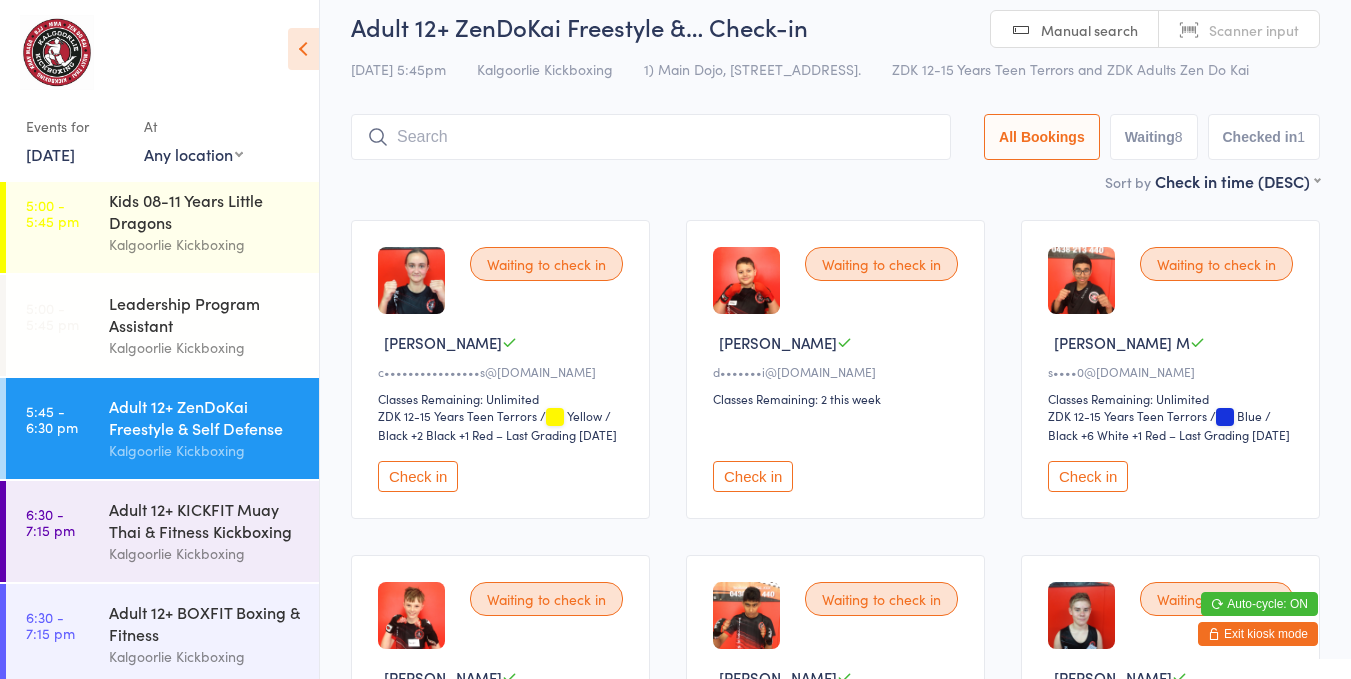scroll, scrollTop: 1, scrollLeft: 0, axis: vertical 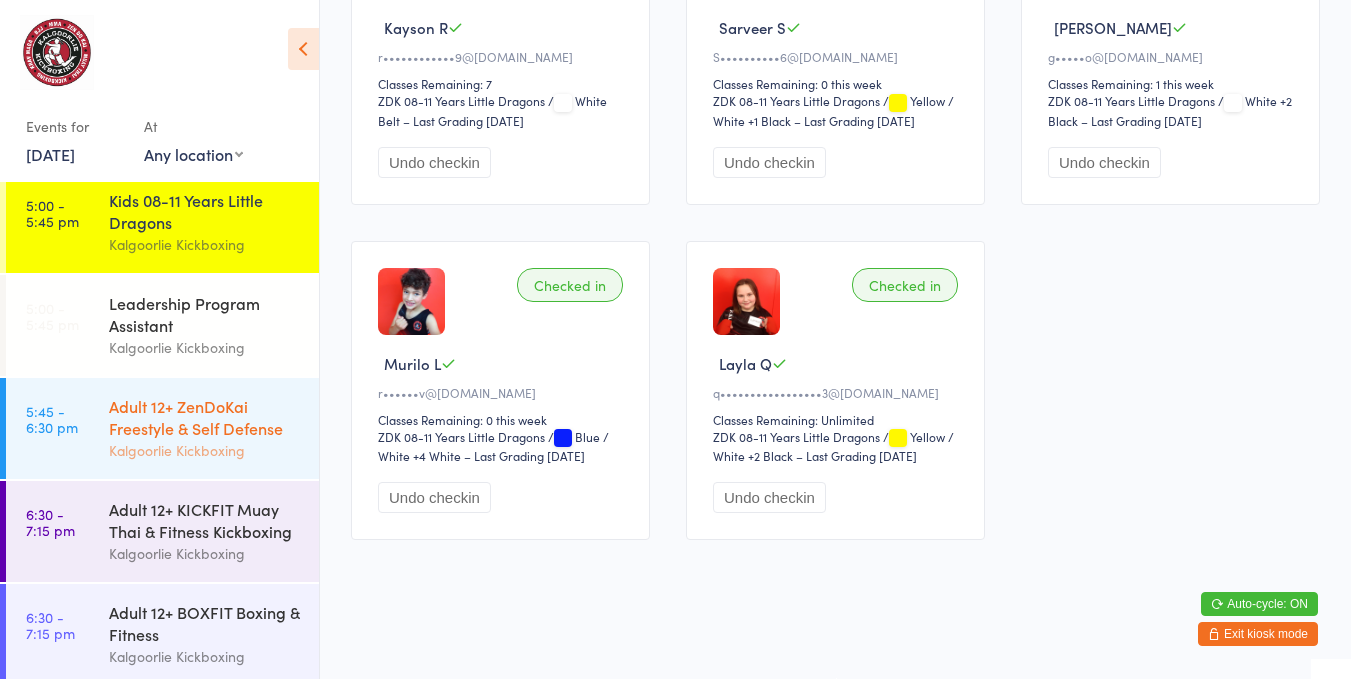 click on "Kalgoorlie Kickboxing" at bounding box center [205, 450] 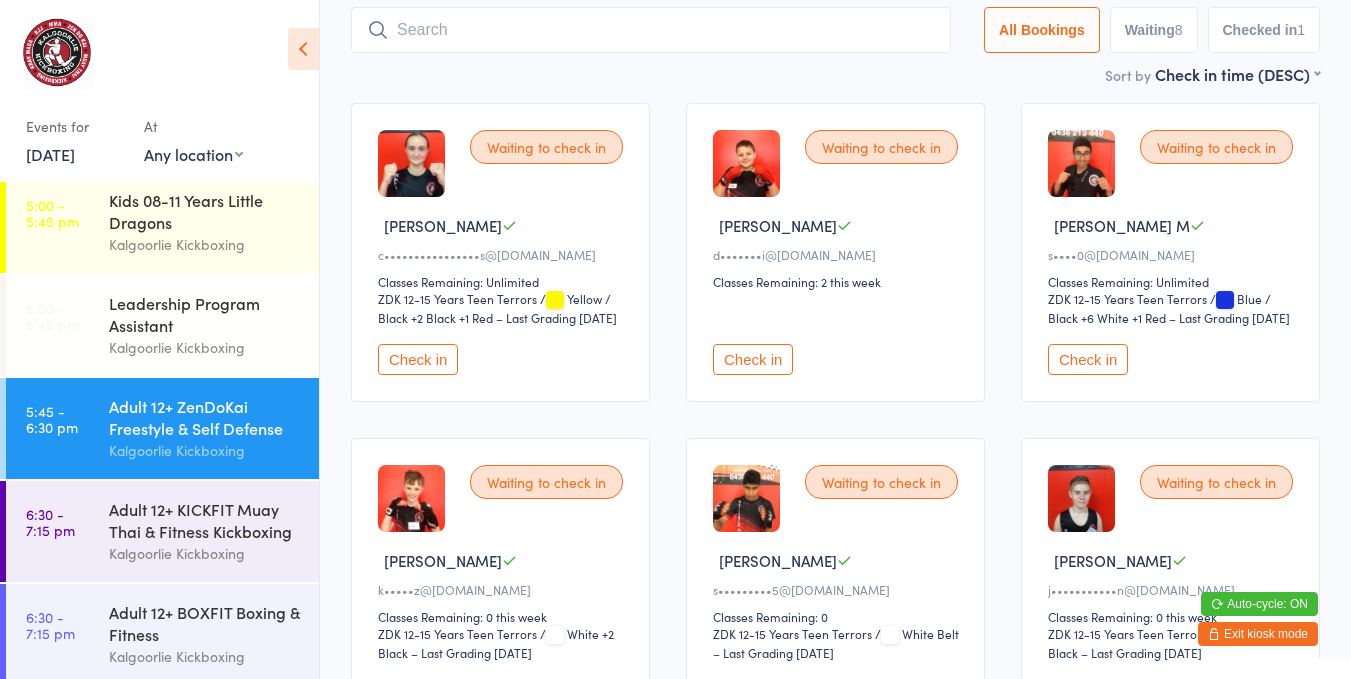 click on "Waiting to check in Douglas P  k•••••z@icloud.com Classes Remaining: 0 this week ZDK 12-15 Years Teen Terrors  ZDK 12-15 Years Teen Terrors   /  White +2 Black – Last Grading Jun 27, 2025   Check in" at bounding box center [500, 587] 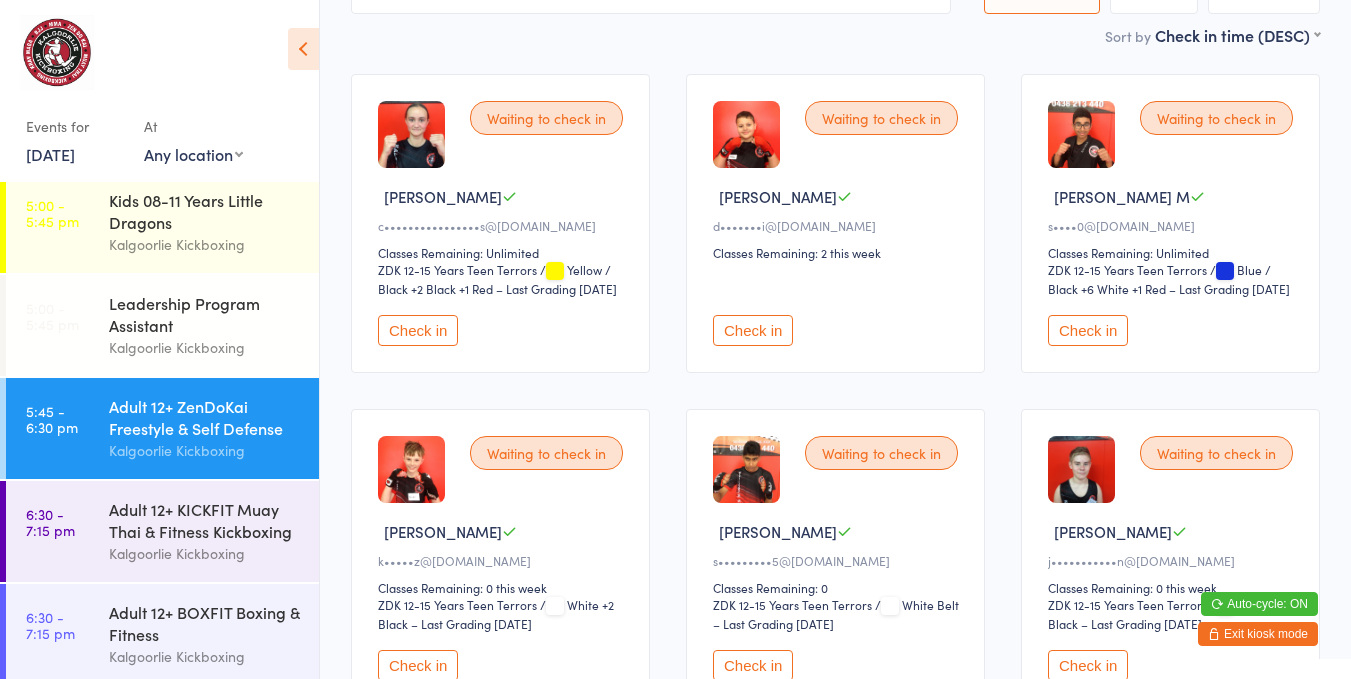 scroll, scrollTop: 0, scrollLeft: 0, axis: both 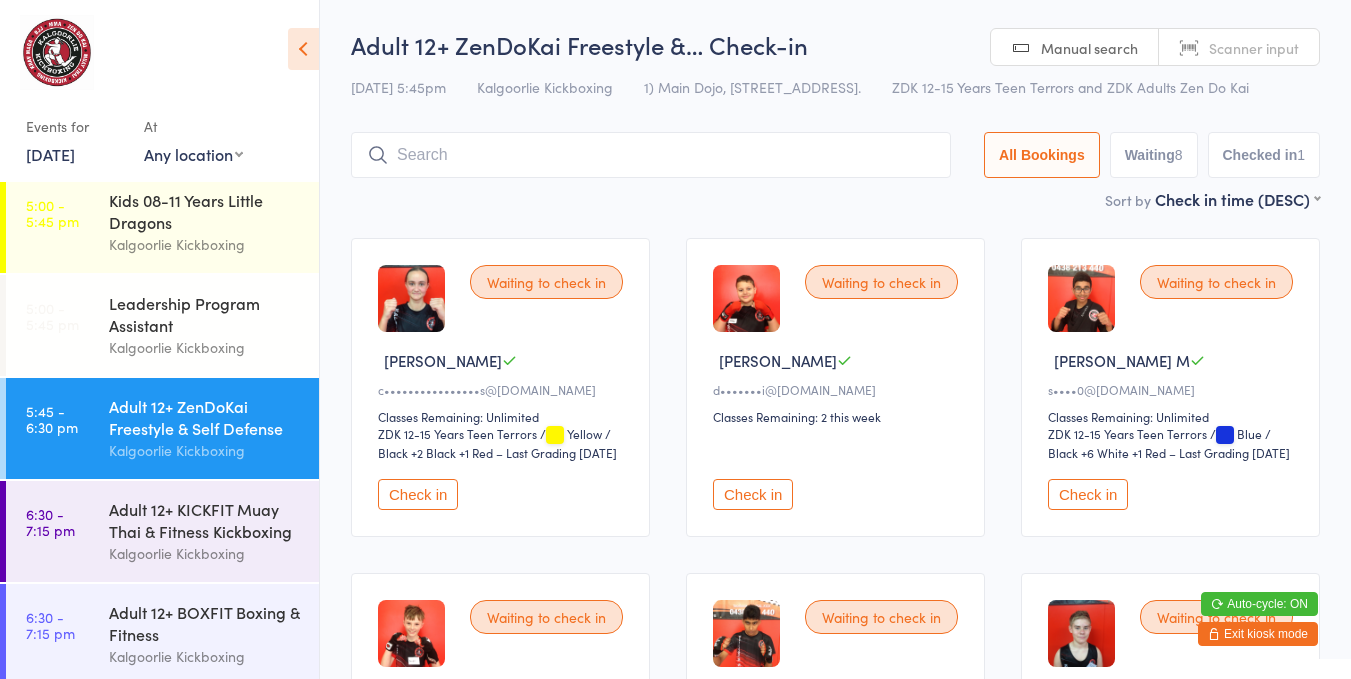 click on "Adult 12+ ZenDoKai Freestyle & Self Defense" at bounding box center (205, 417) 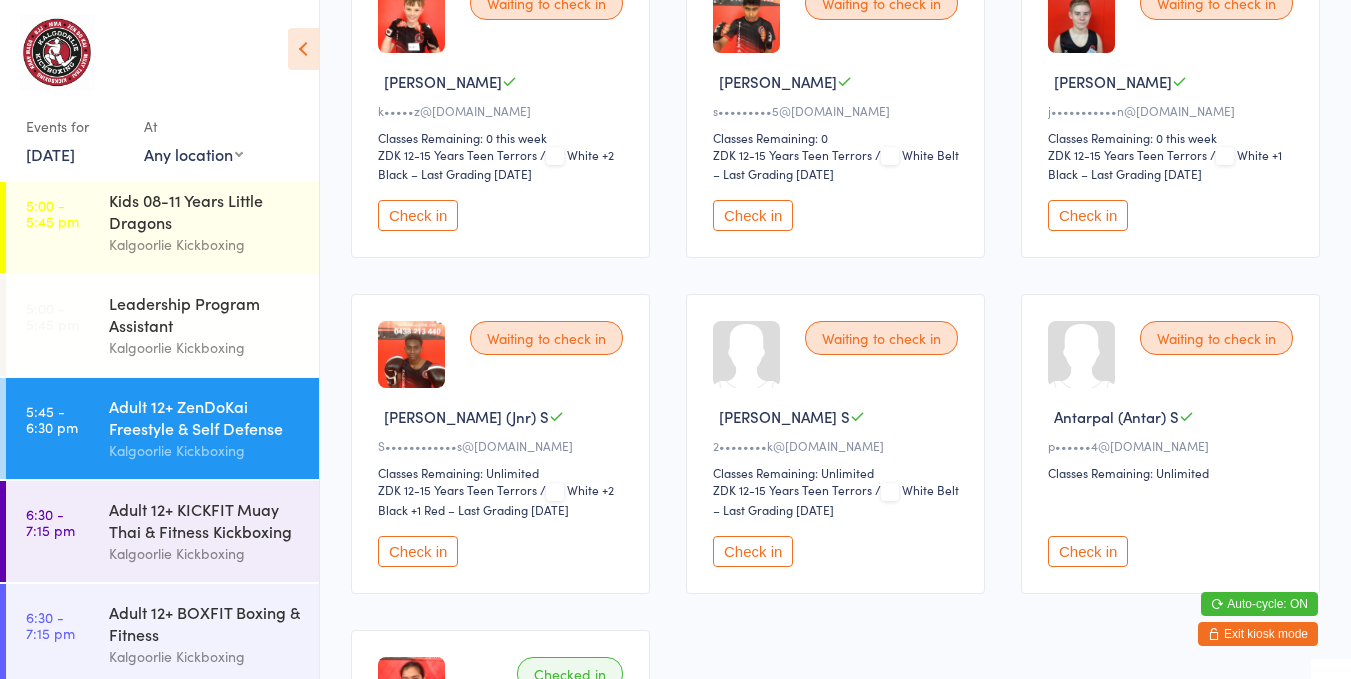 scroll, scrollTop: 621, scrollLeft: 0, axis: vertical 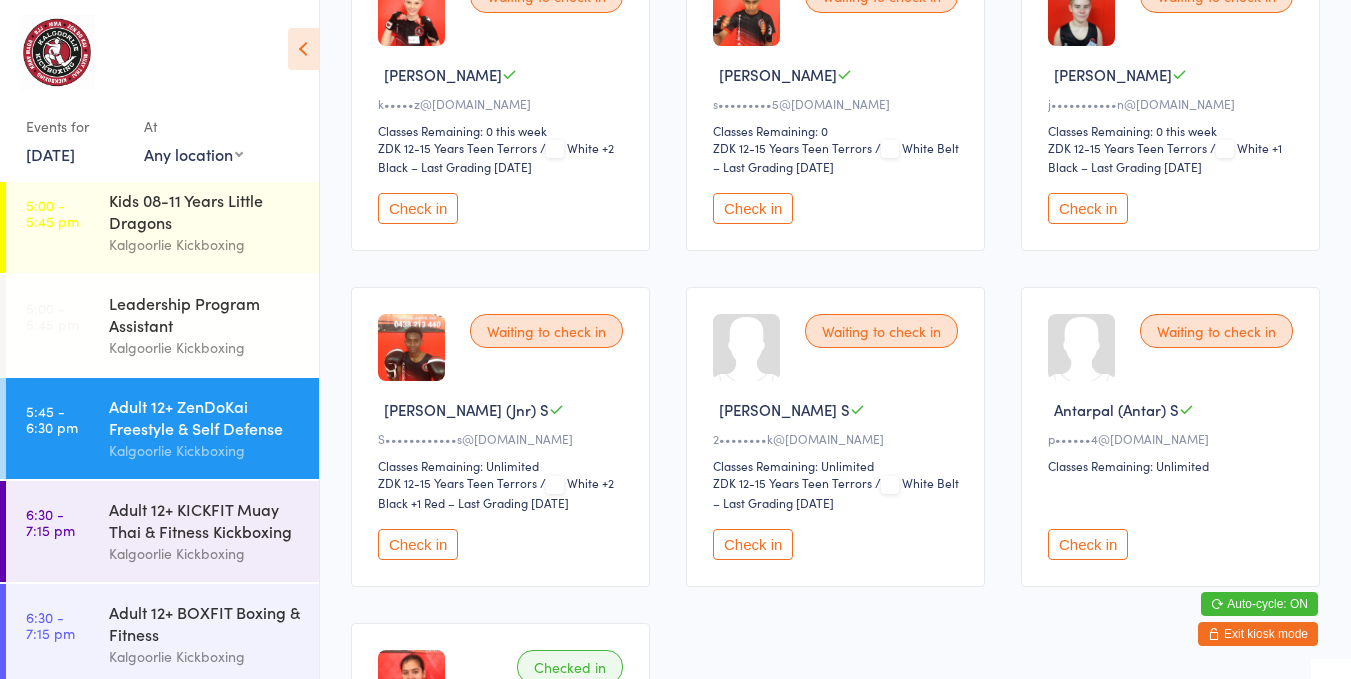click on "Check in" at bounding box center (1088, 544) 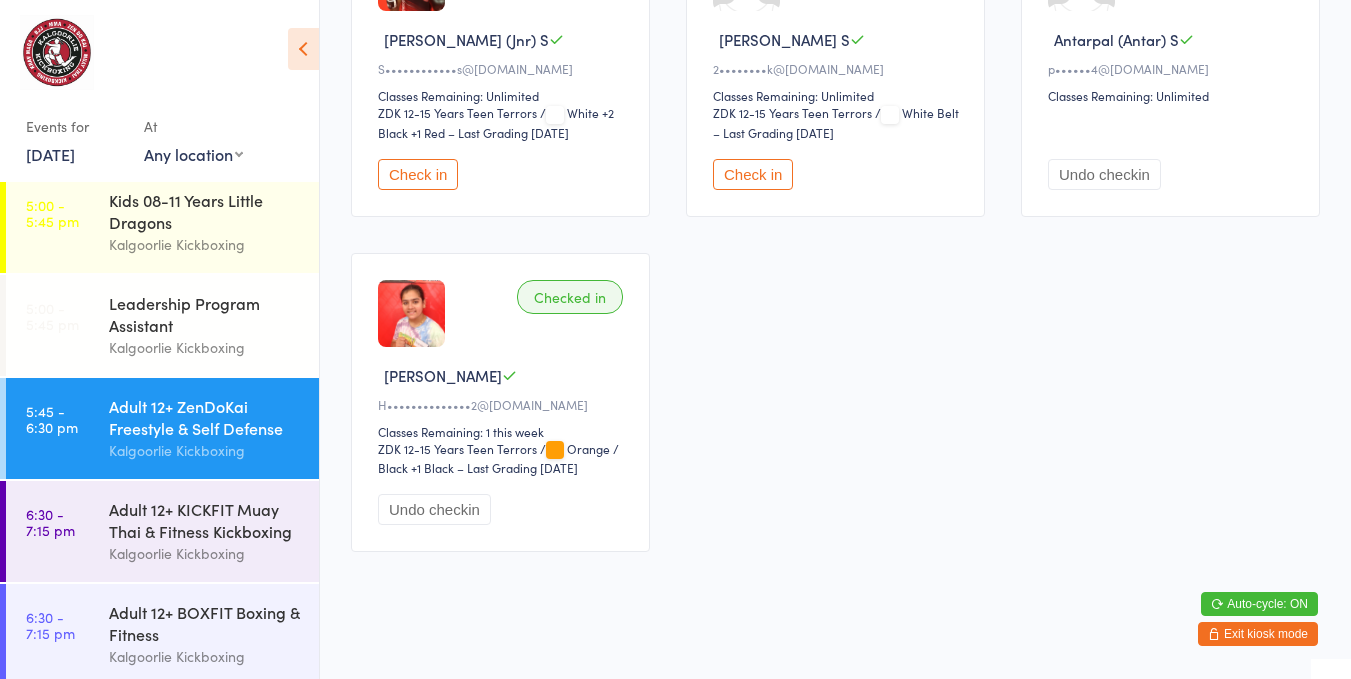 scroll, scrollTop: 1020, scrollLeft: 0, axis: vertical 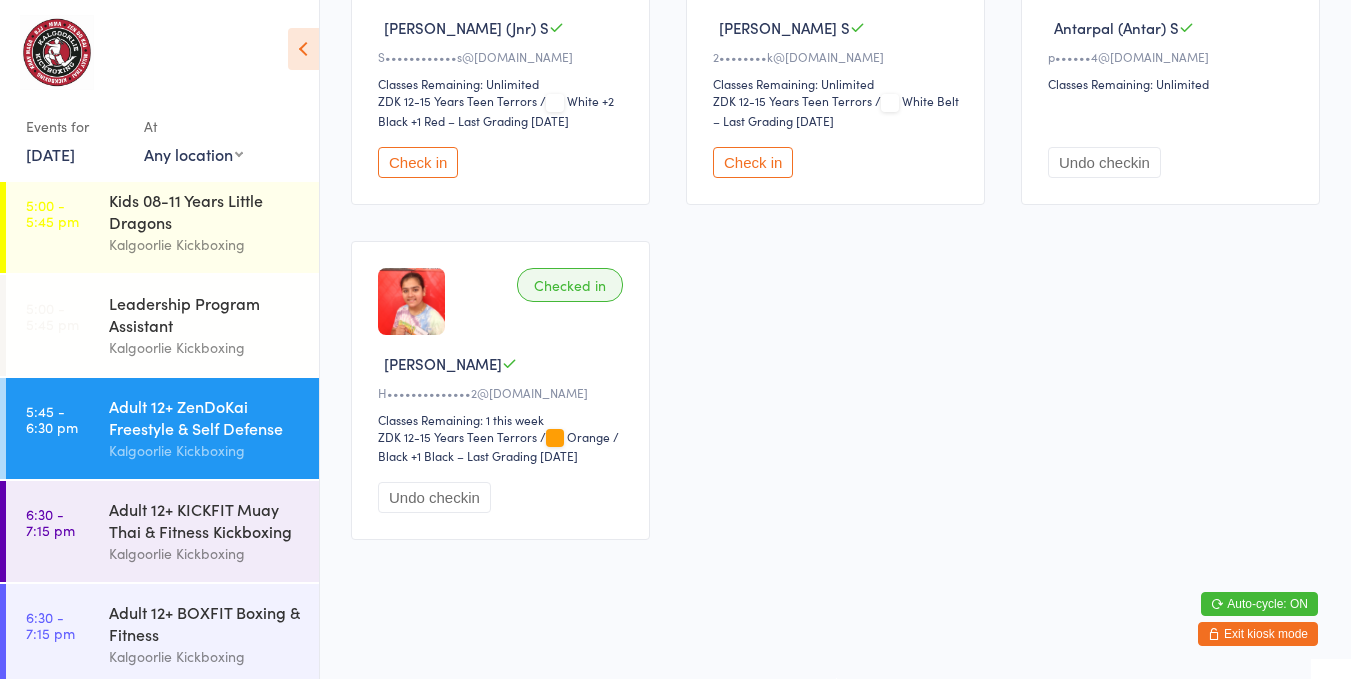 click at bounding box center (411, 301) 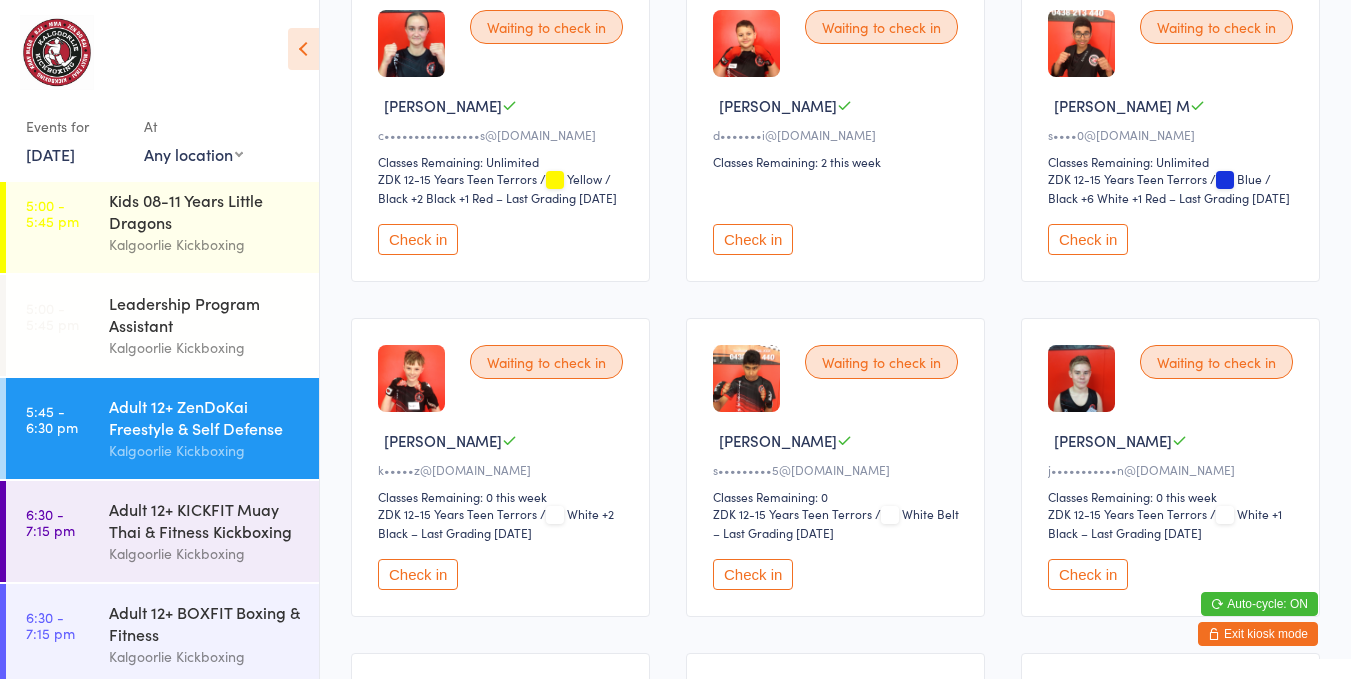 scroll, scrollTop: 256, scrollLeft: 0, axis: vertical 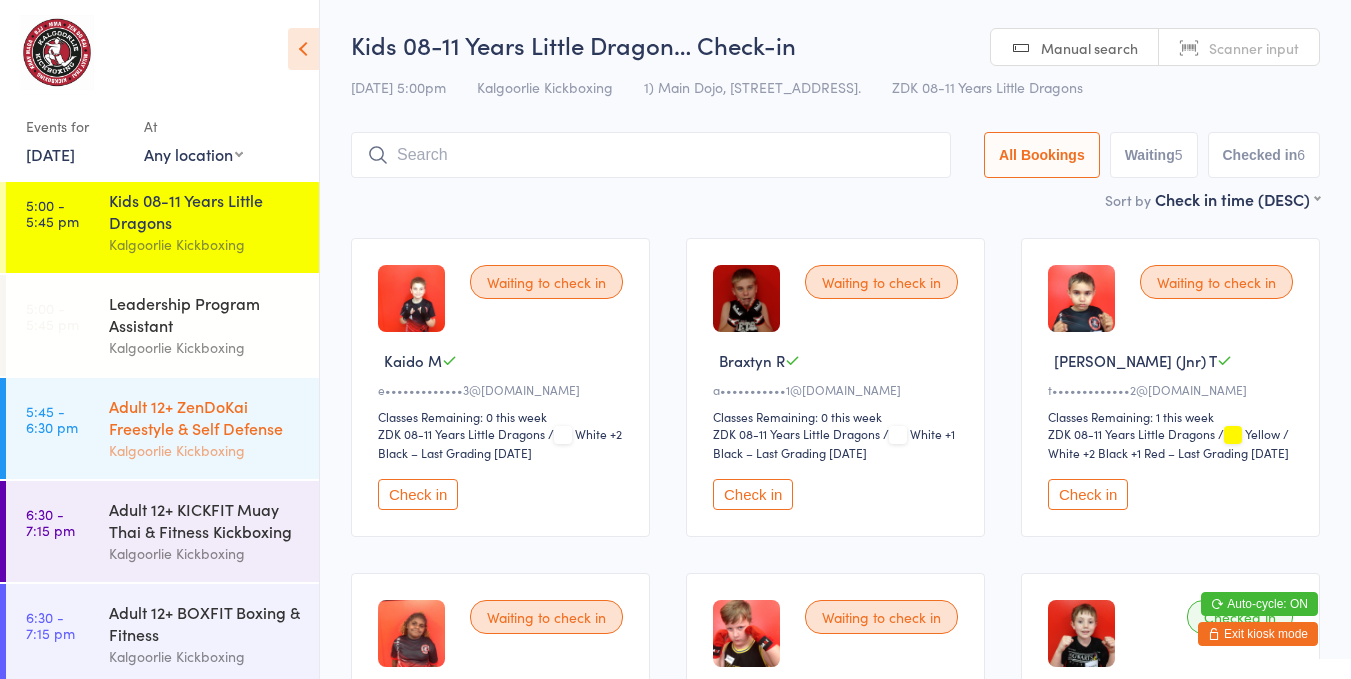 click on "Adult 12+ ZenDoKai Freestyle & Self Defense" at bounding box center [205, 417] 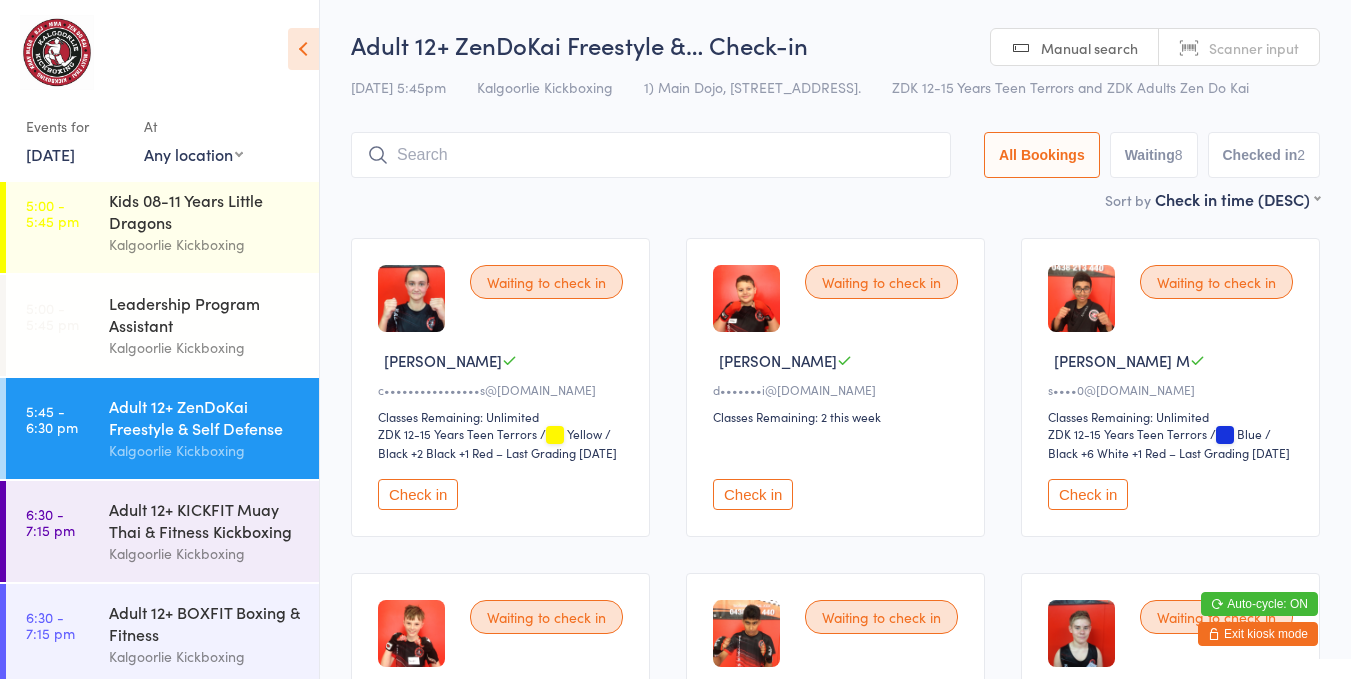 click on "Check in" at bounding box center [1088, 494] 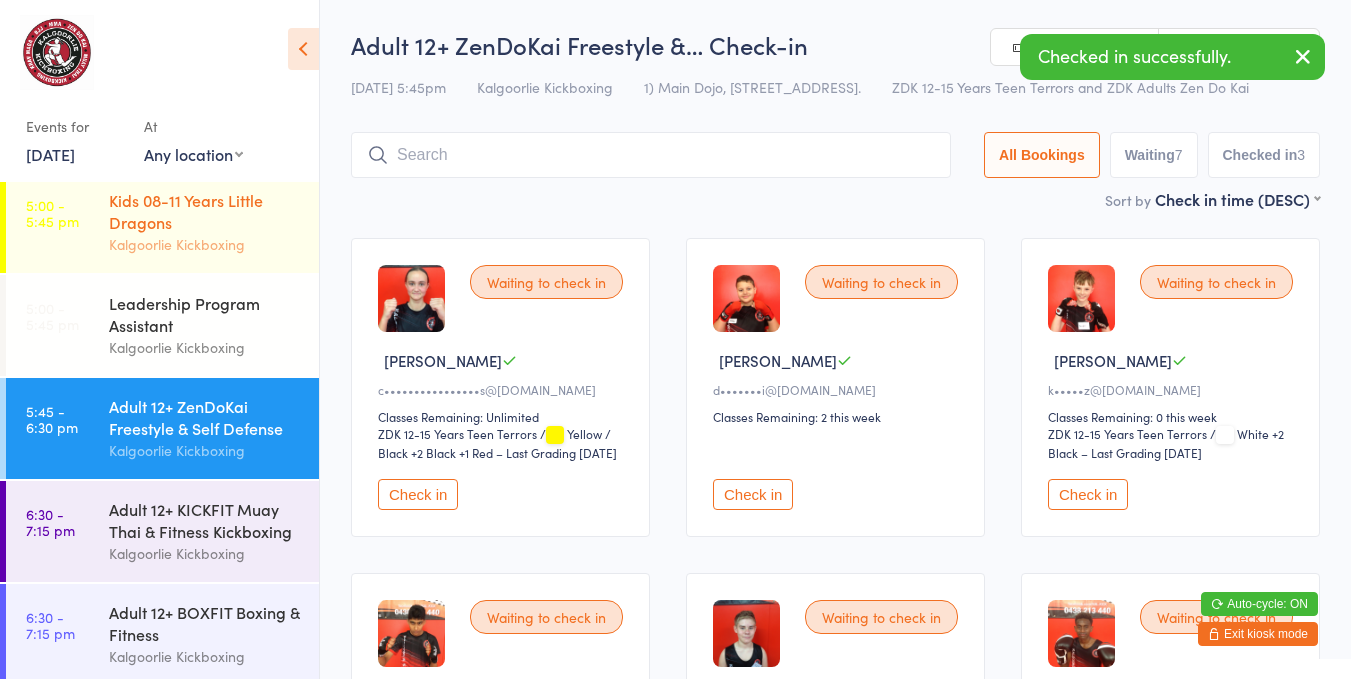 click on "Kalgoorlie Kickboxing" at bounding box center [205, 244] 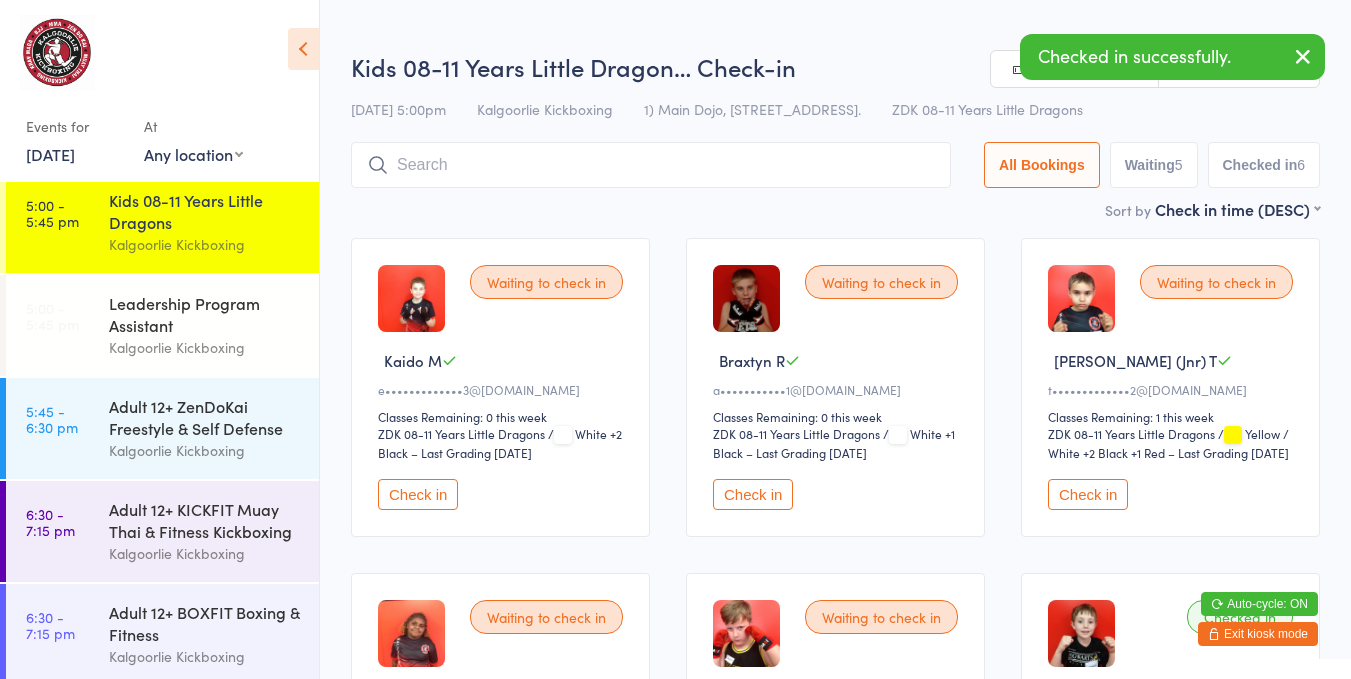click on "Check in" at bounding box center (418, 494) 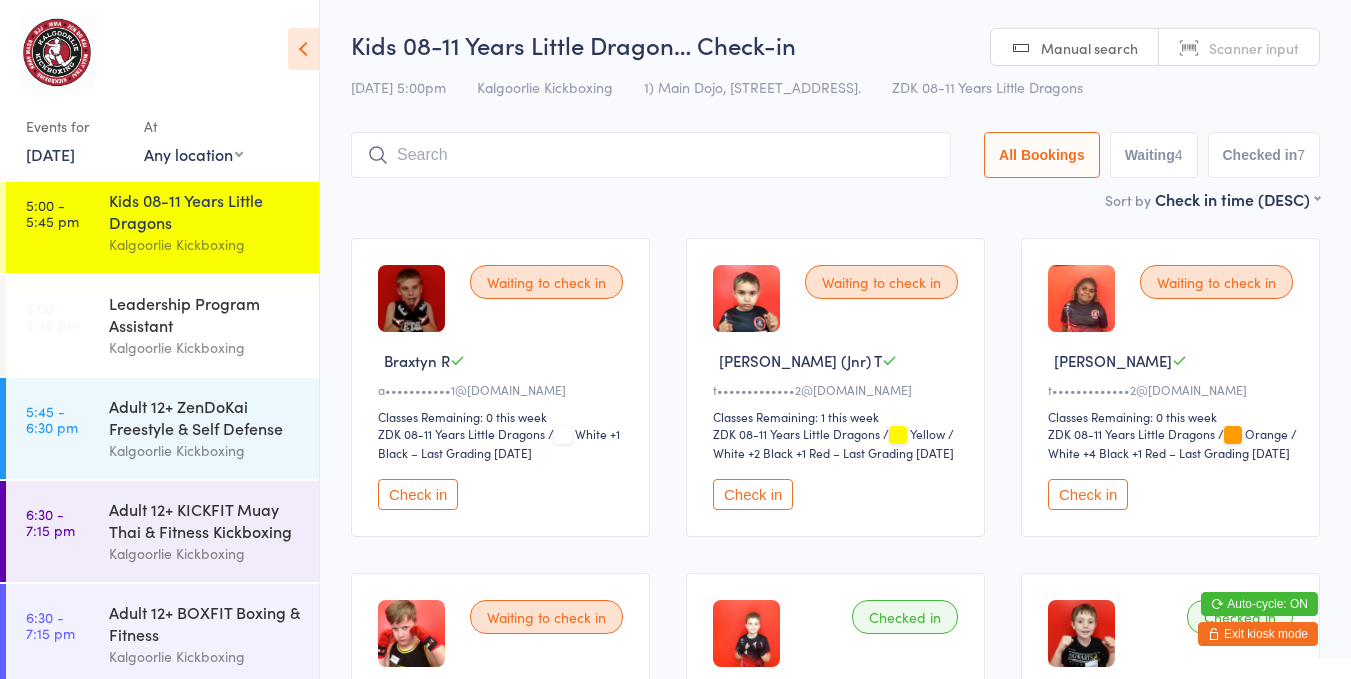 click on "Adult 12+ KICKFIT Muay Thai & Fitness Kickboxing" at bounding box center (205, 520) 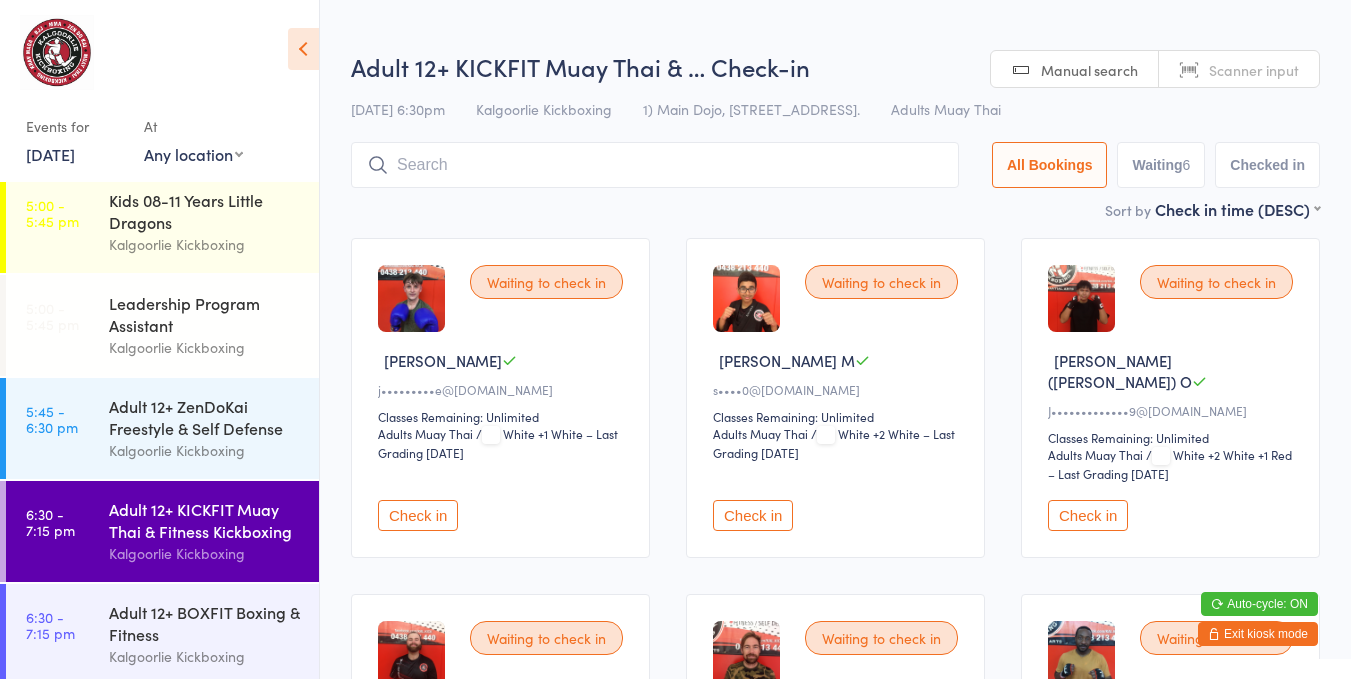 click on "Check in" at bounding box center (753, 515) 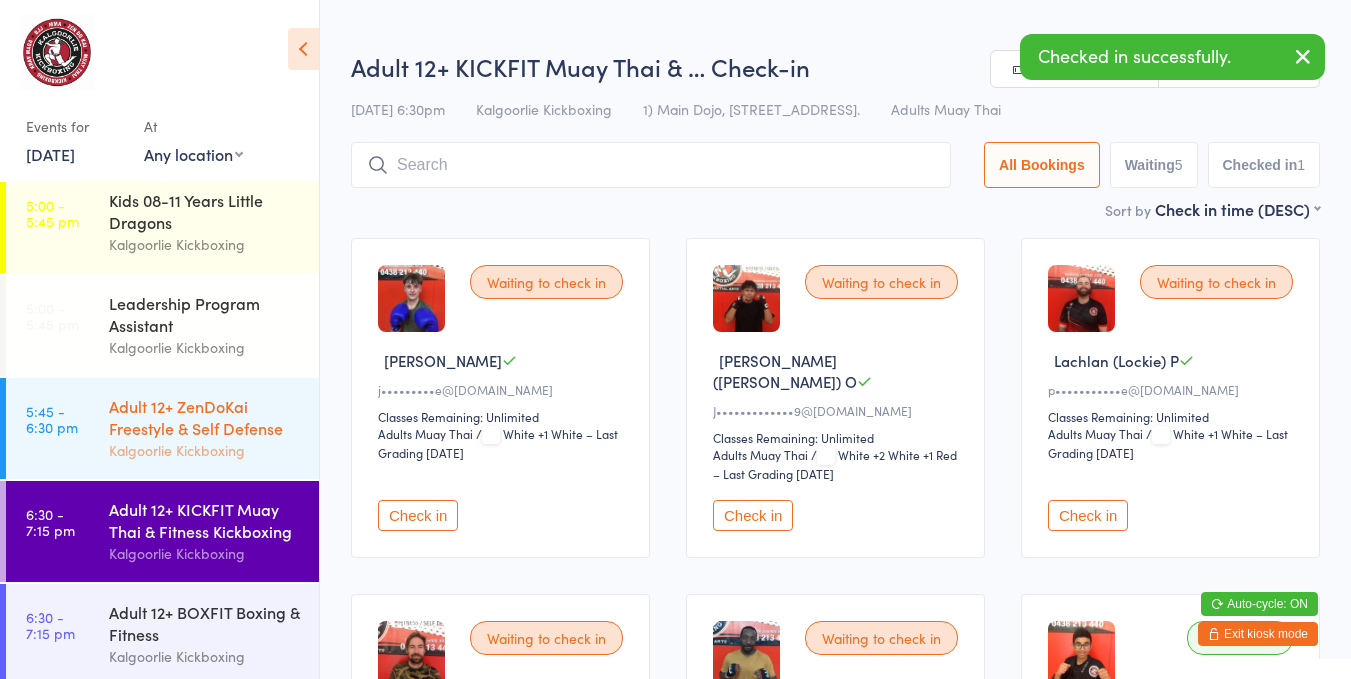 click on "Adult 12+ ZenDoKai Freestyle & Self Defense" at bounding box center [205, 417] 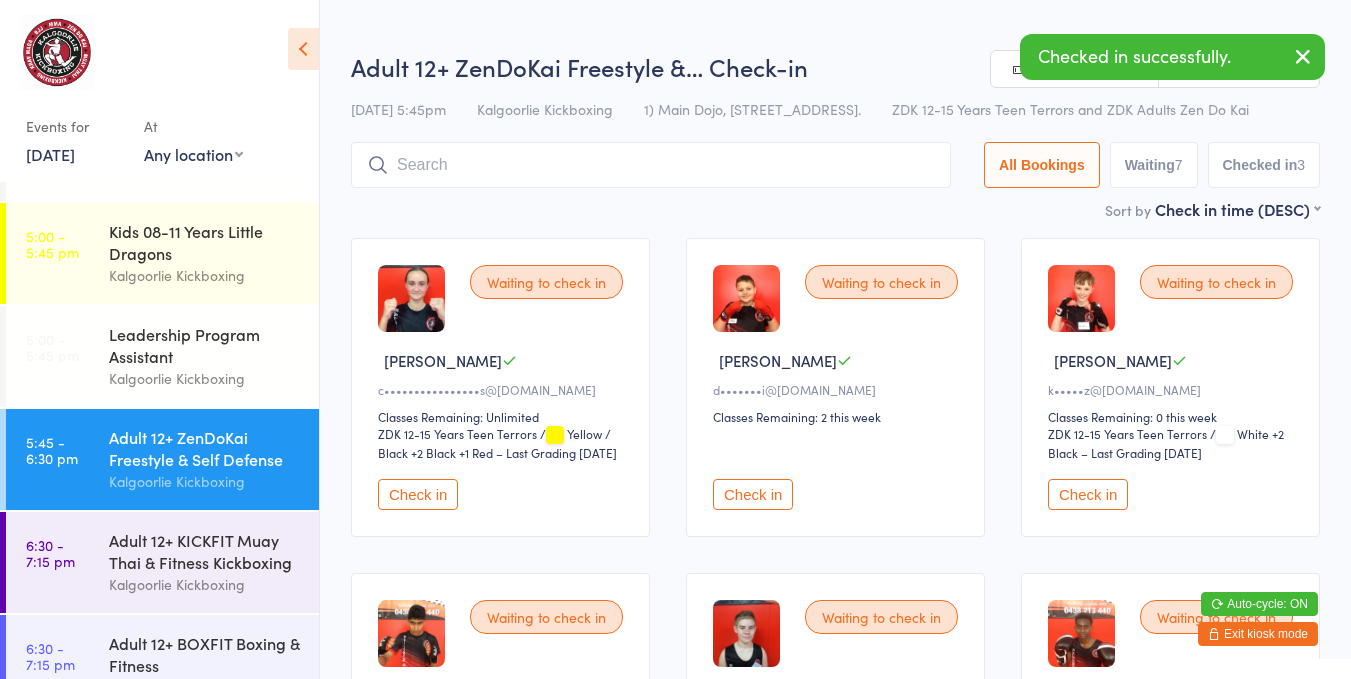 scroll, scrollTop: 391, scrollLeft: 0, axis: vertical 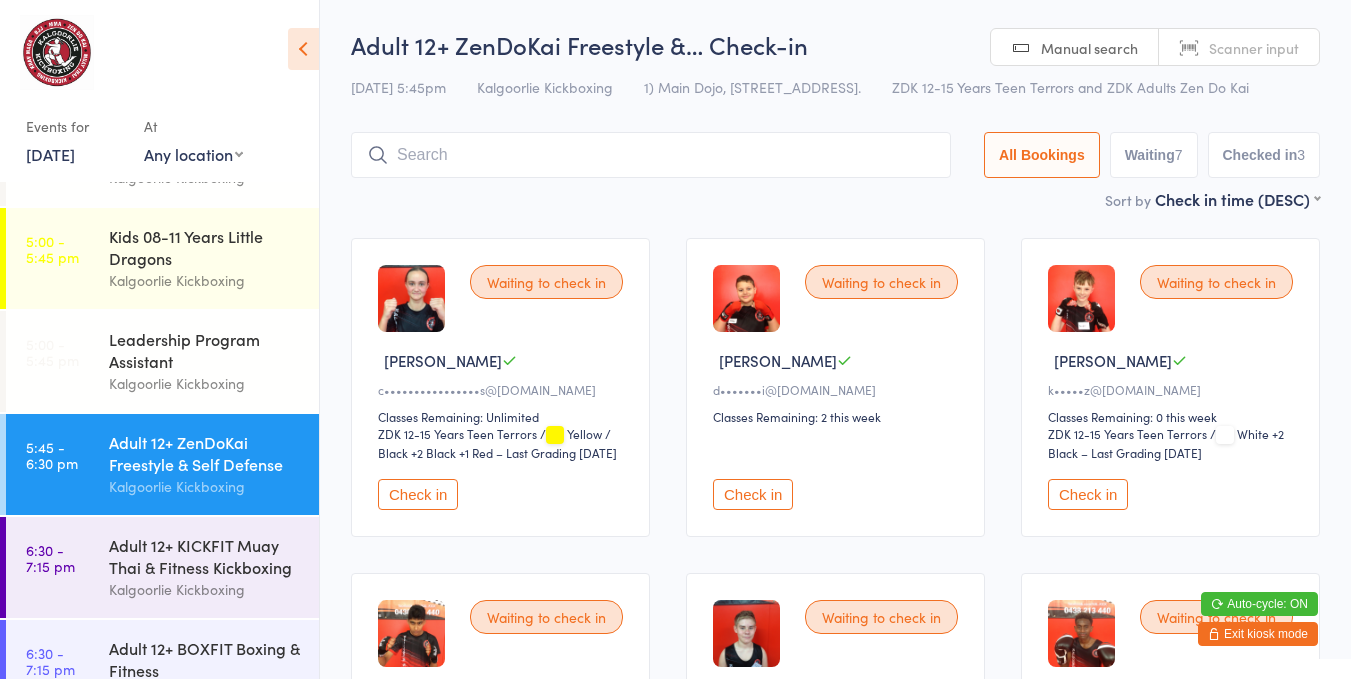 click on "Check in" at bounding box center [418, 494] 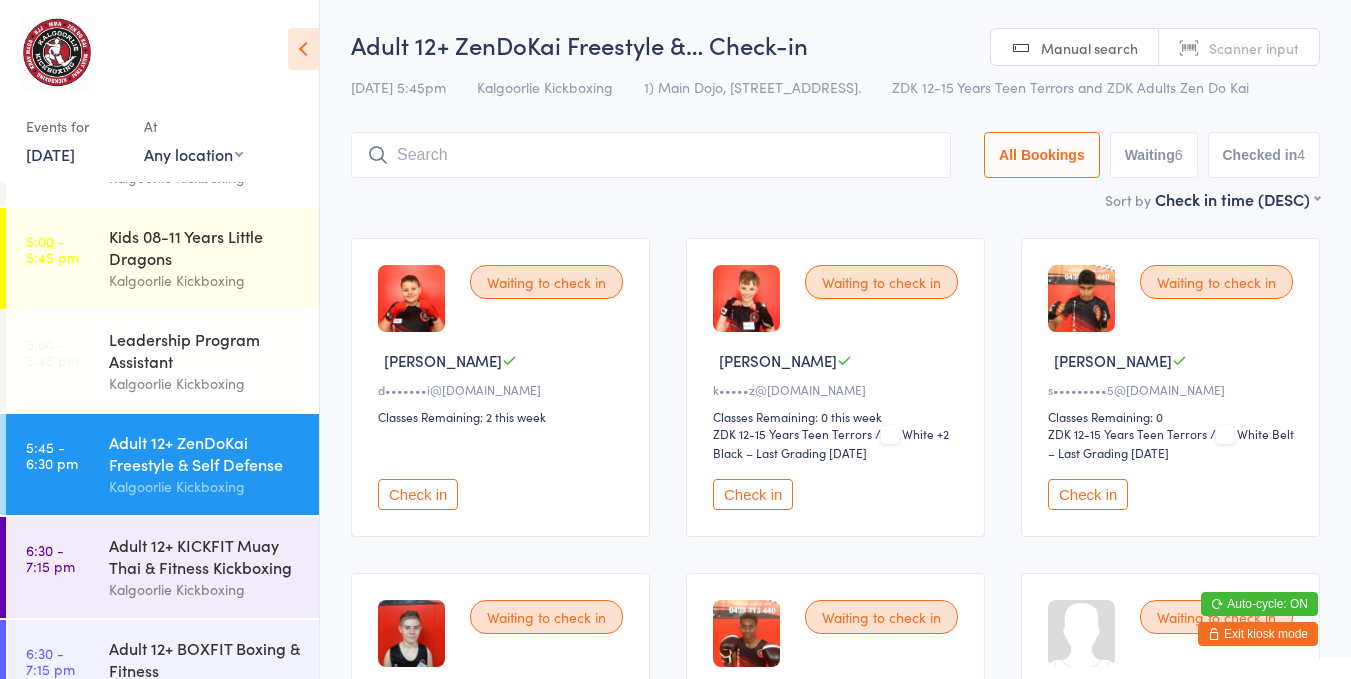 click on "Check in" at bounding box center [753, 494] 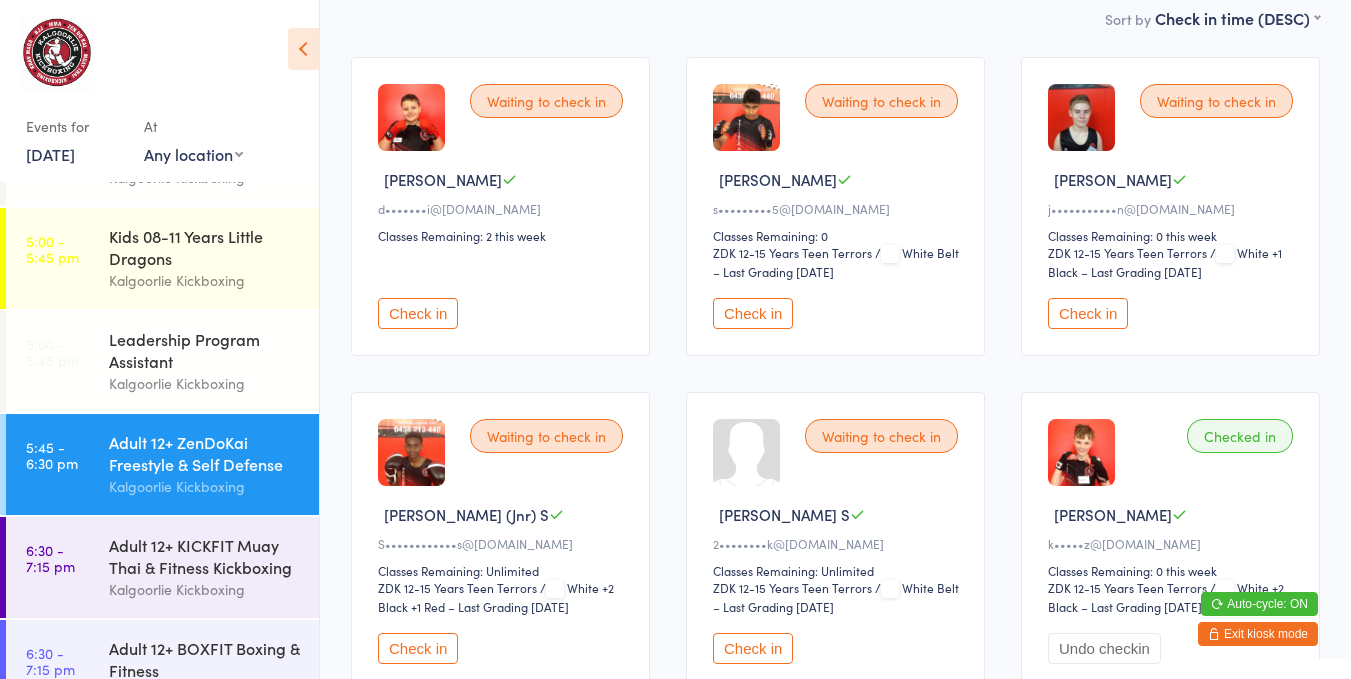 scroll, scrollTop: 187, scrollLeft: 0, axis: vertical 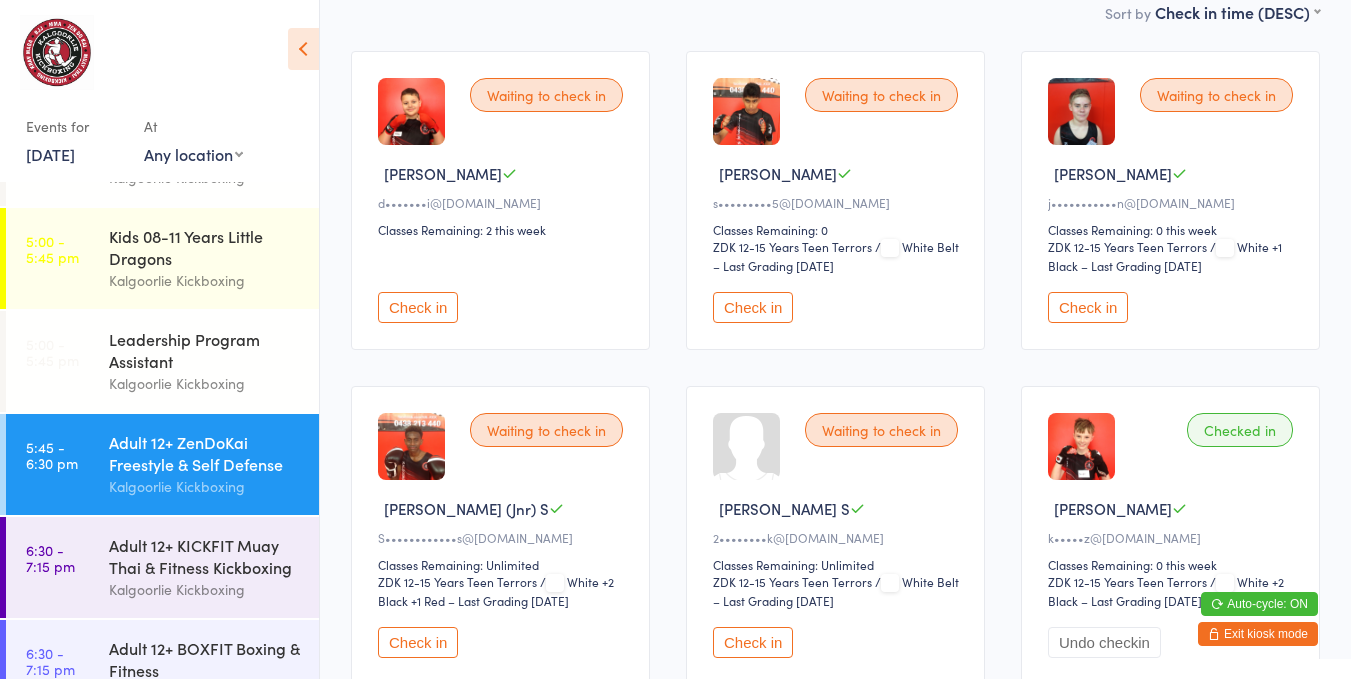 click on "Check in" at bounding box center (418, 642) 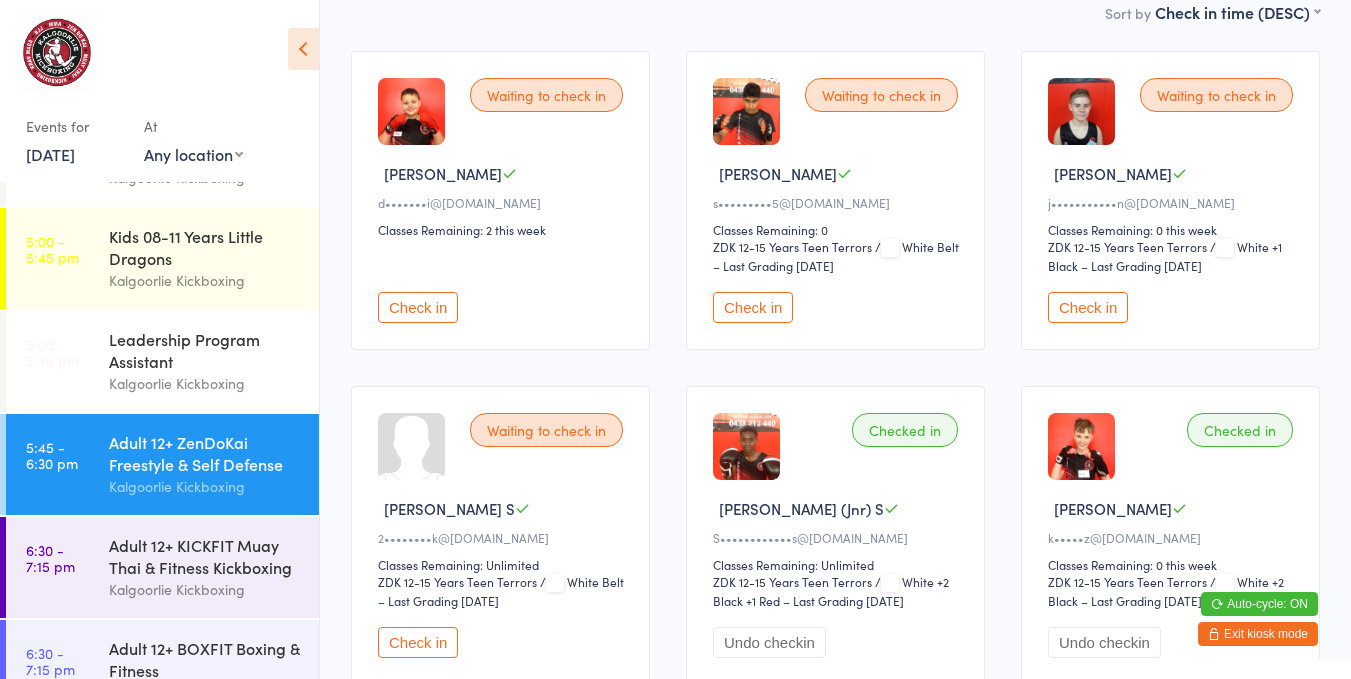 click on "Adult 12+ ZenDoKai Freestyle & Self Defense" at bounding box center [205, 453] 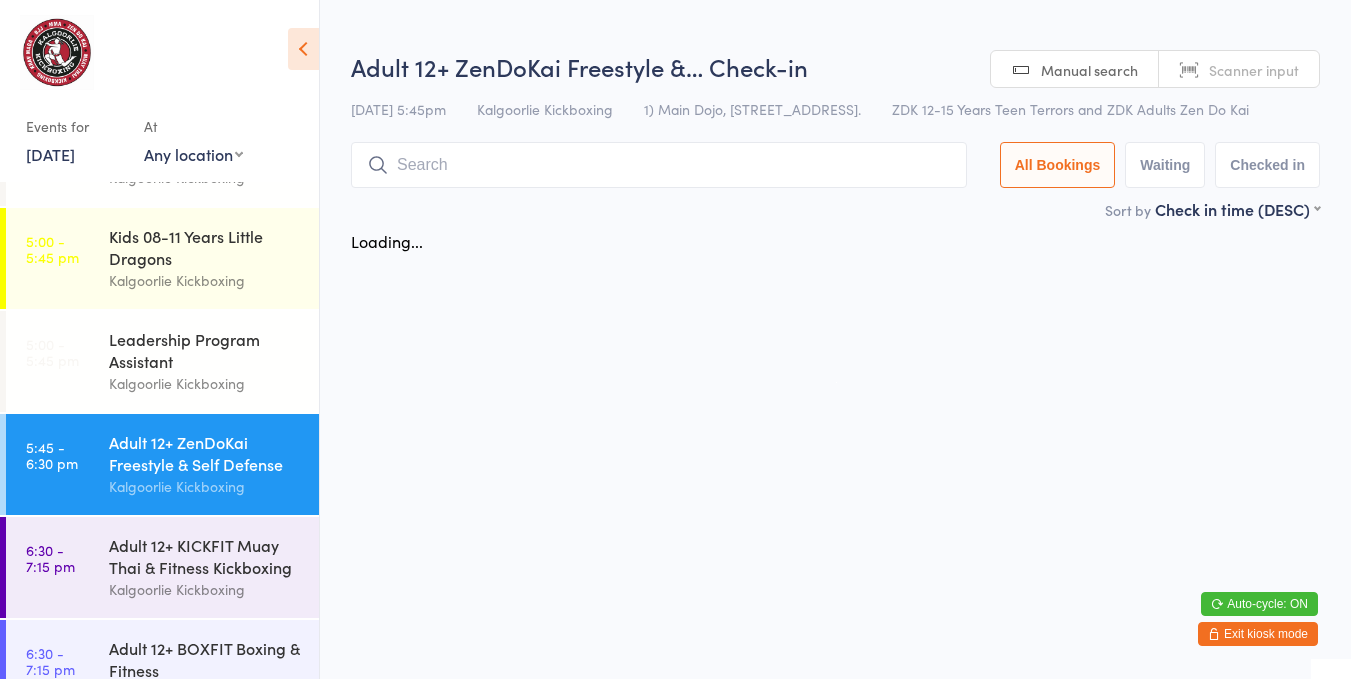 scroll, scrollTop: 0, scrollLeft: 0, axis: both 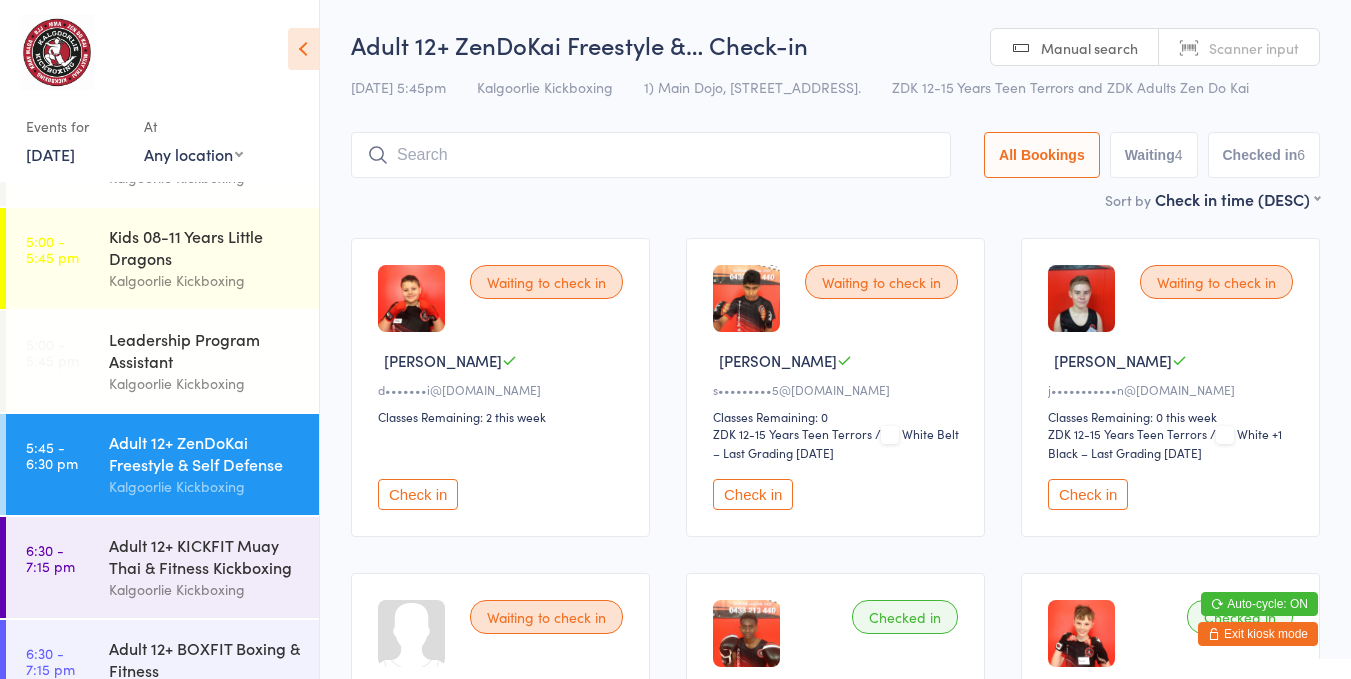 click on "Check in" at bounding box center (753, 494) 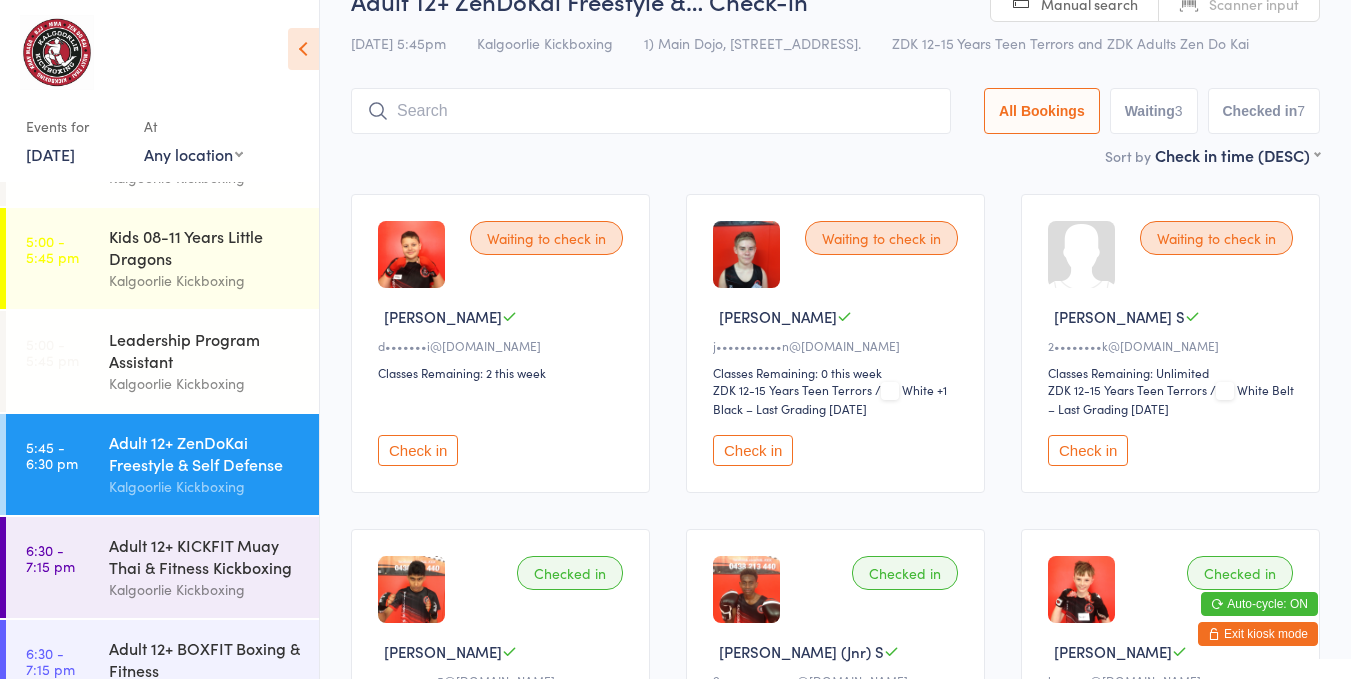 scroll, scrollTop: 42, scrollLeft: 0, axis: vertical 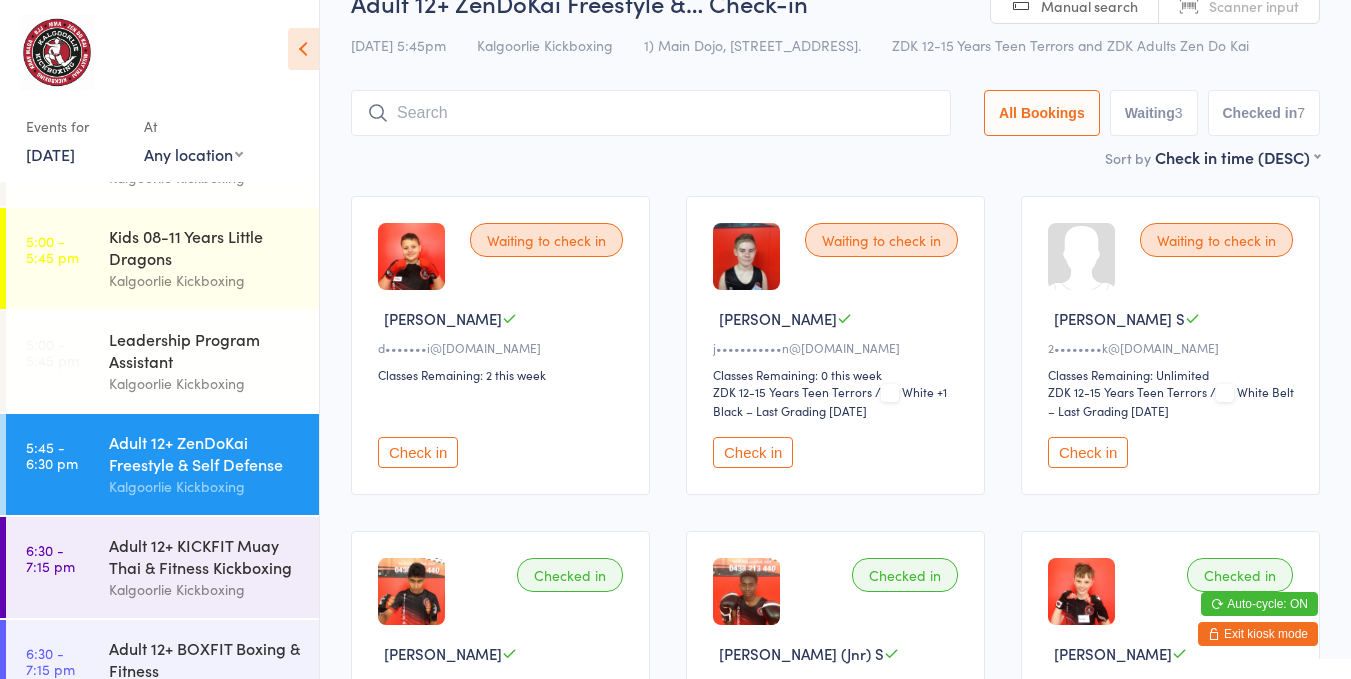 click on "Kalgoorlie Kickboxing" at bounding box center [205, 486] 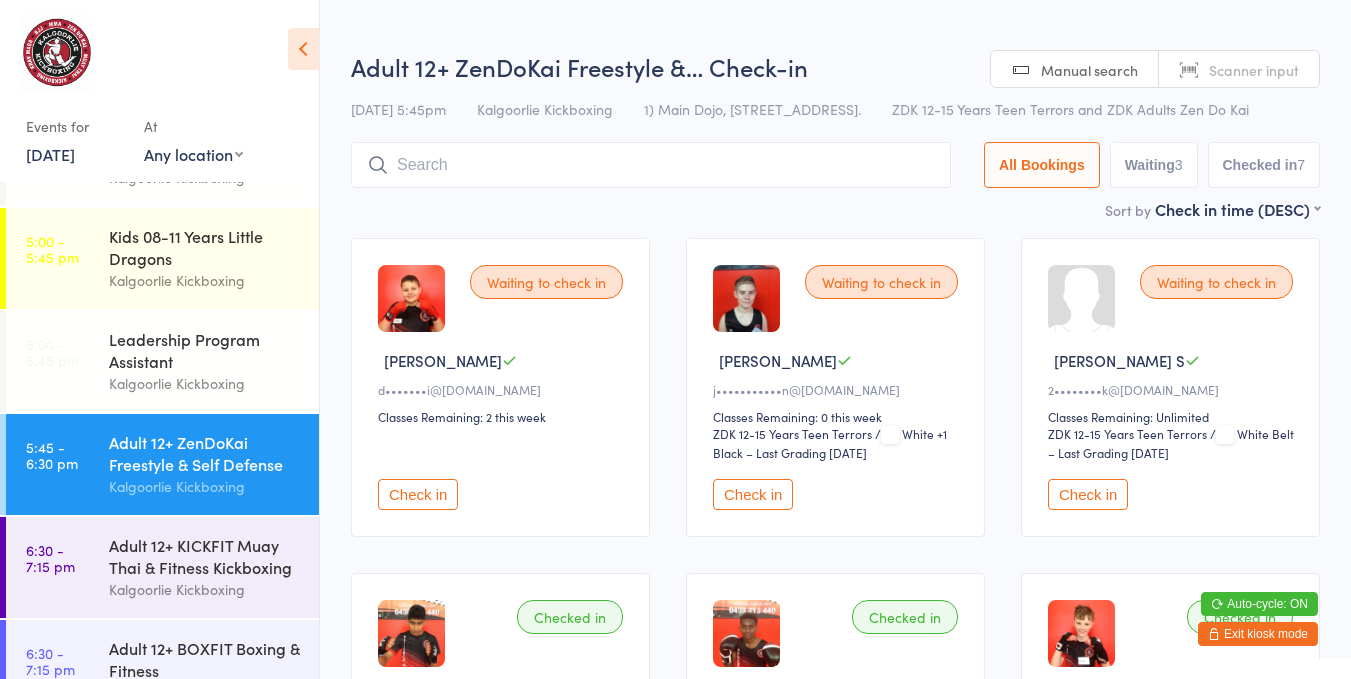 scroll, scrollTop: 20, scrollLeft: 0, axis: vertical 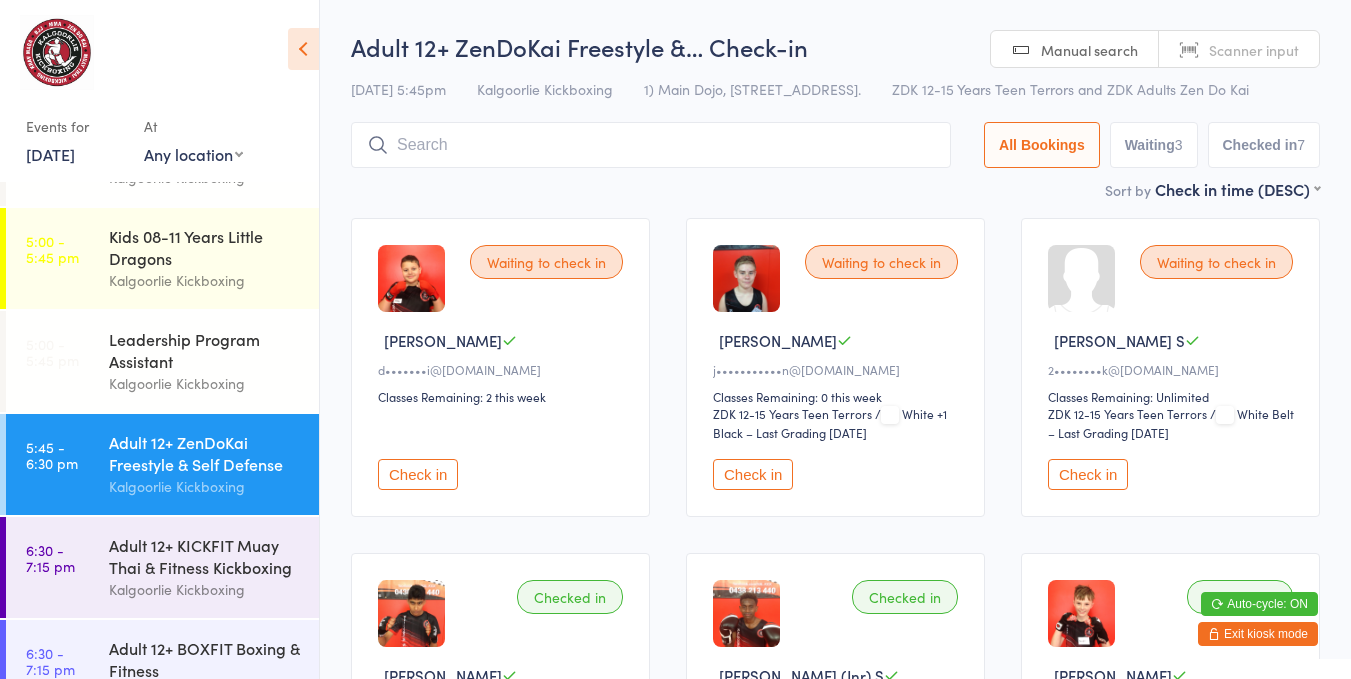 click on "Check in" at bounding box center (1088, 474) 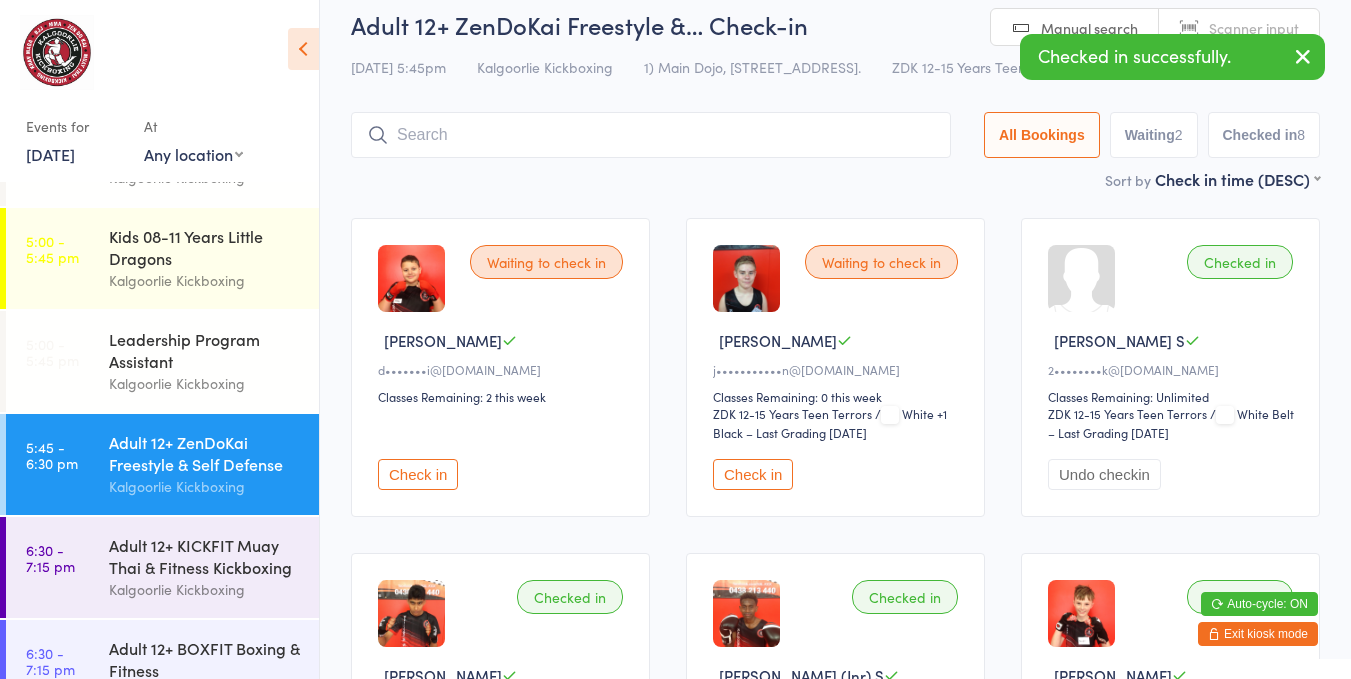 click on "Undo checkin" at bounding box center (1104, 474) 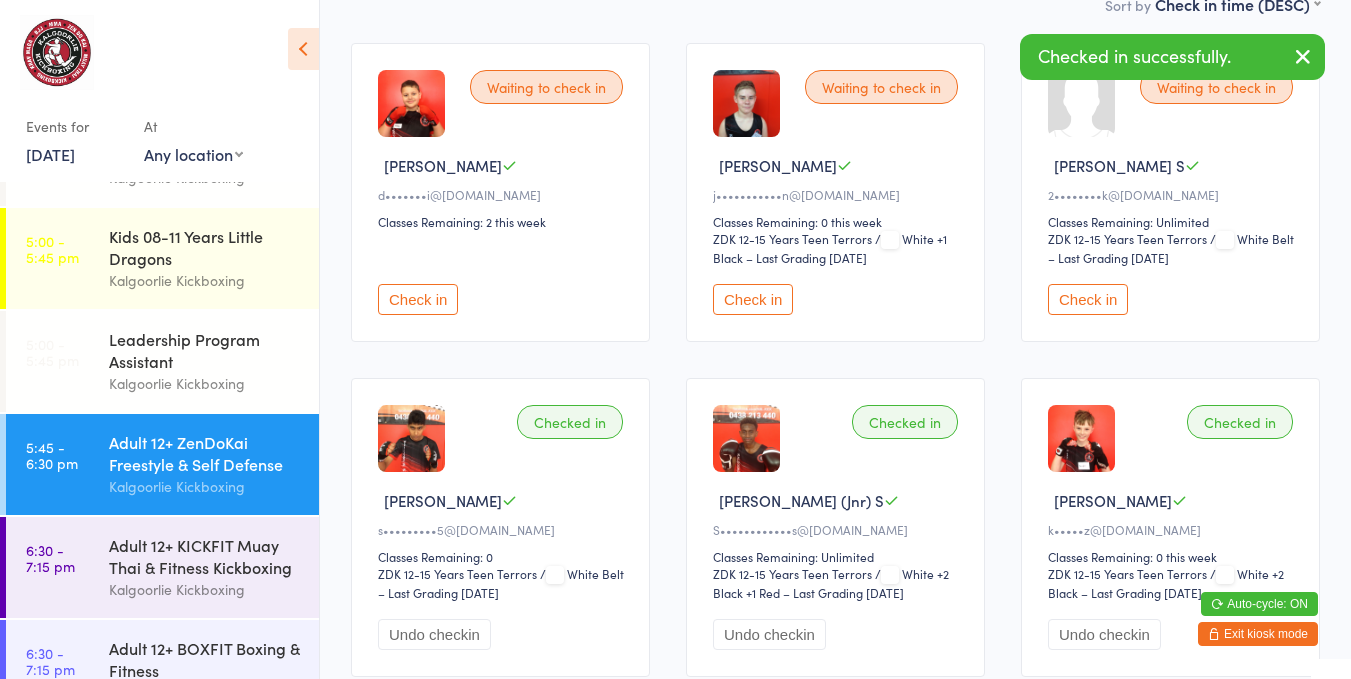 scroll, scrollTop: 0, scrollLeft: 0, axis: both 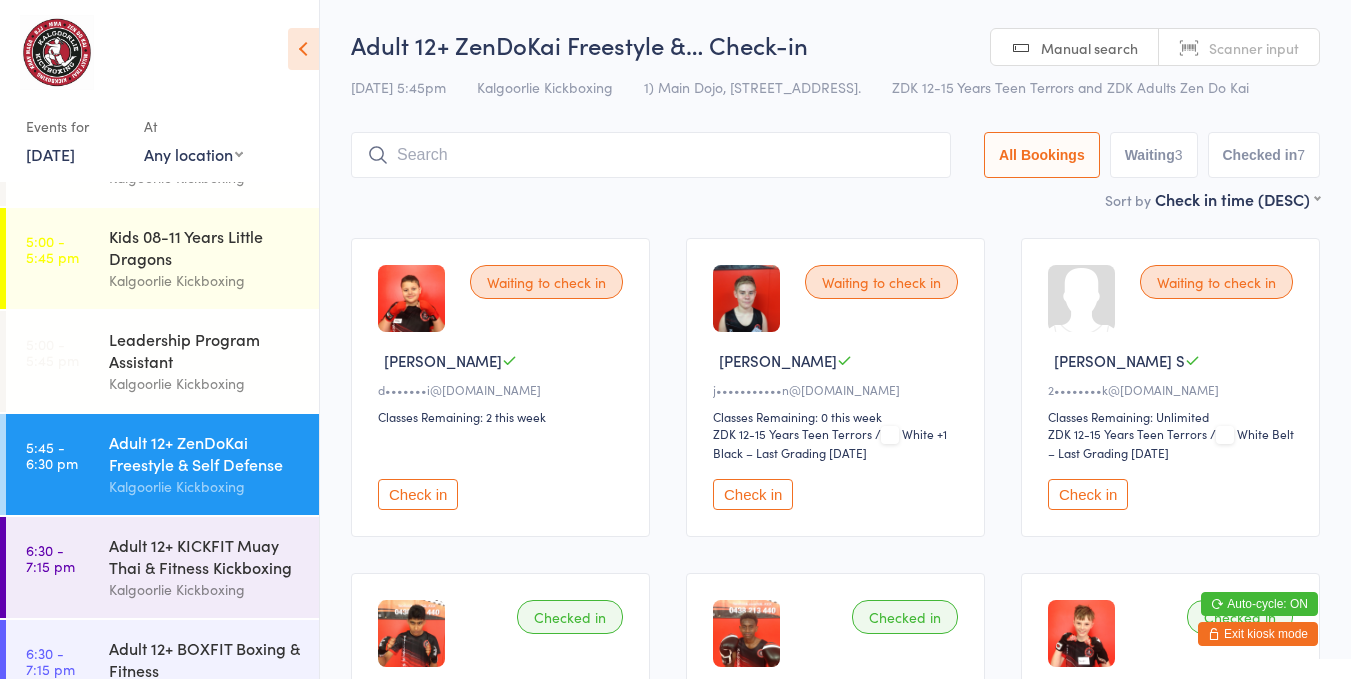 click on "Check in" at bounding box center (1088, 494) 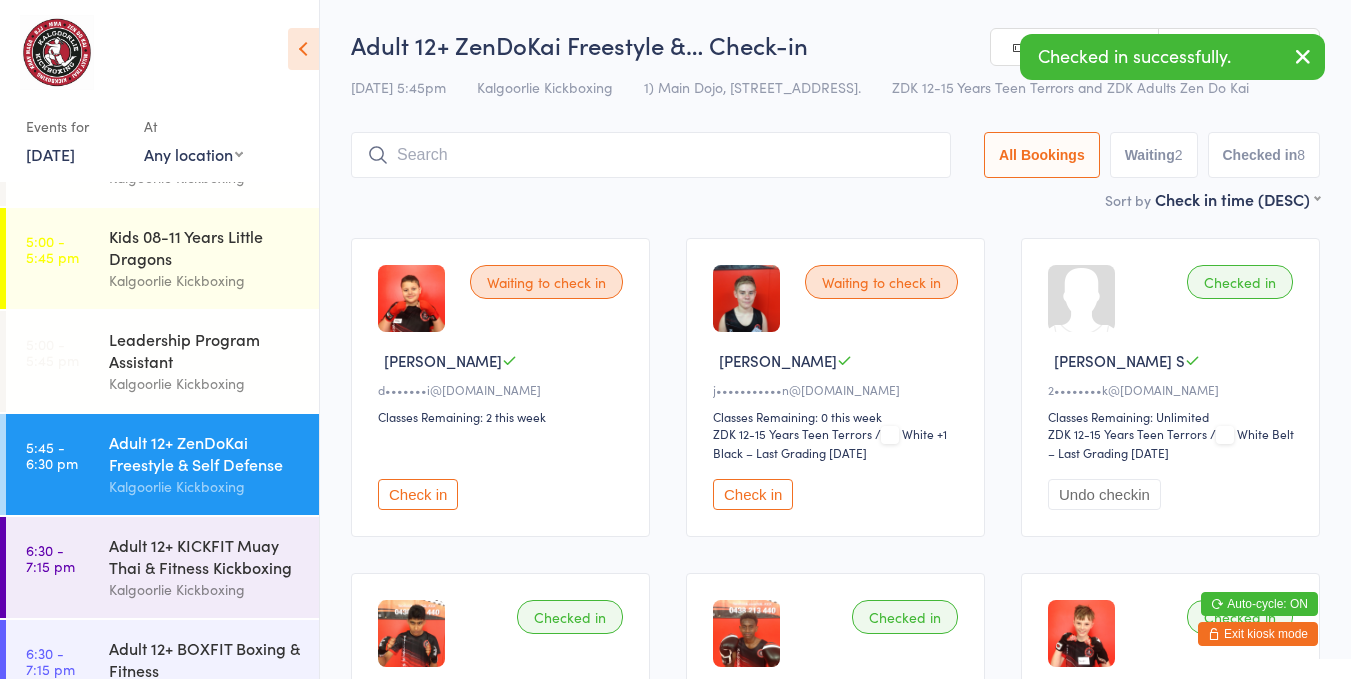 click on "Adult 12+ ZenDoKai Freestyle & Self Defense" at bounding box center [205, 453] 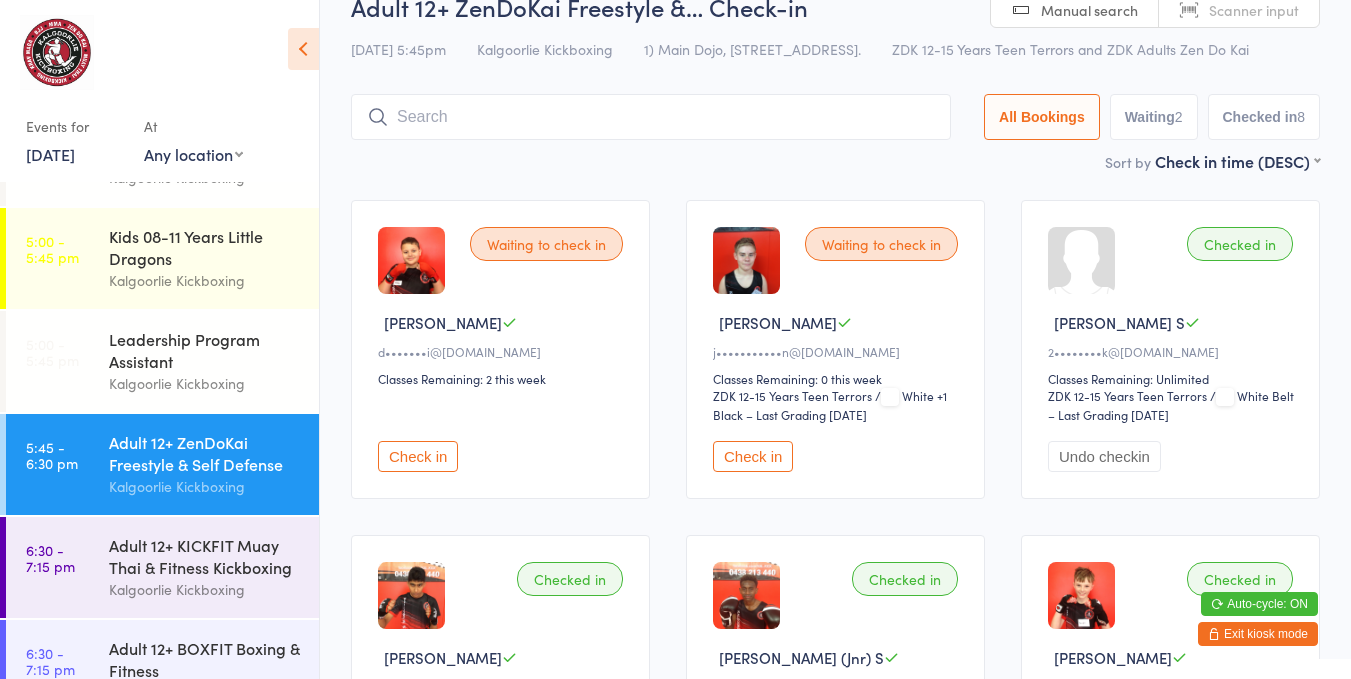 scroll, scrollTop: 37, scrollLeft: 0, axis: vertical 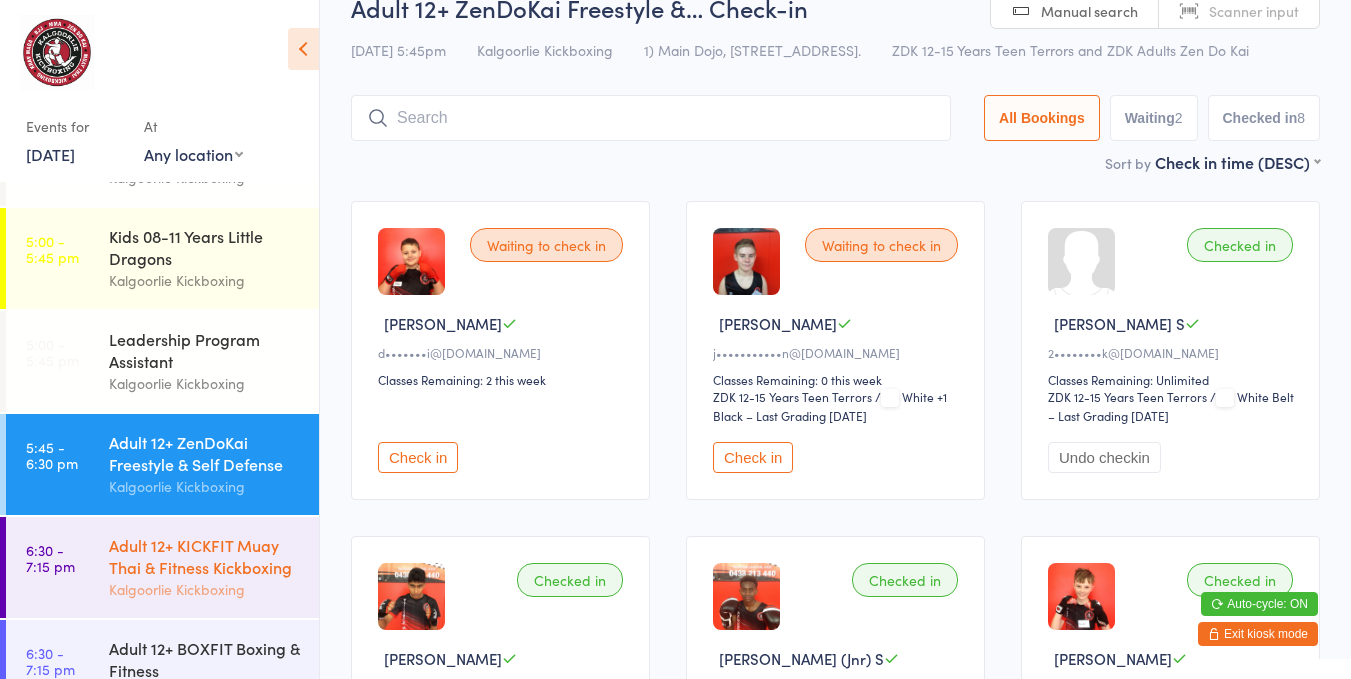 click on "Kalgoorlie Kickboxing" at bounding box center (205, 589) 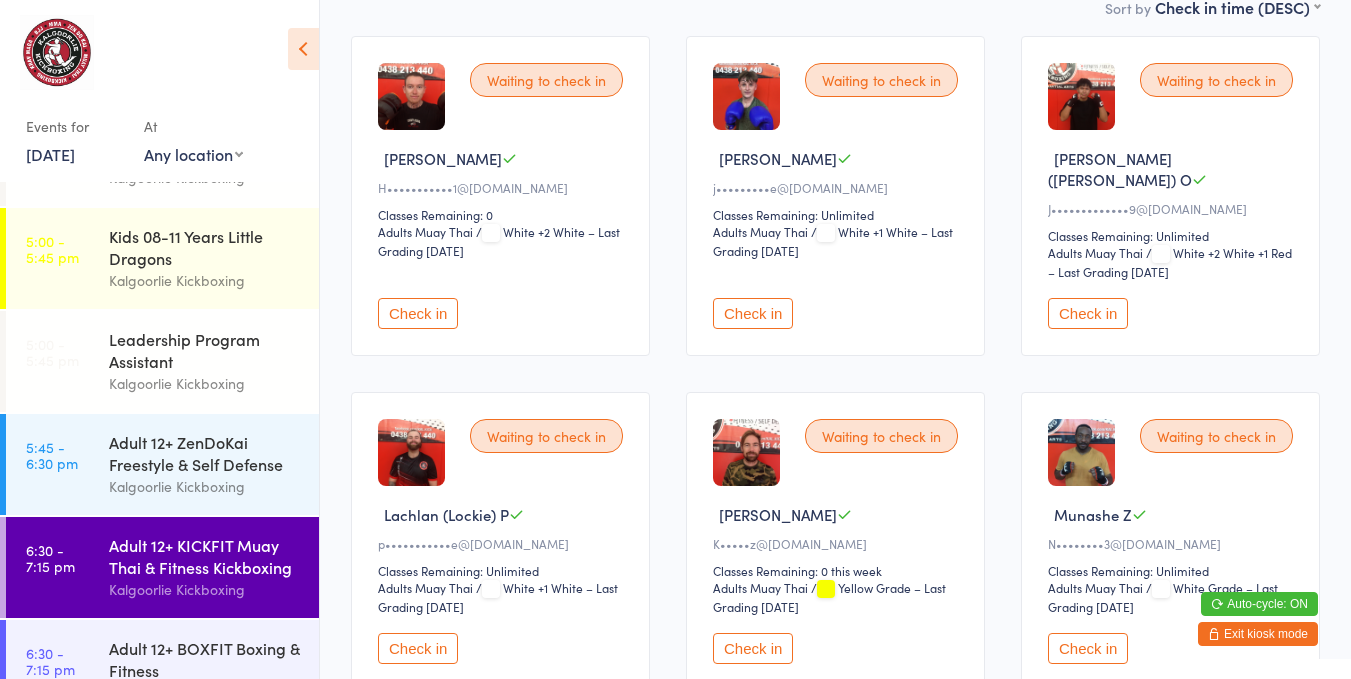 scroll, scrollTop: 216, scrollLeft: 0, axis: vertical 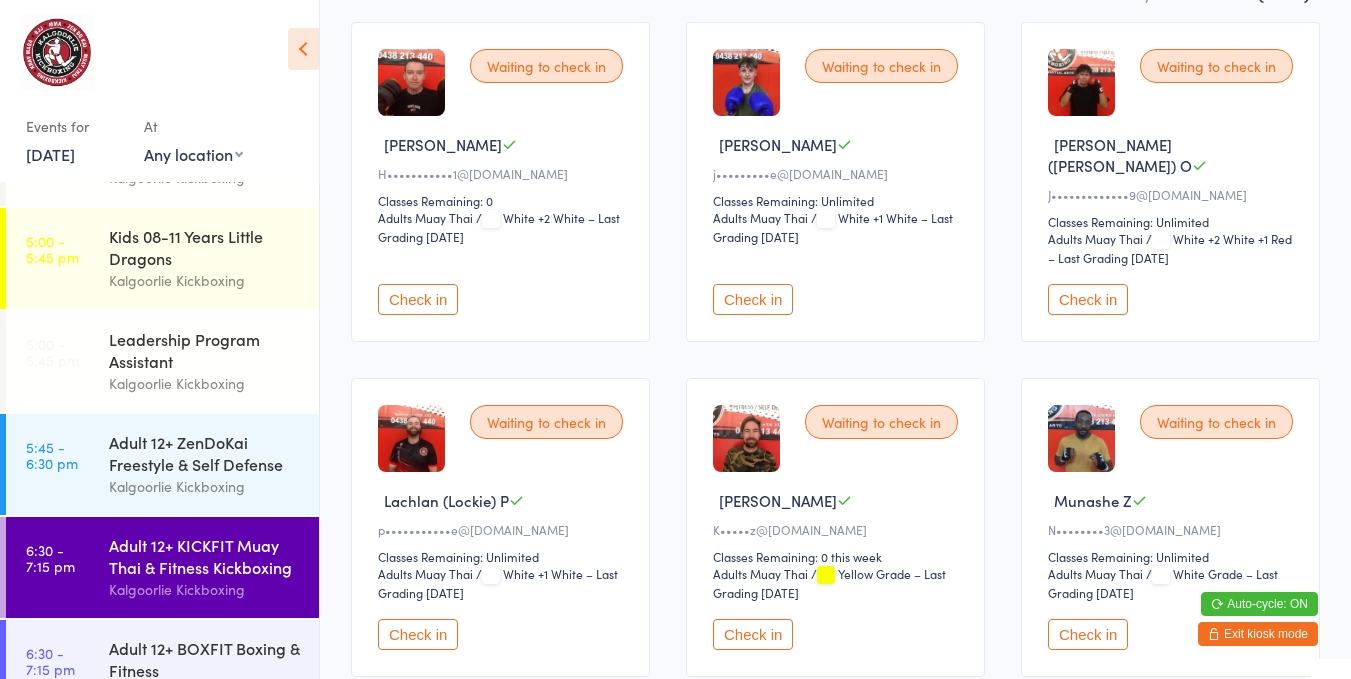 click on "Check in" at bounding box center [1088, 299] 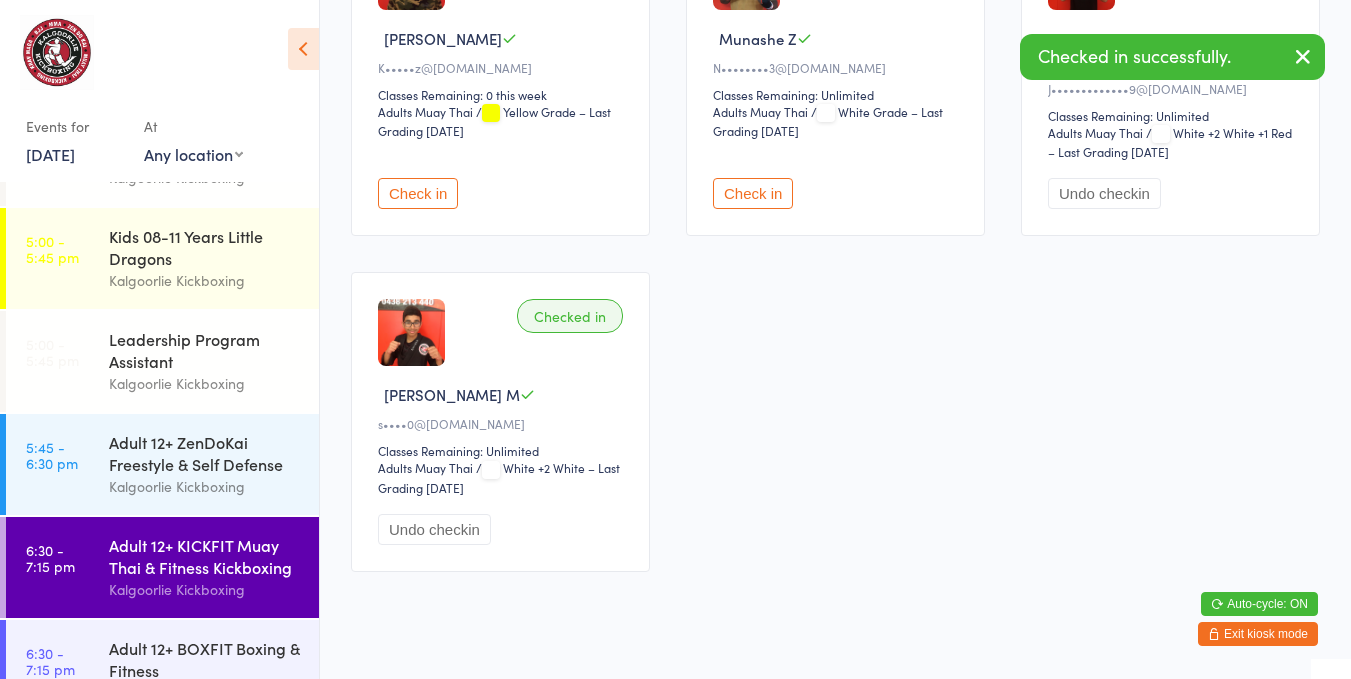 scroll, scrollTop: 646, scrollLeft: 0, axis: vertical 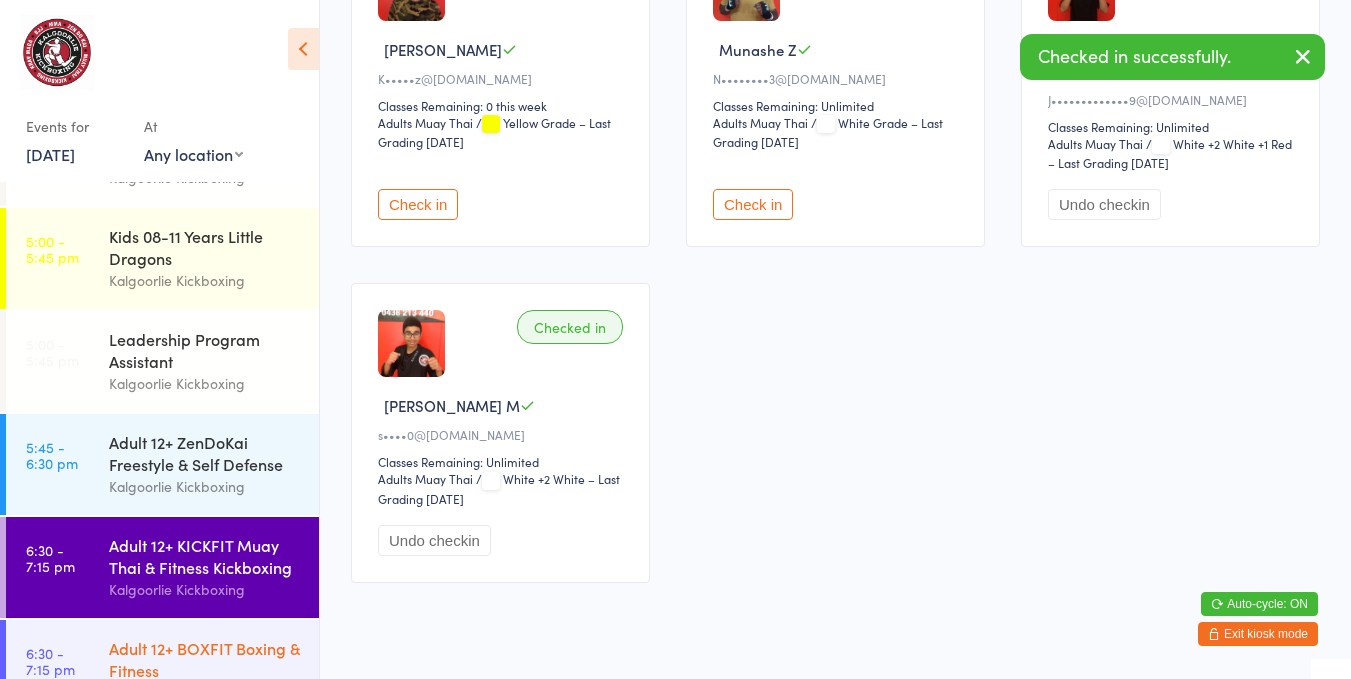 click on "Adult 12+ BOXFIT Boxing & Fitness Kalgoorlie Kickboxing" at bounding box center (214, 670) 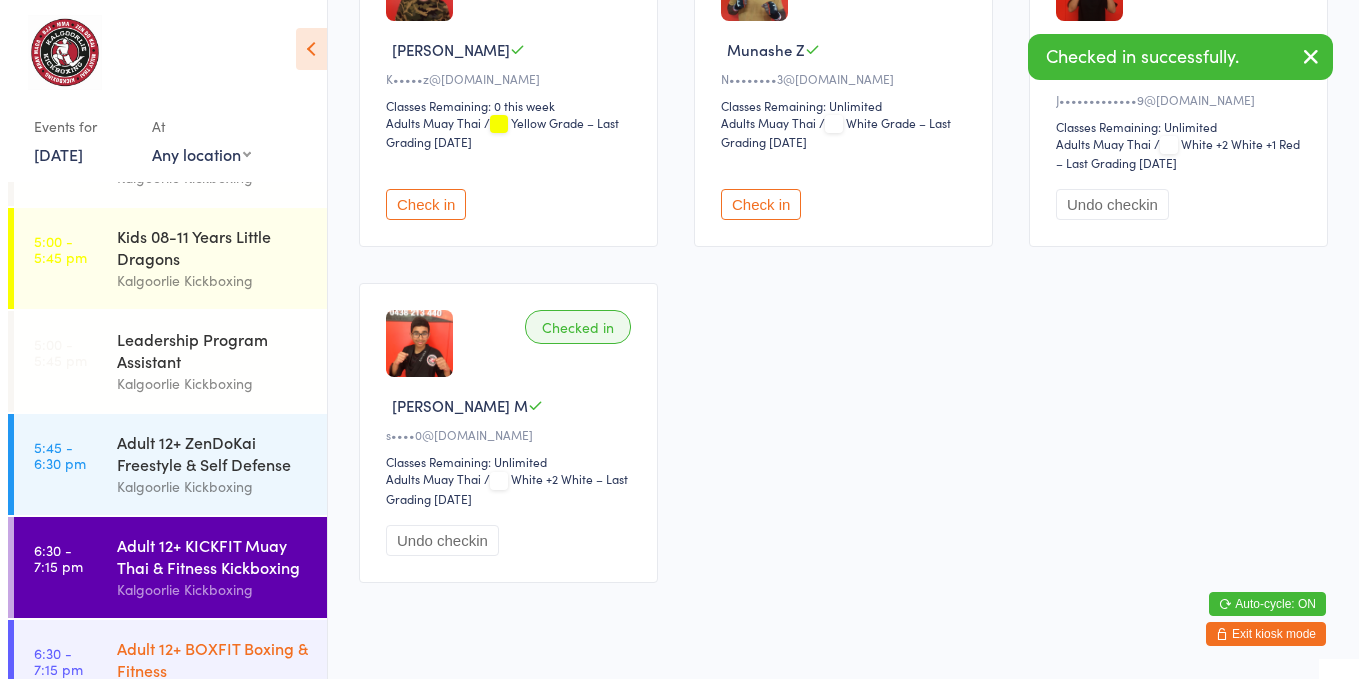 scroll, scrollTop: 0, scrollLeft: 0, axis: both 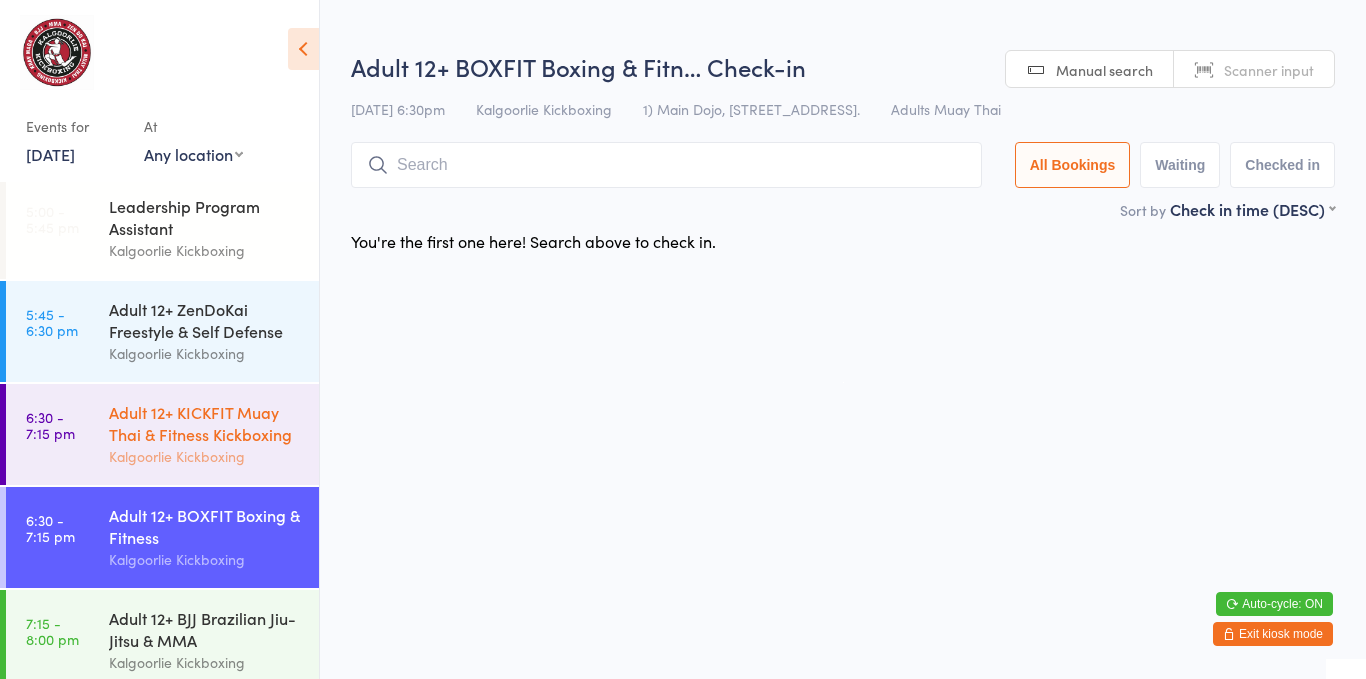 click on "Adult 12+ KICKFIT Muay Thai & Fitness Kickboxing" at bounding box center [205, 423] 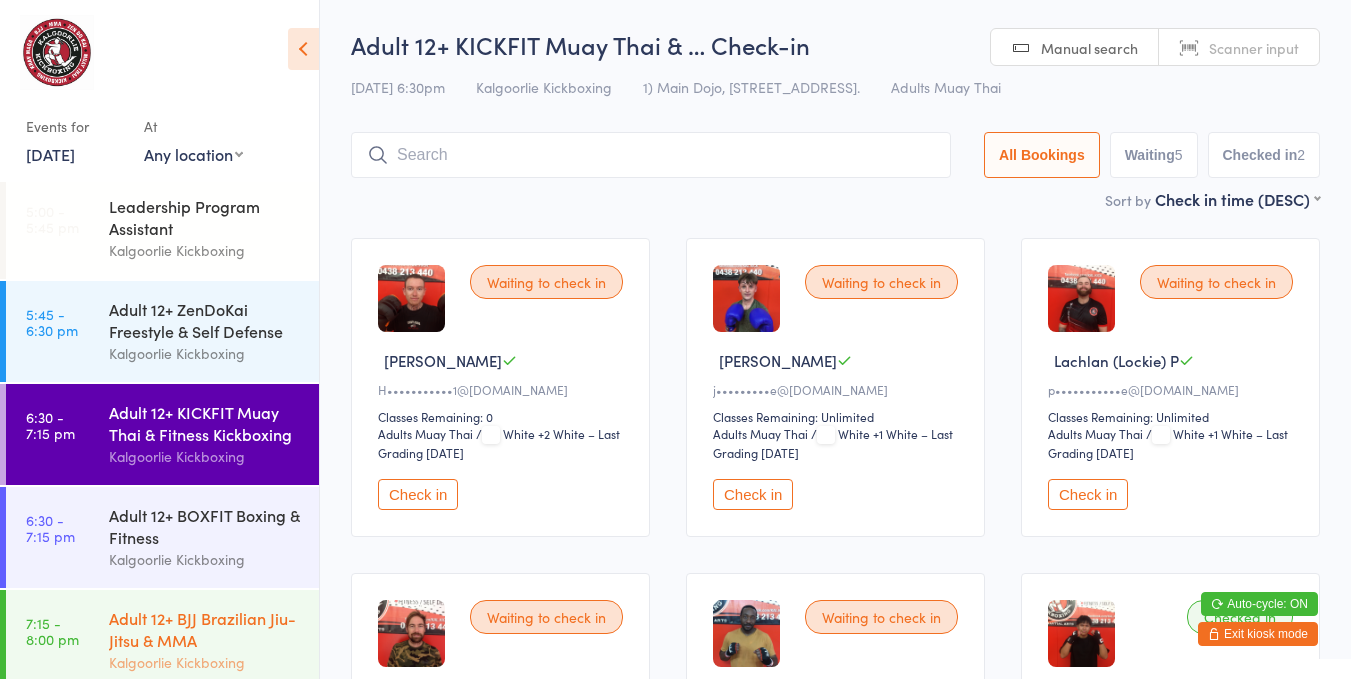 click on "Adult 12+ BJJ Brazilian Jiu-Jitsu & MMA" at bounding box center [205, 629] 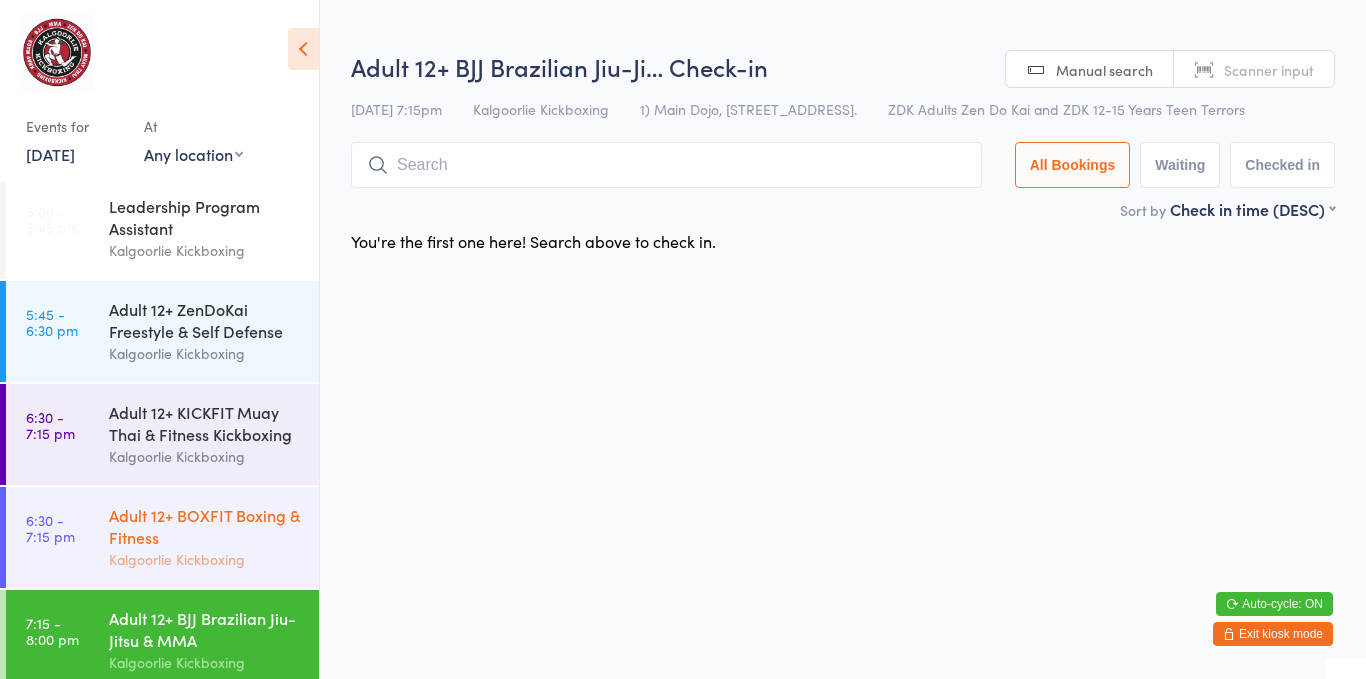 click on "Kalgoorlie Kickboxing" at bounding box center [205, 559] 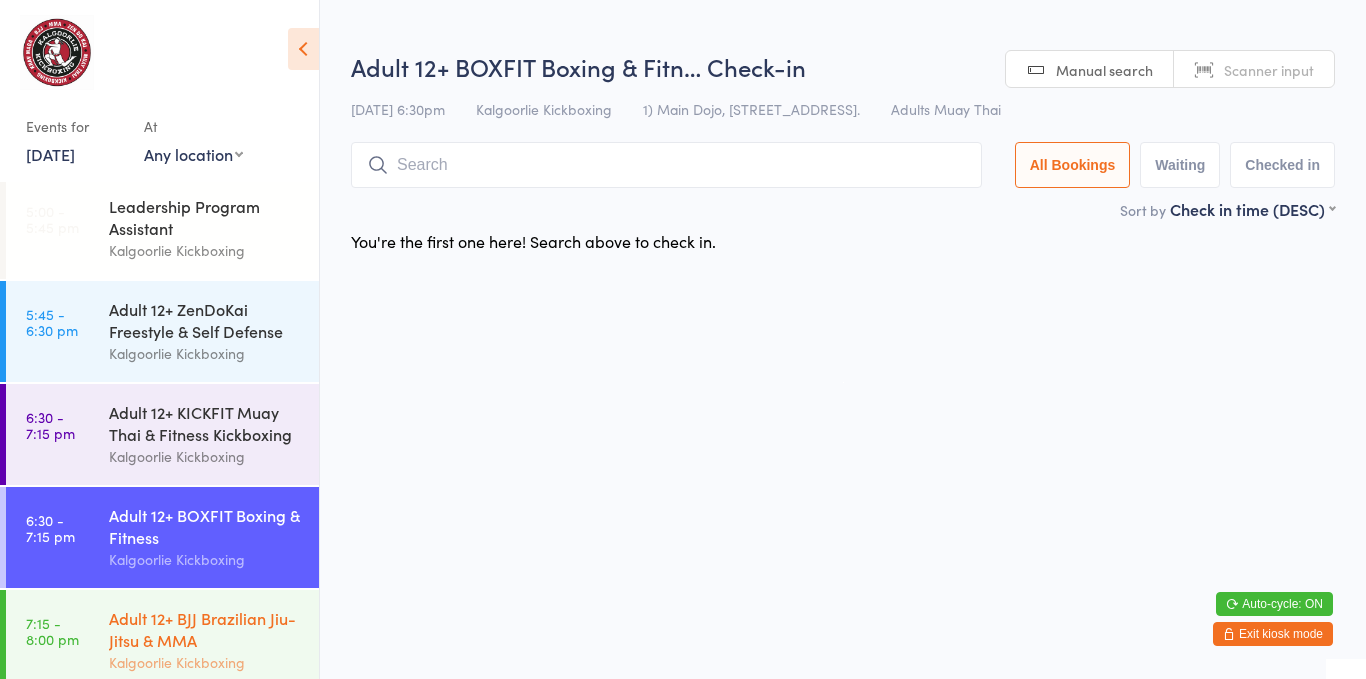 click on "Adult 12+ BJJ Brazilian Jiu-Jitsu & MMA" at bounding box center (205, 629) 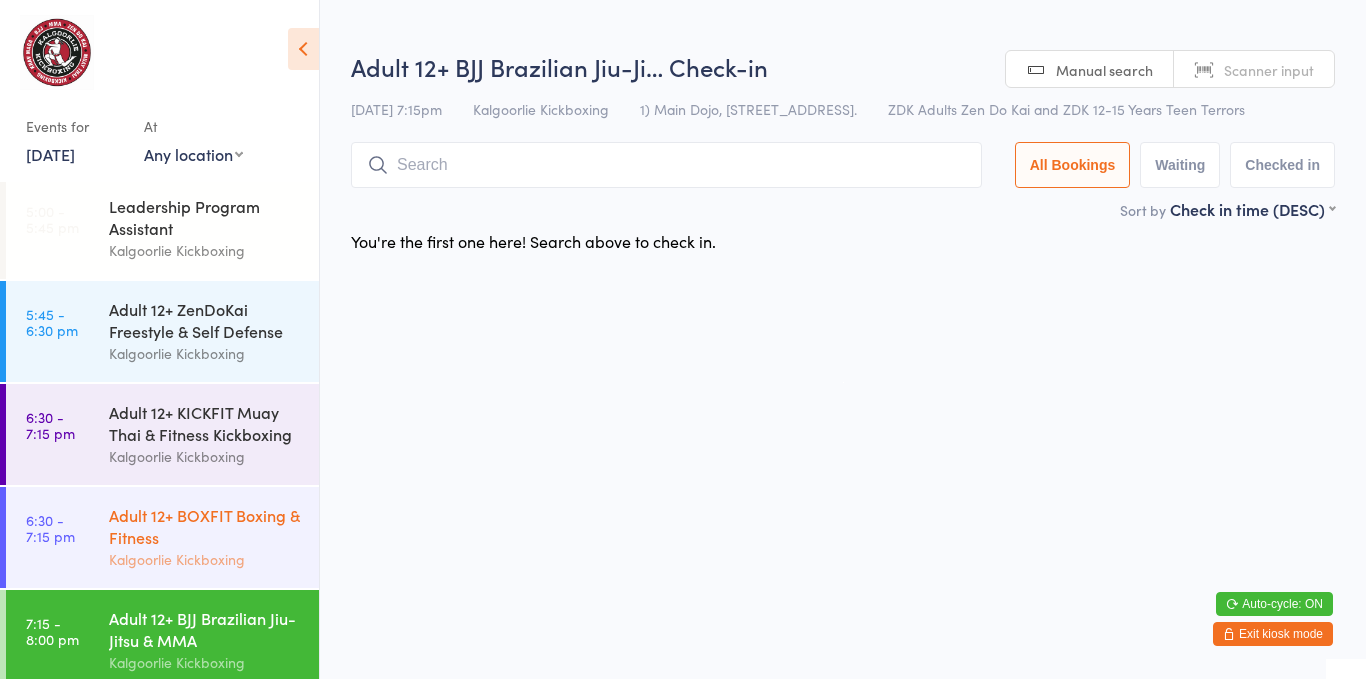 click on "Adult 12+ BOXFIT Boxing & Fitness" at bounding box center [205, 526] 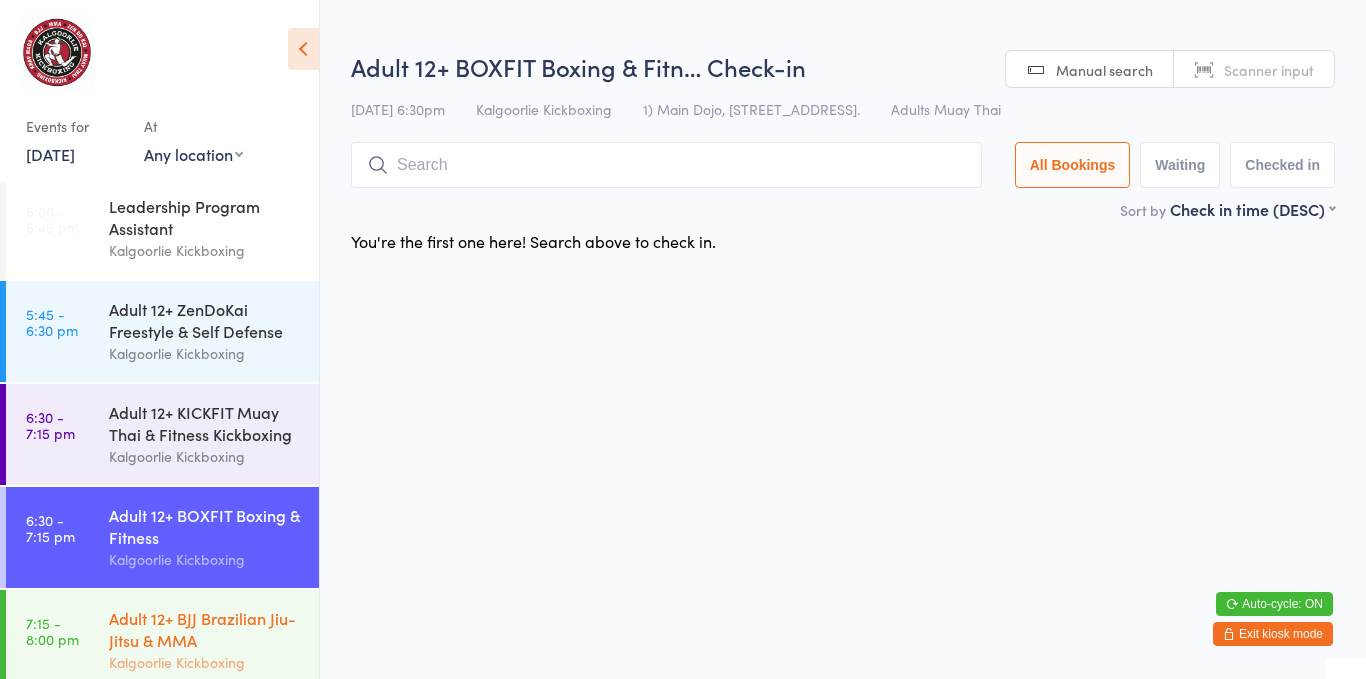 click on "Adult 12+ BJJ Brazilian Jiu-Jitsu & MMA Kalgoorlie Kickboxing" at bounding box center (214, 640) 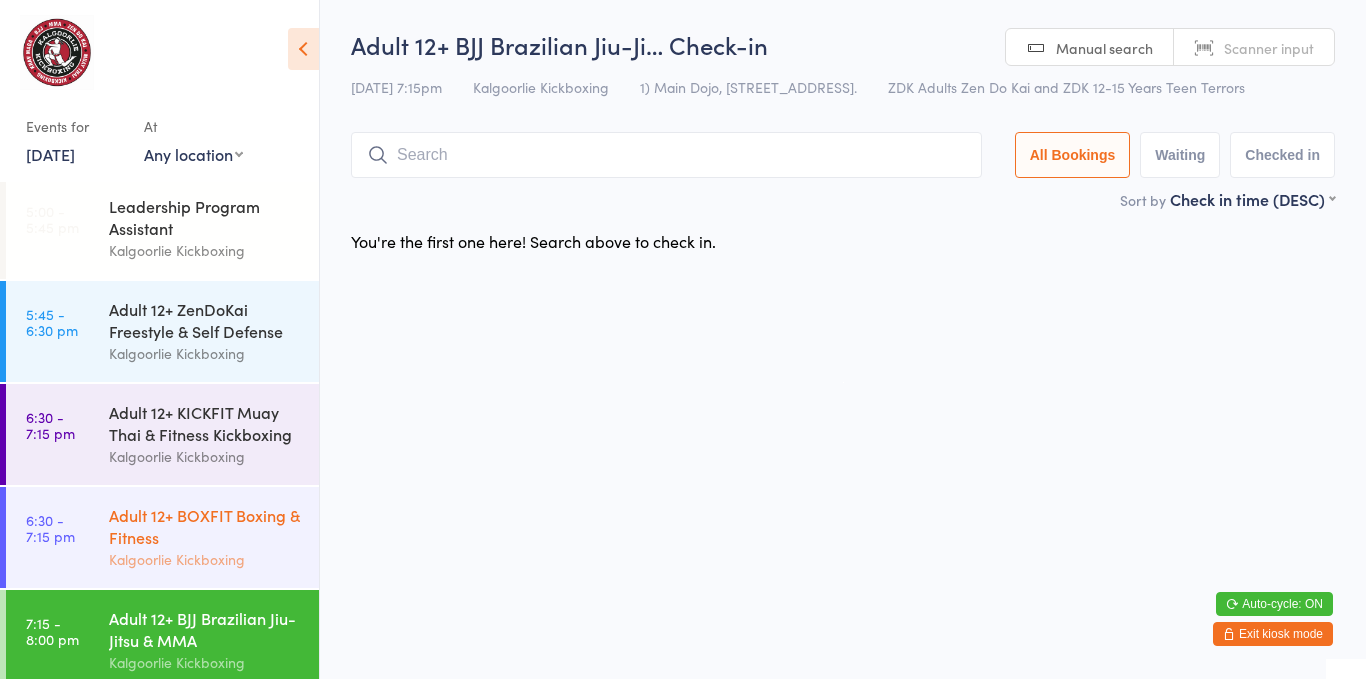 click on "6:30 - 7:15 pm Adult 12+ BOXFIT Boxing & Fitness Kalgoorlie Kickboxing" at bounding box center [162, 537] 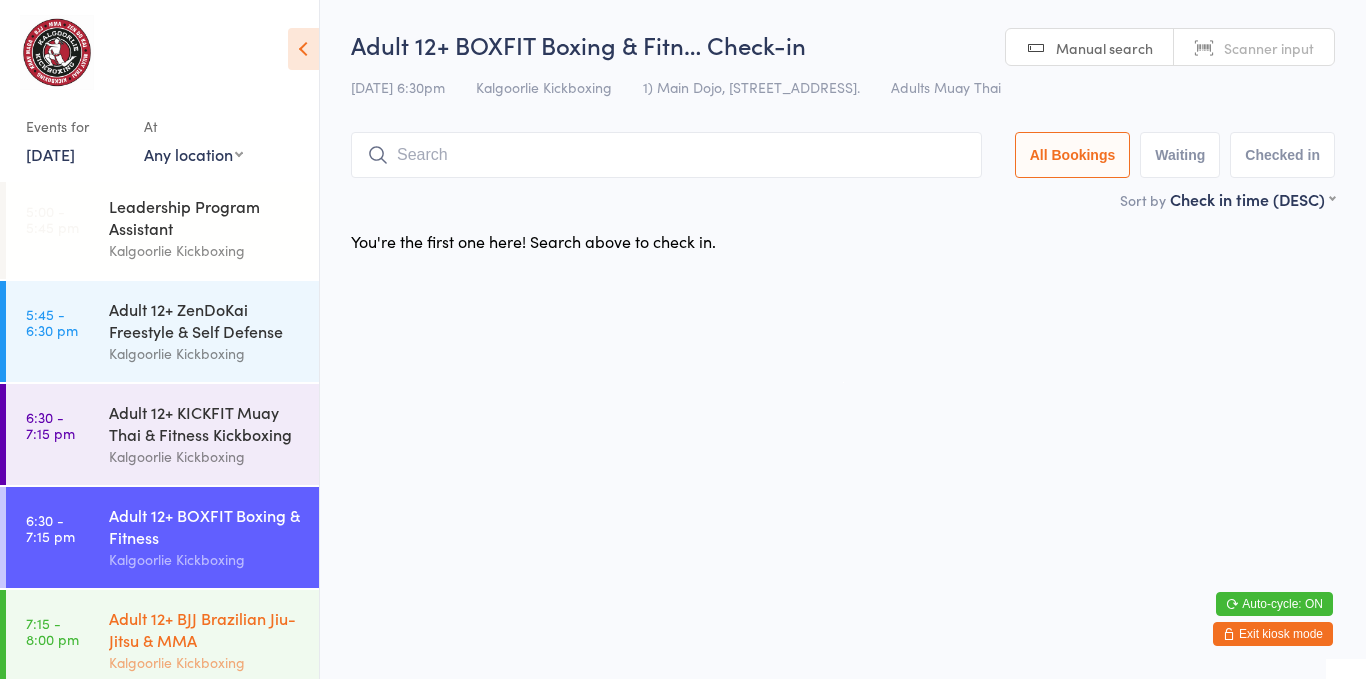 click on "Kalgoorlie Kickboxing" at bounding box center (205, 662) 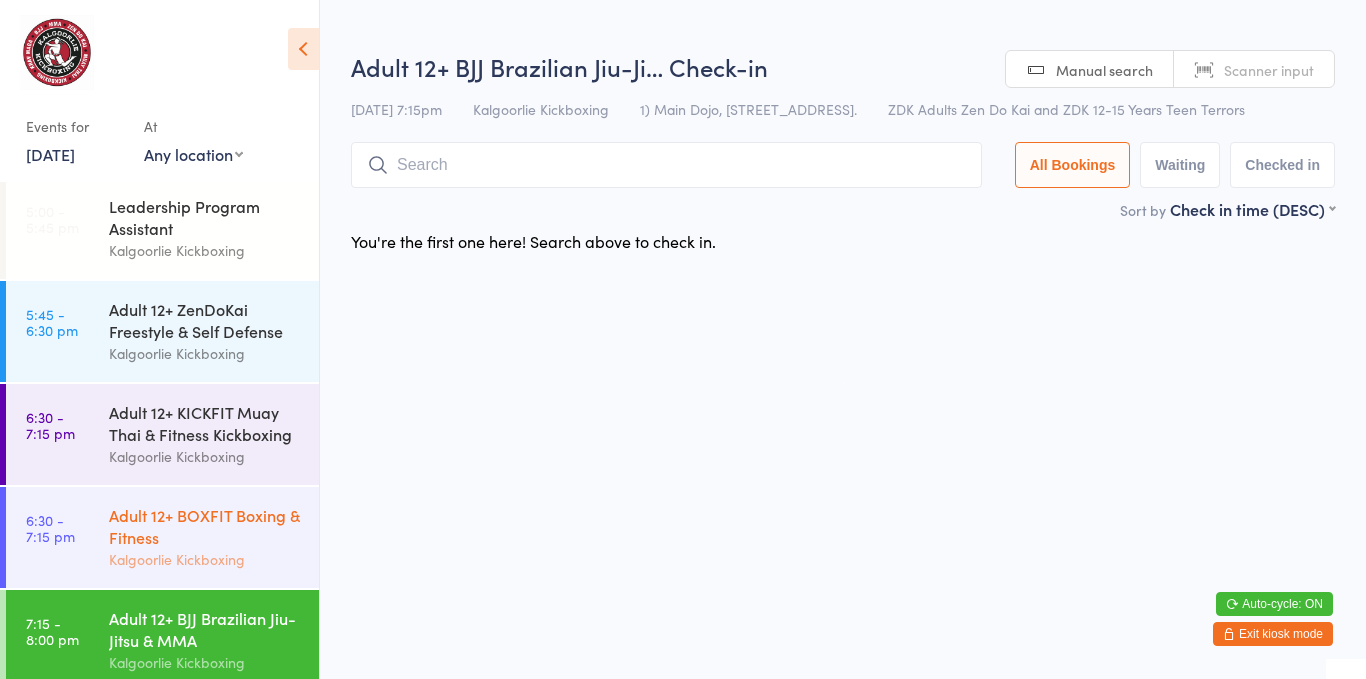 click on "Kalgoorlie Kickboxing" at bounding box center (205, 559) 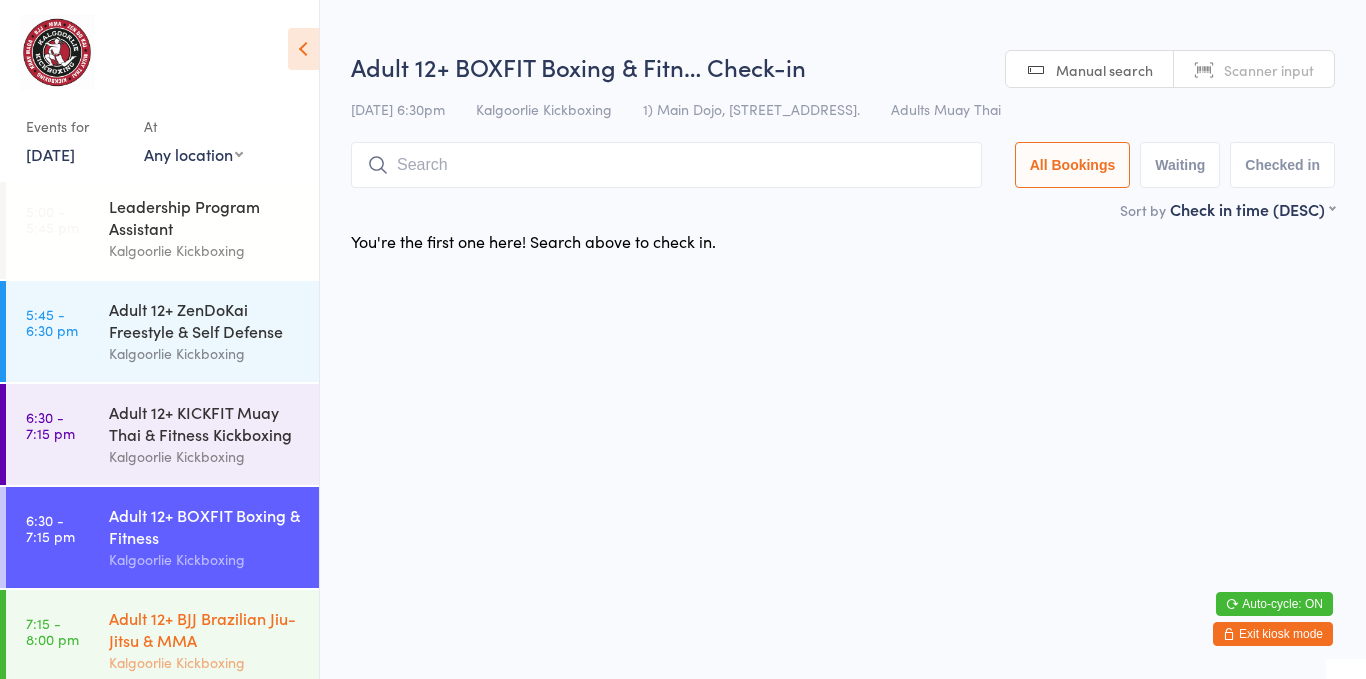 click on "Adult 12+ BJJ Brazilian Jiu-Jitsu & MMA" at bounding box center (205, 629) 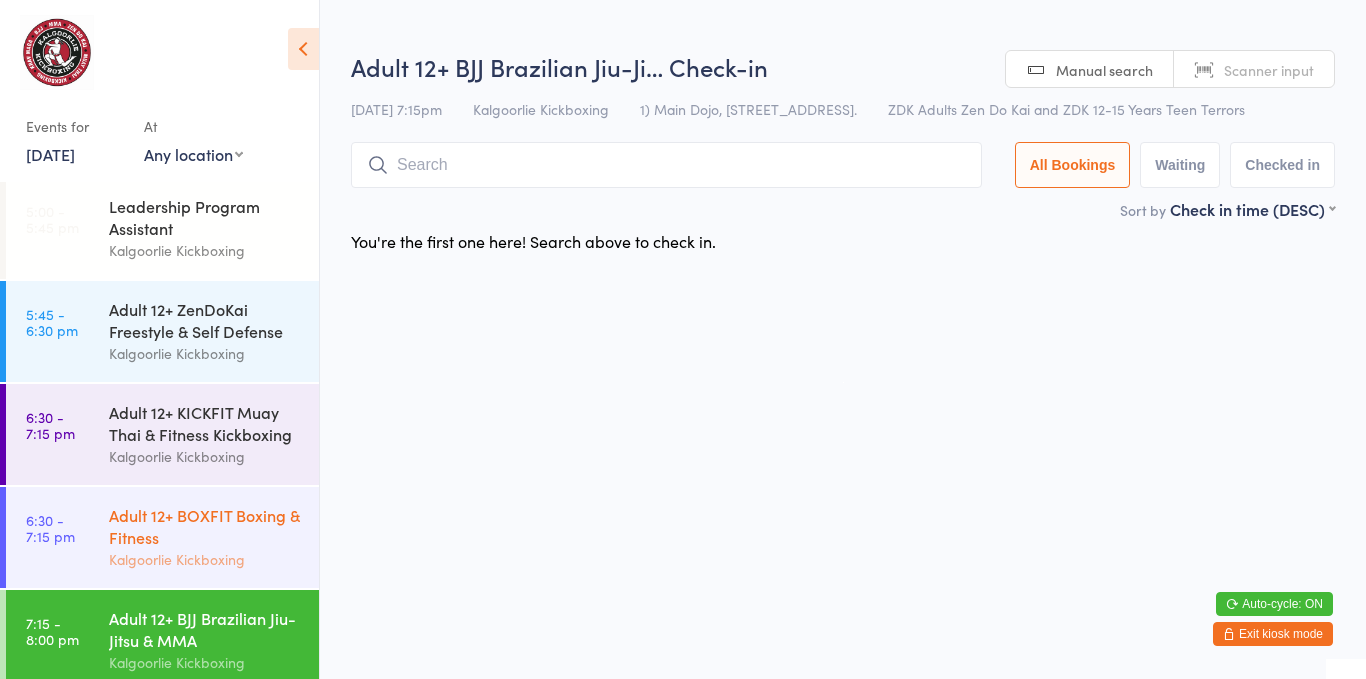 click on "Adult 12+ BOXFIT Boxing & Fitness" at bounding box center (205, 526) 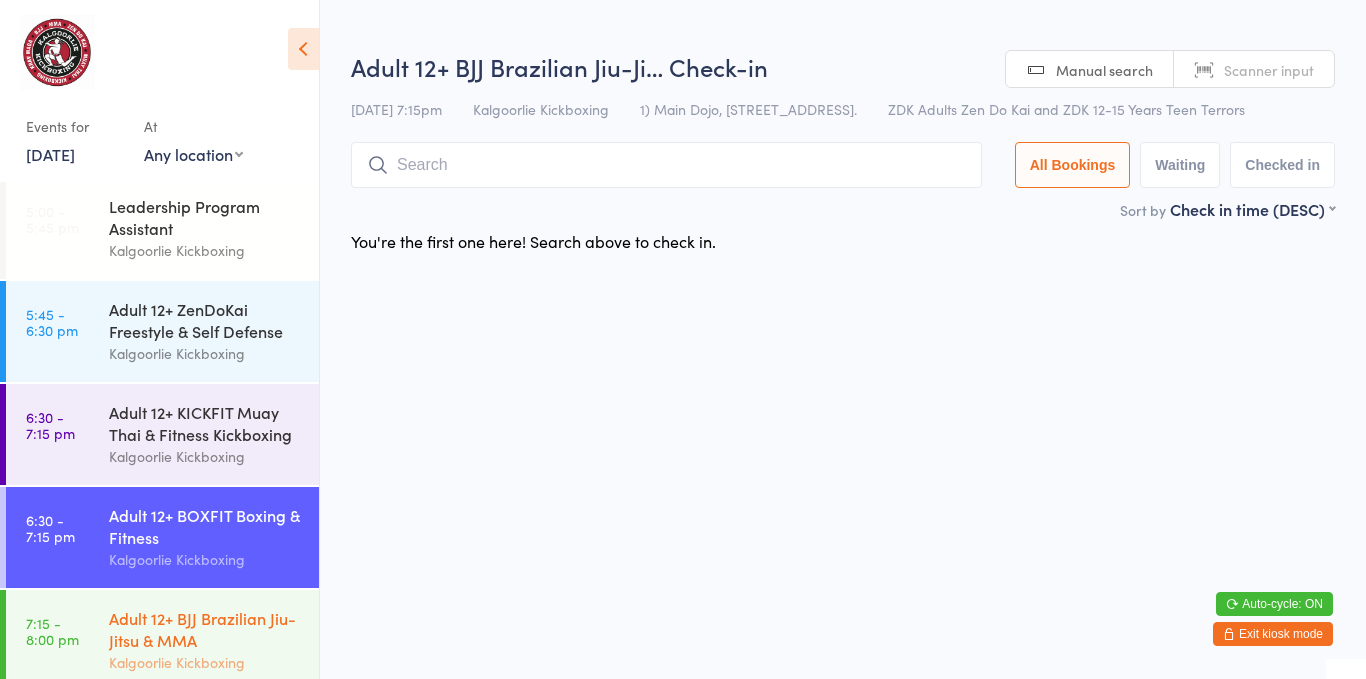 click on "Adult 12+ BJJ Brazilian Jiu-Jitsu & MMA" at bounding box center [205, 629] 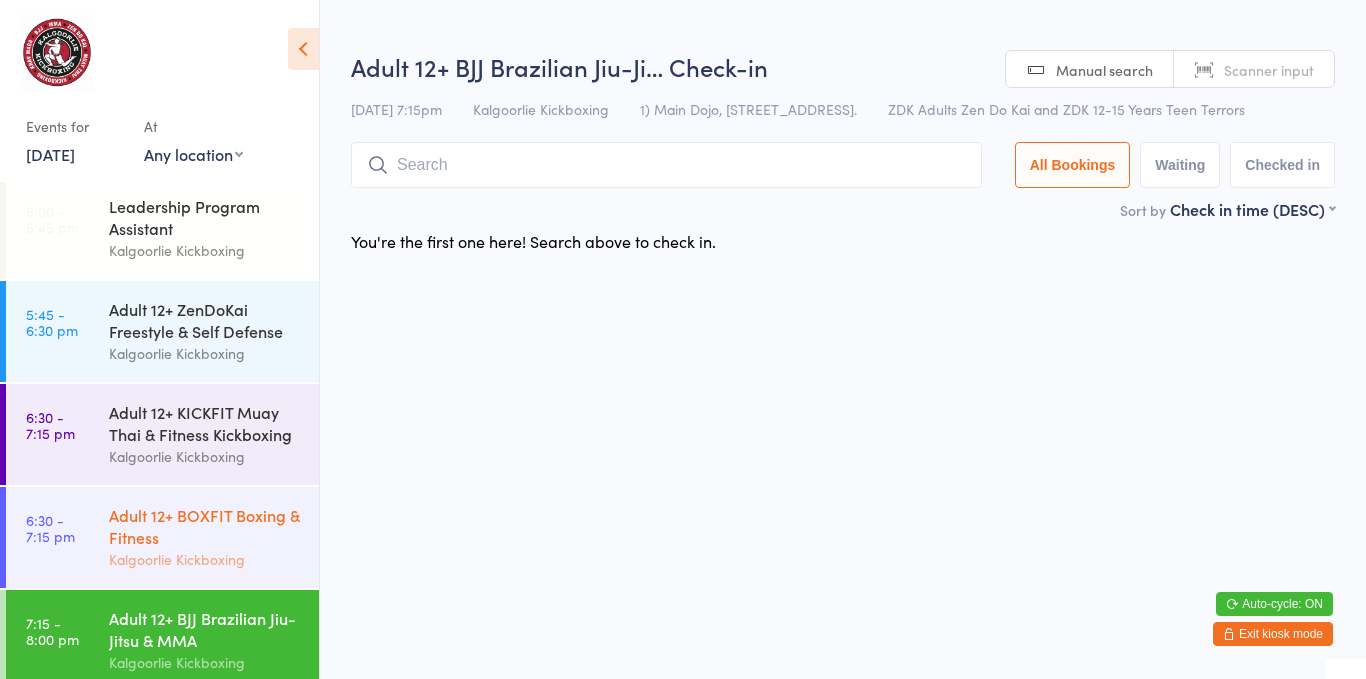 click on "Adult 12+ BOXFIT Boxing & Fitness" at bounding box center [205, 526] 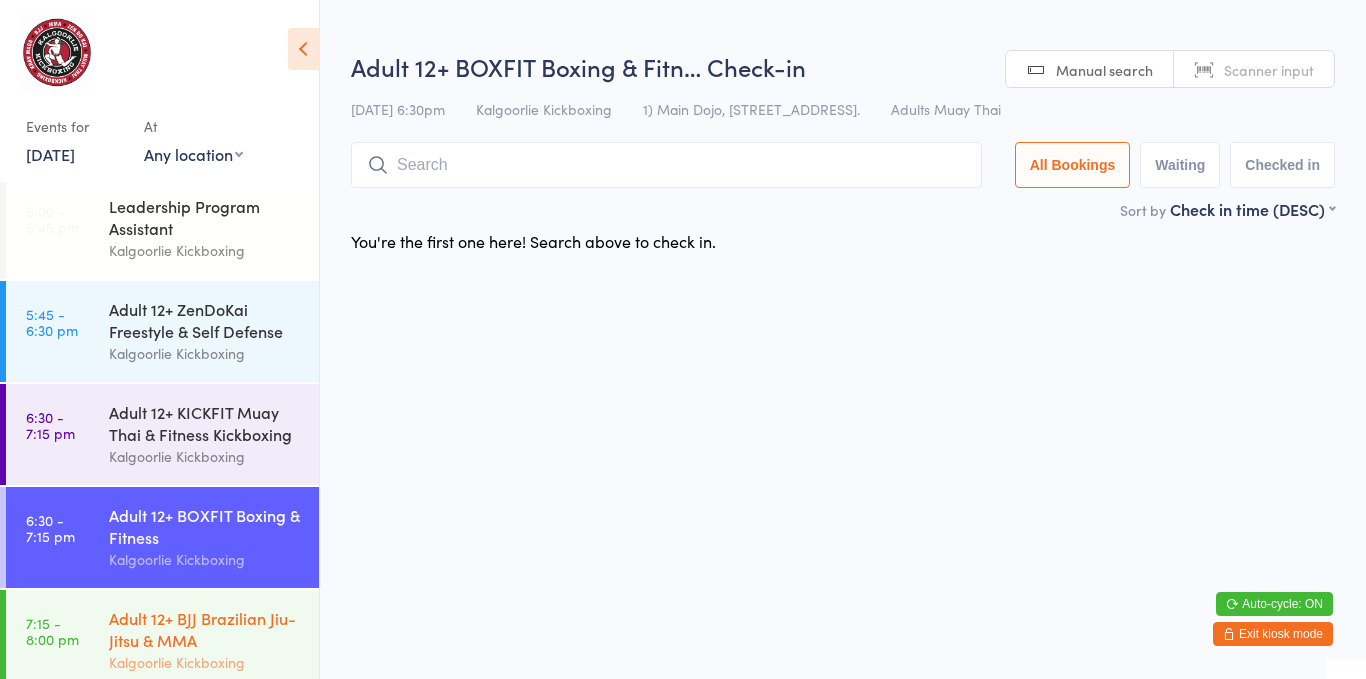 click on "Adult 12+ BJJ Brazilian Jiu-Jitsu & MMA" at bounding box center (205, 629) 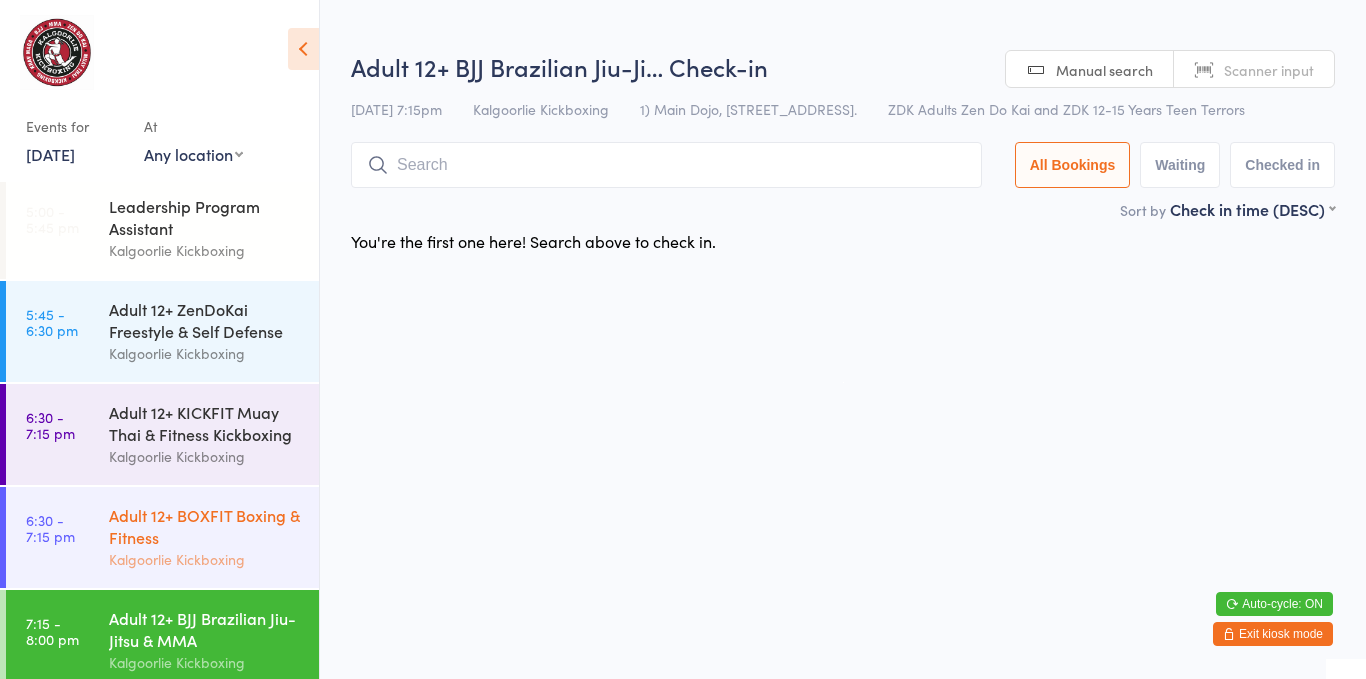 click on "Adult 12+ BOXFIT Boxing & Fitness" at bounding box center (205, 526) 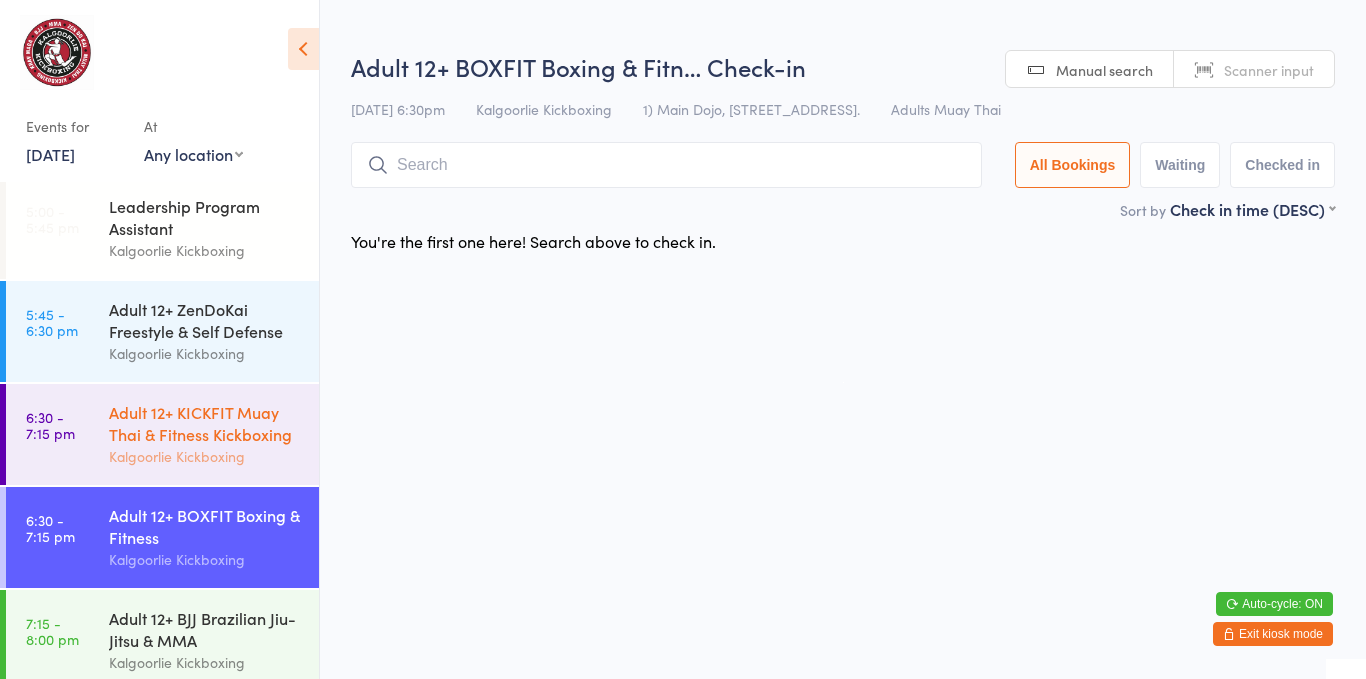 click on "Adult 12+ KICKFIT Muay Thai & Fitness Kickboxing" at bounding box center [205, 423] 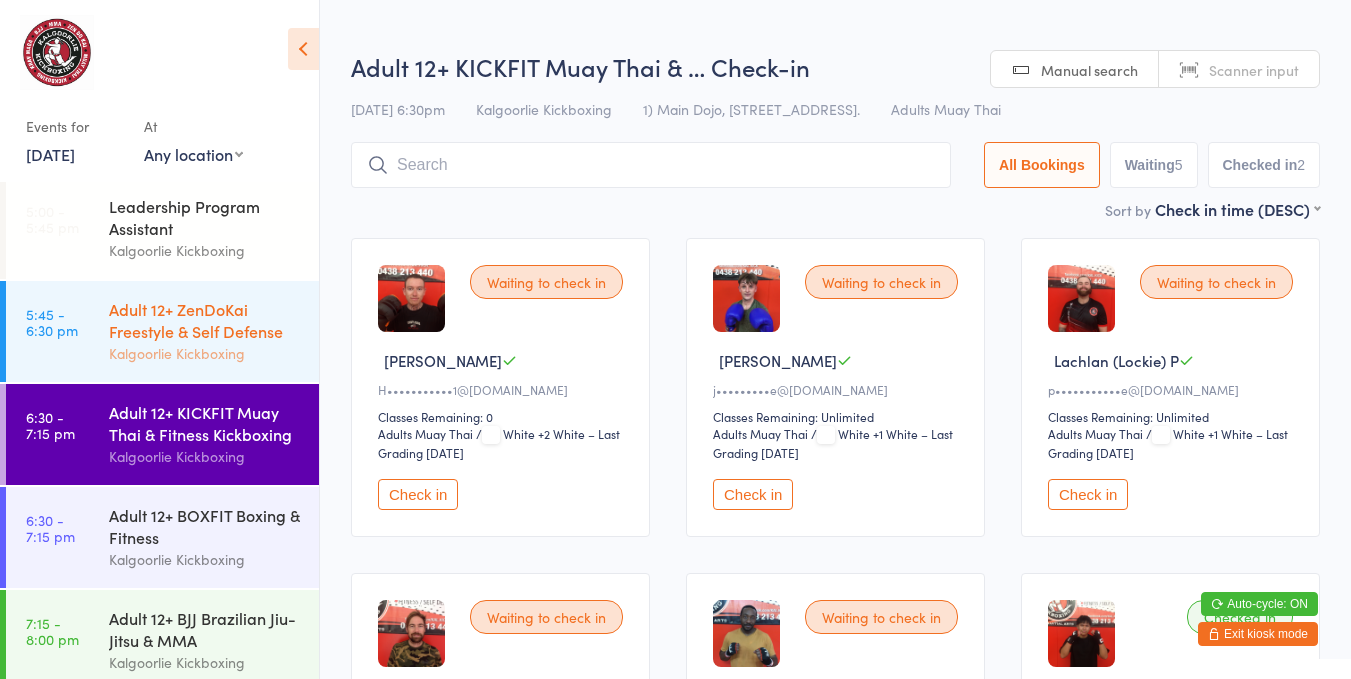 click on "Adult 12+ ZenDoKai Freestyle & Self Defense" at bounding box center [205, 320] 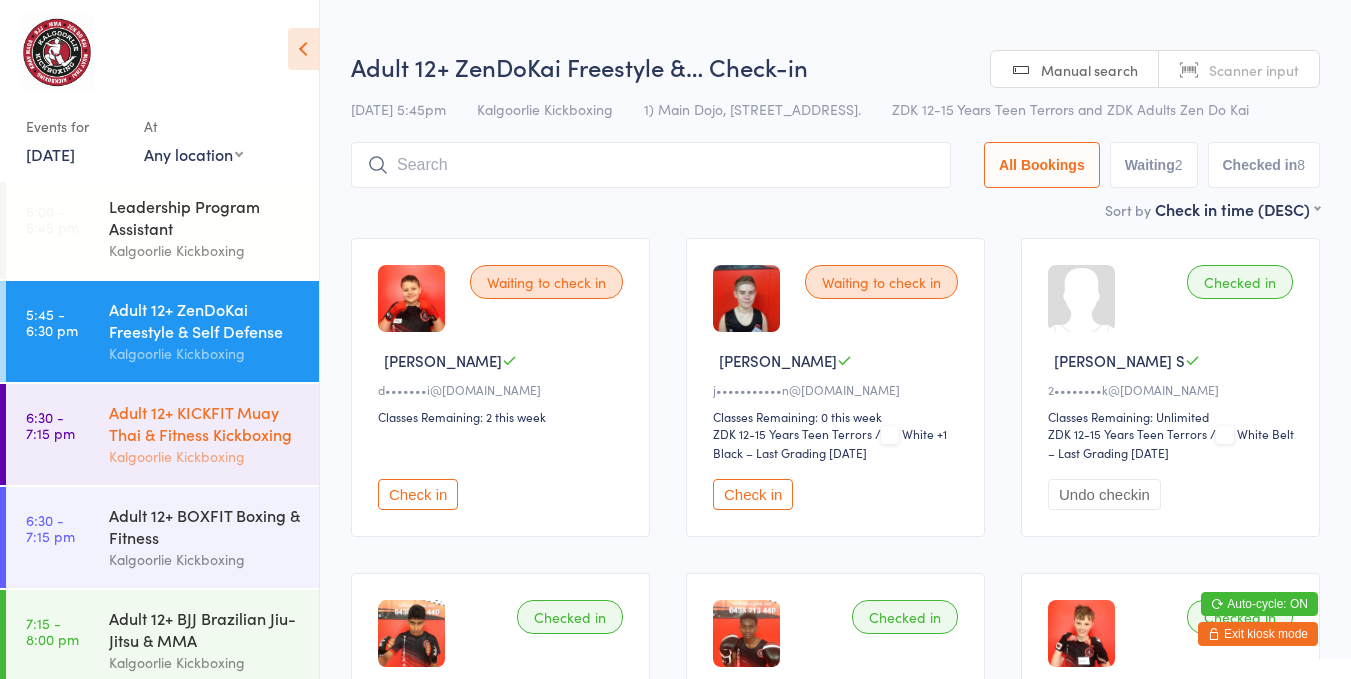 click on "Adult 12+ KICKFIT Muay Thai & Fitness Kickboxing" at bounding box center (205, 423) 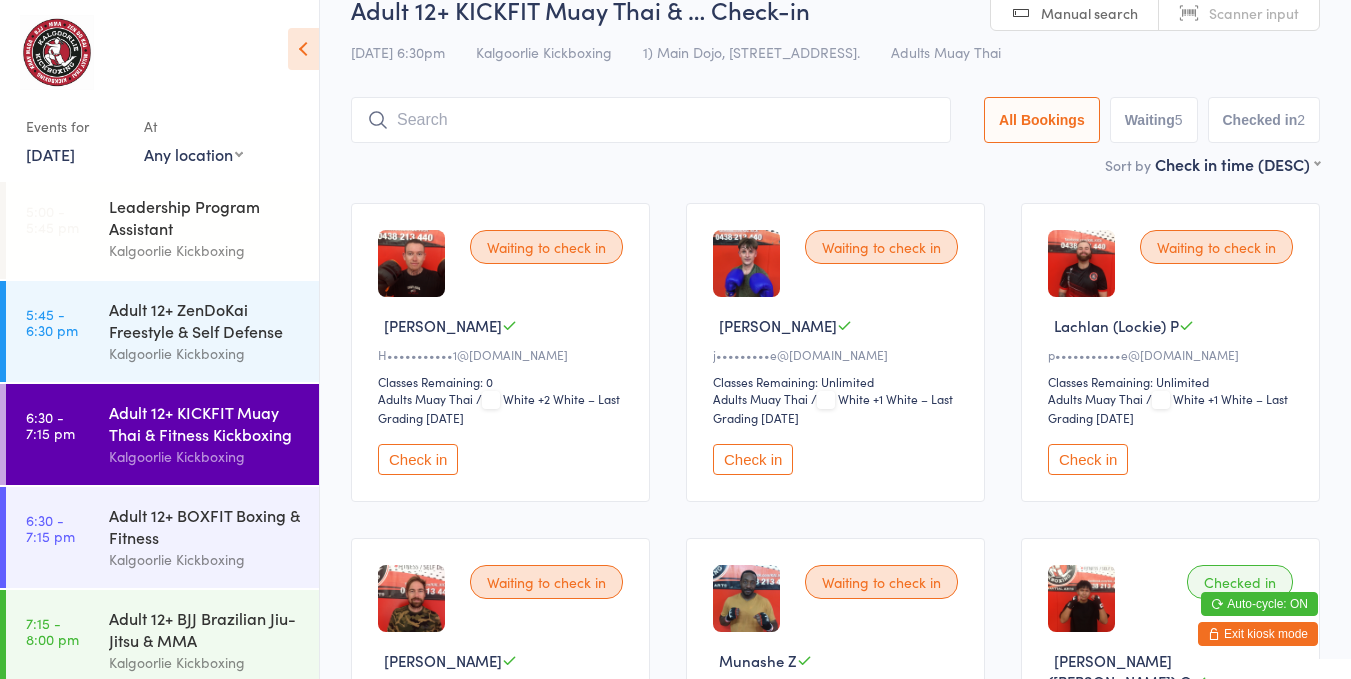 scroll, scrollTop: 34, scrollLeft: 0, axis: vertical 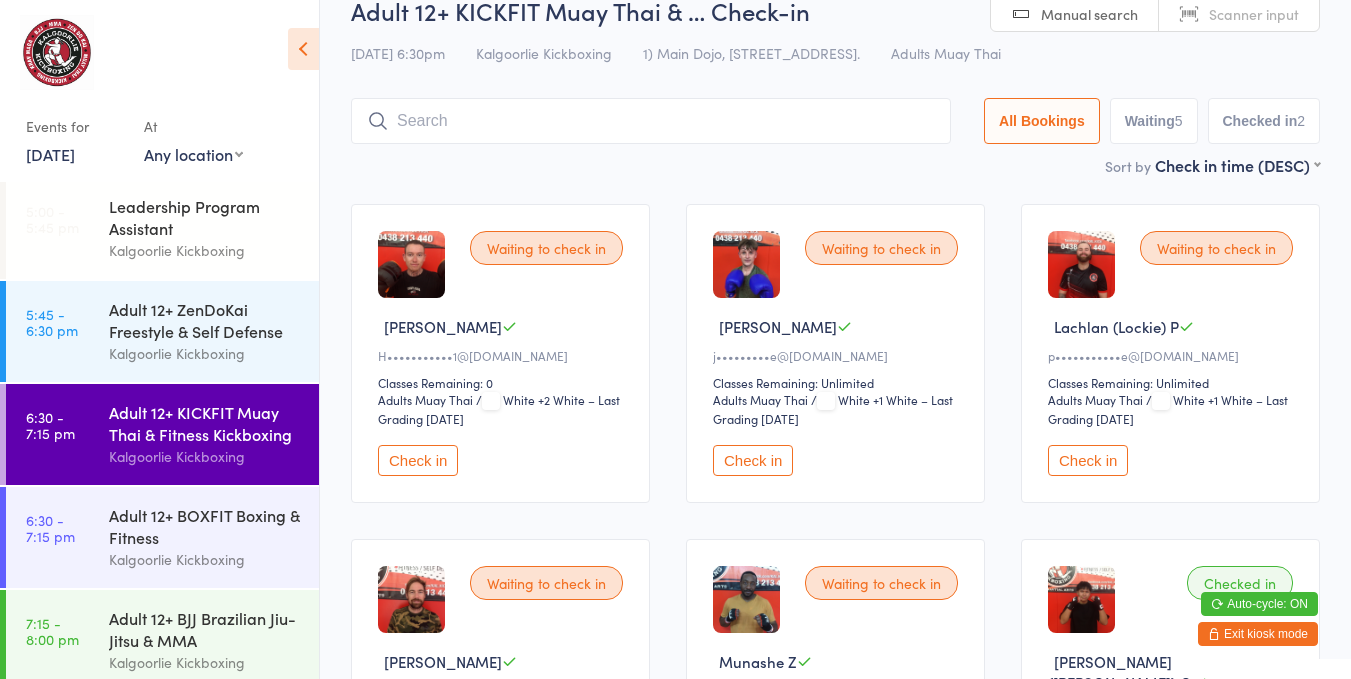 click on "Check in" at bounding box center [753, 460] 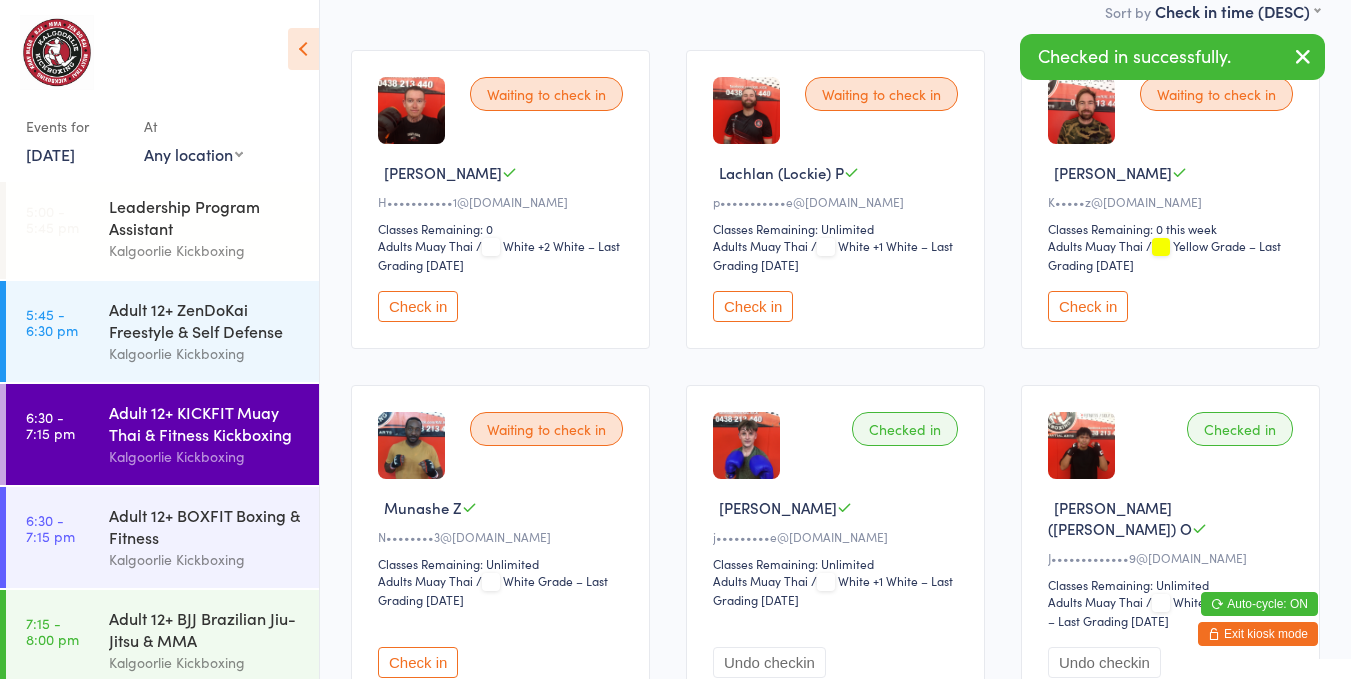 scroll, scrollTop: 198, scrollLeft: 0, axis: vertical 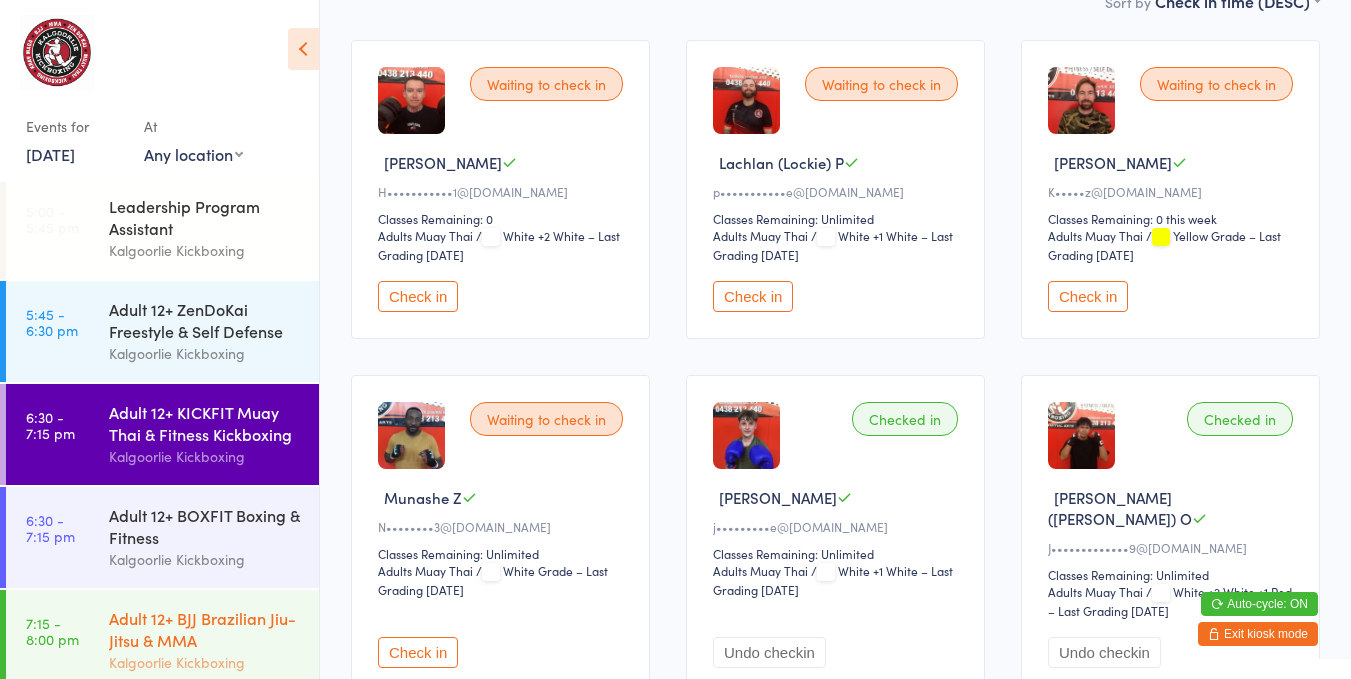 click on "Adult 12+ BJJ Brazilian Jiu-Jitsu & MMA" at bounding box center (205, 629) 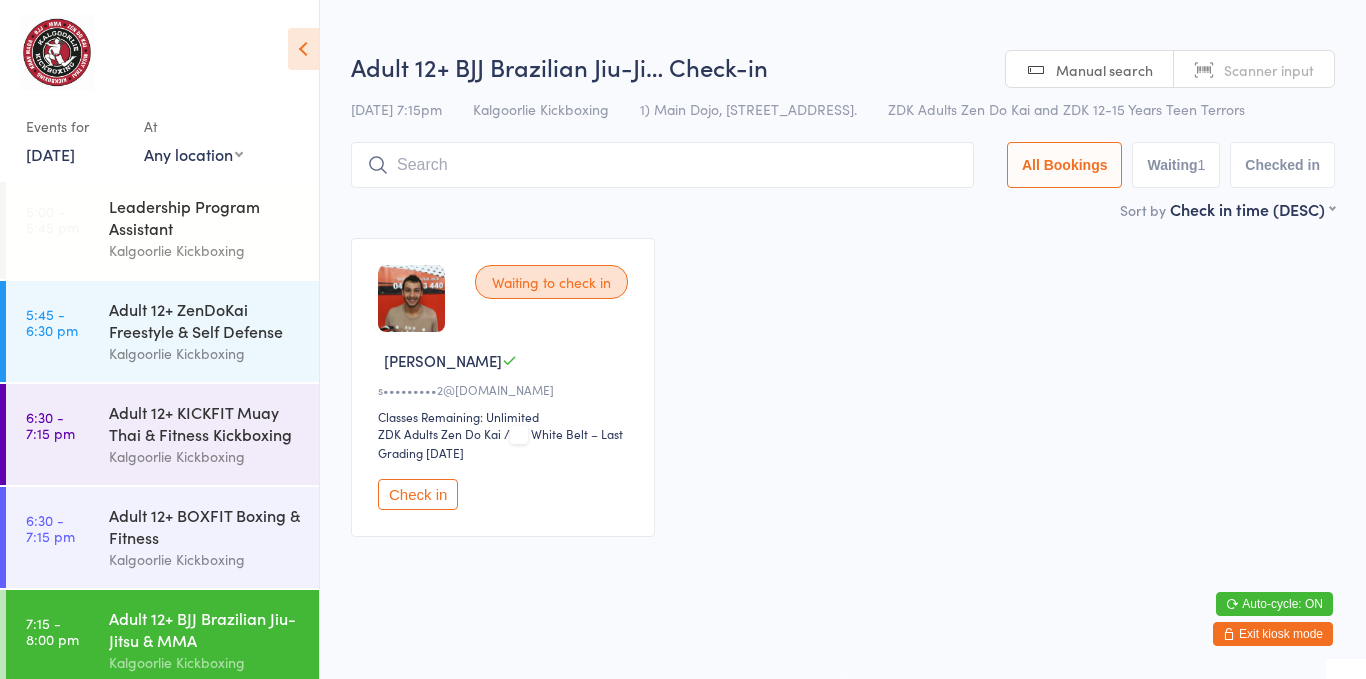 click on "Adult 12+ BJJ Brazilian Jiu-Jitsu & MMA" at bounding box center (205, 629) 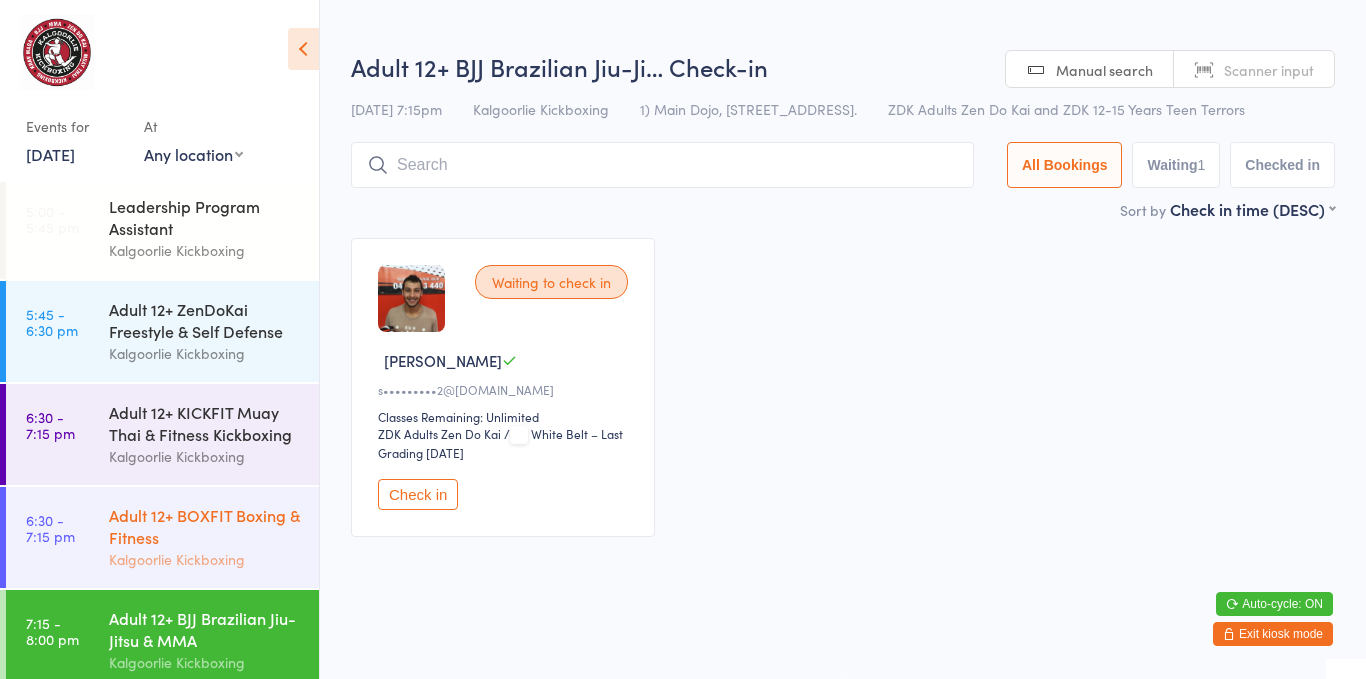 click on "Kalgoorlie Kickboxing" at bounding box center (205, 559) 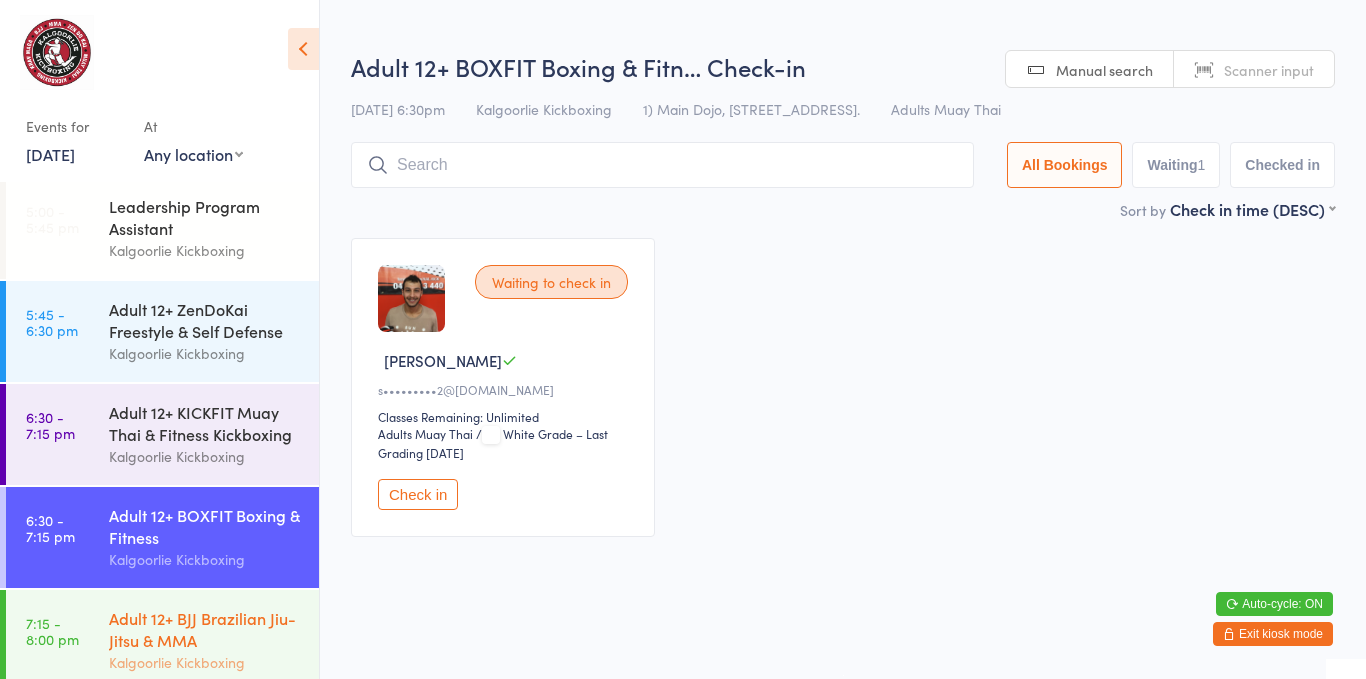 click on "Adult 12+ BJJ Brazilian Jiu-Jitsu & MMA" at bounding box center (205, 629) 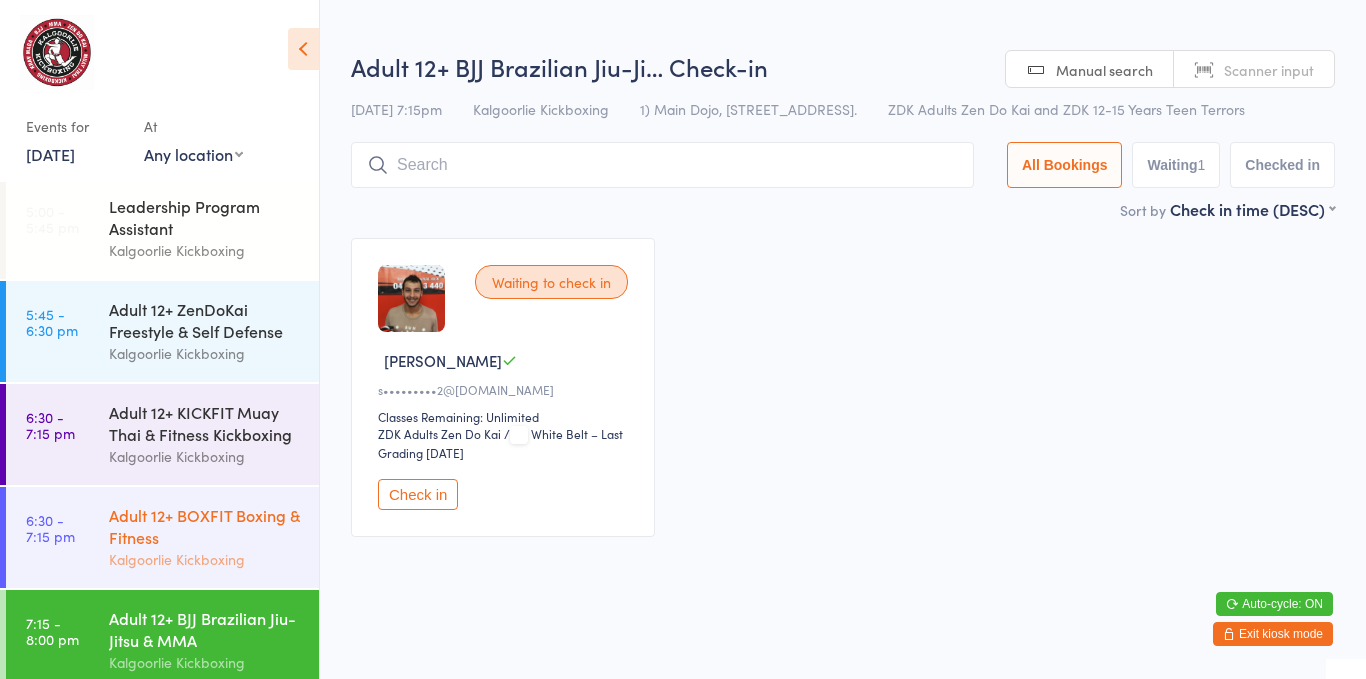 click on "Adult 12+ BOXFIT Boxing & Fitness" at bounding box center (205, 526) 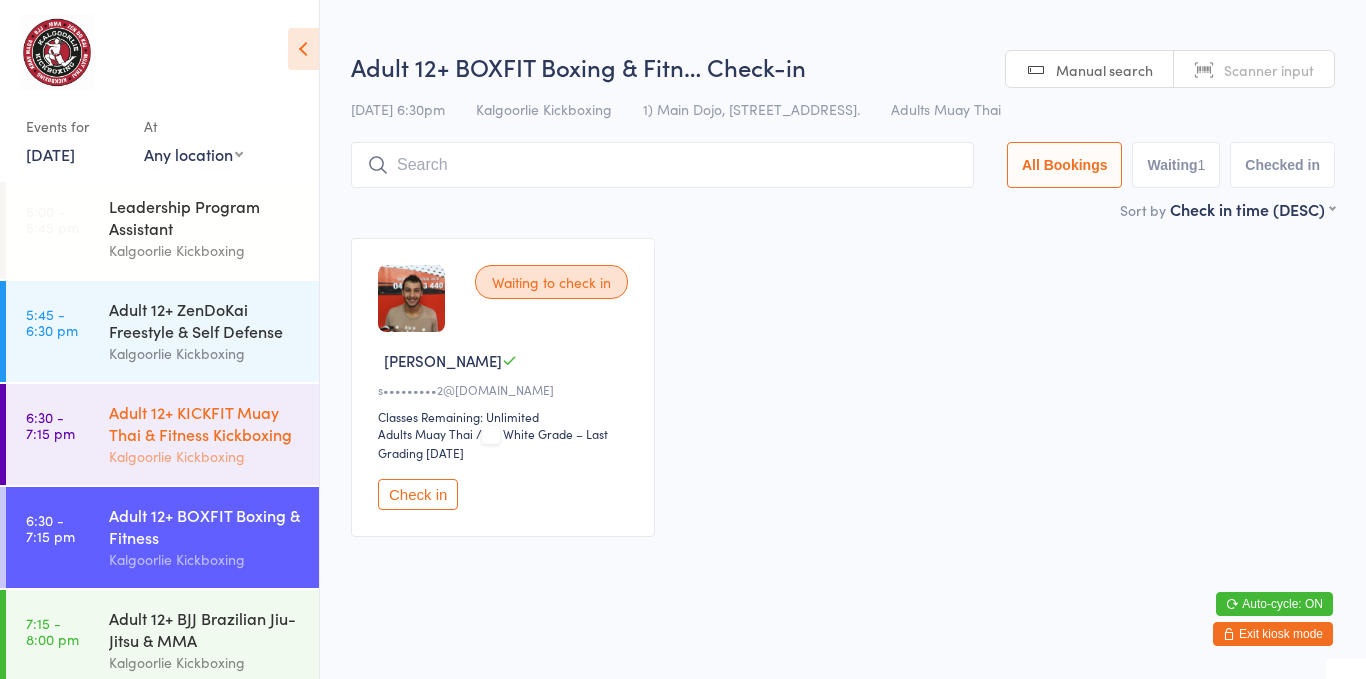 click on "Adult 12+ KICKFIT Muay Thai & Fitness Kickboxing" at bounding box center (205, 423) 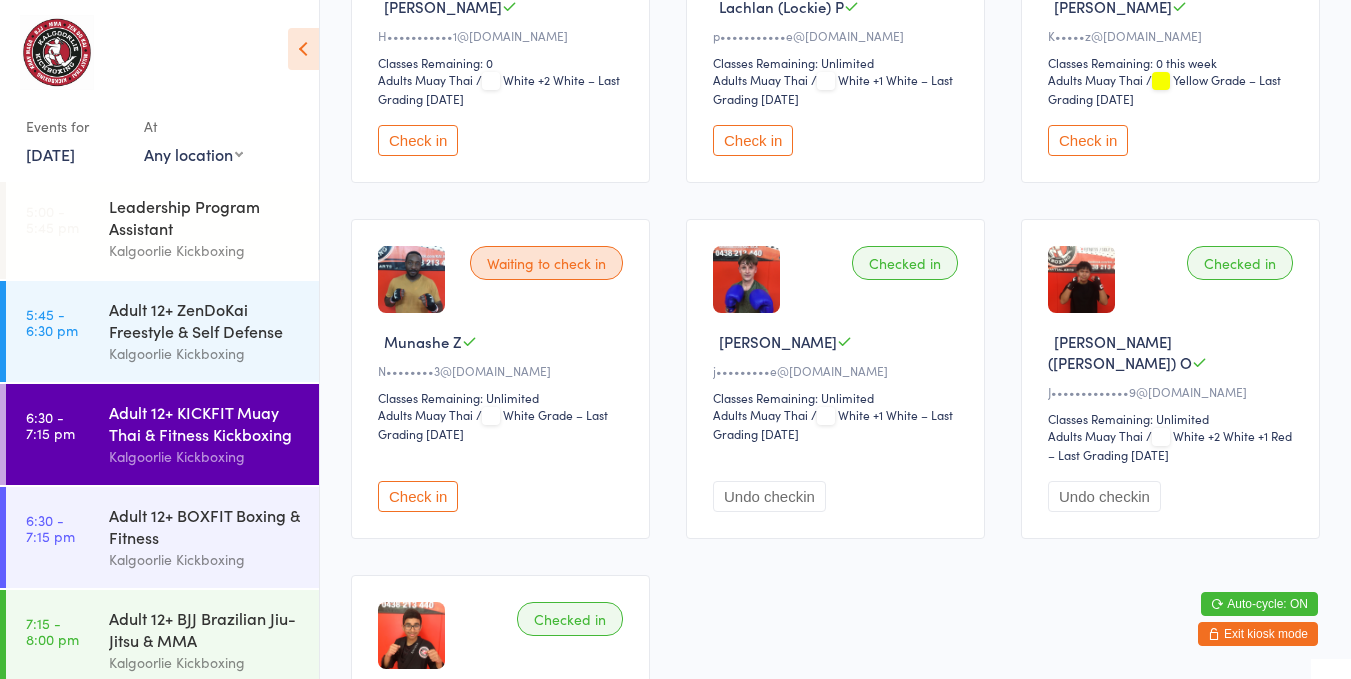 scroll, scrollTop: 208, scrollLeft: 0, axis: vertical 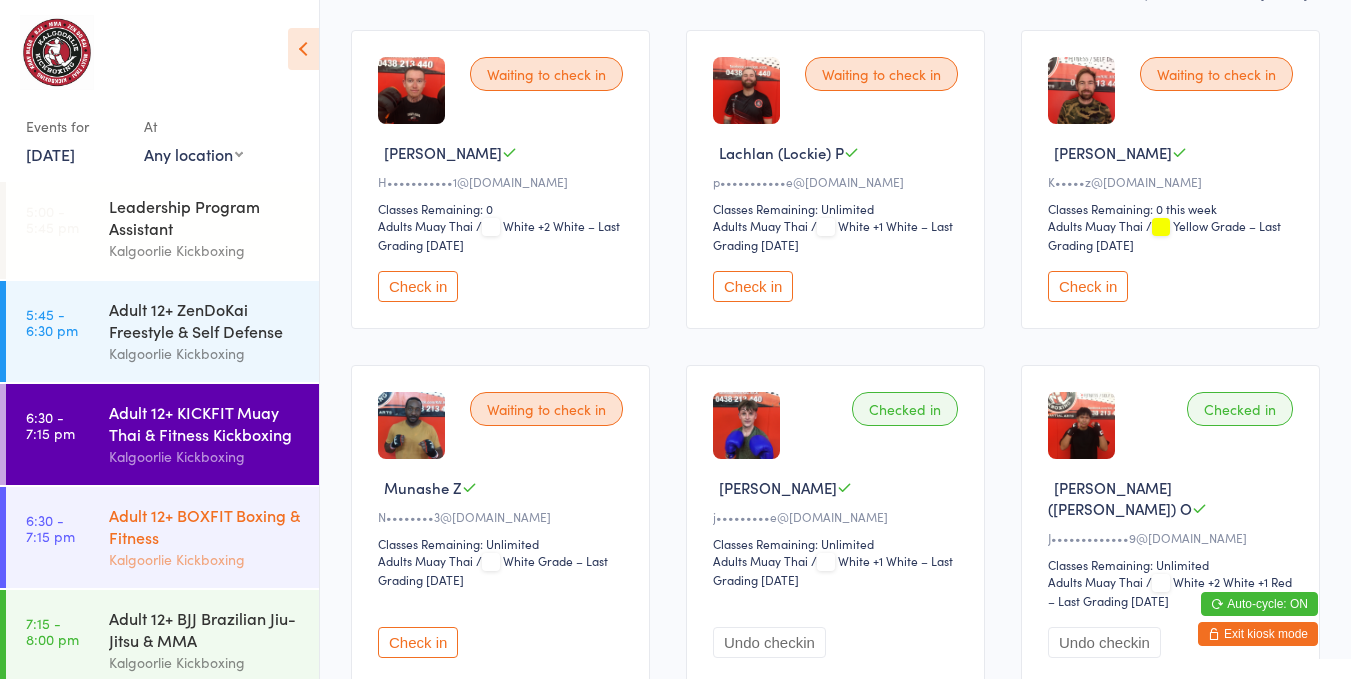 click on "Adult 12+ BOXFIT Boxing & Fitness" at bounding box center (205, 526) 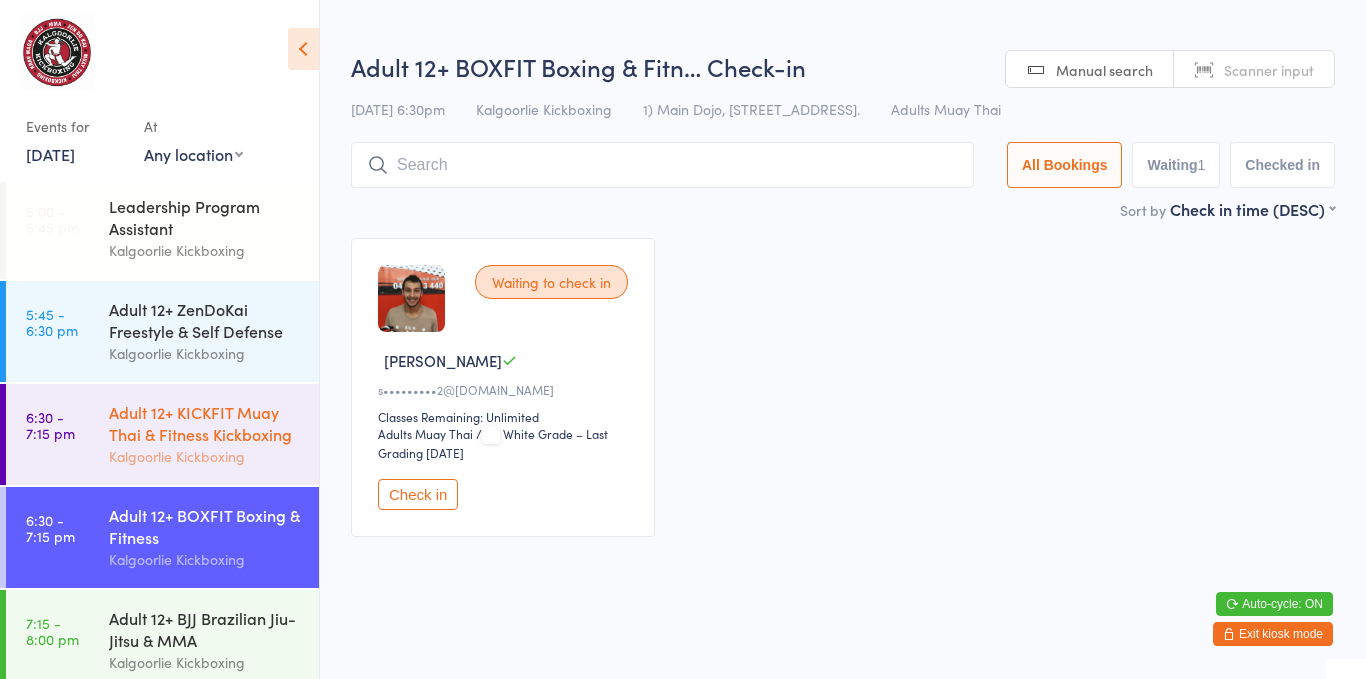 click on "Kalgoorlie Kickboxing" at bounding box center (205, 456) 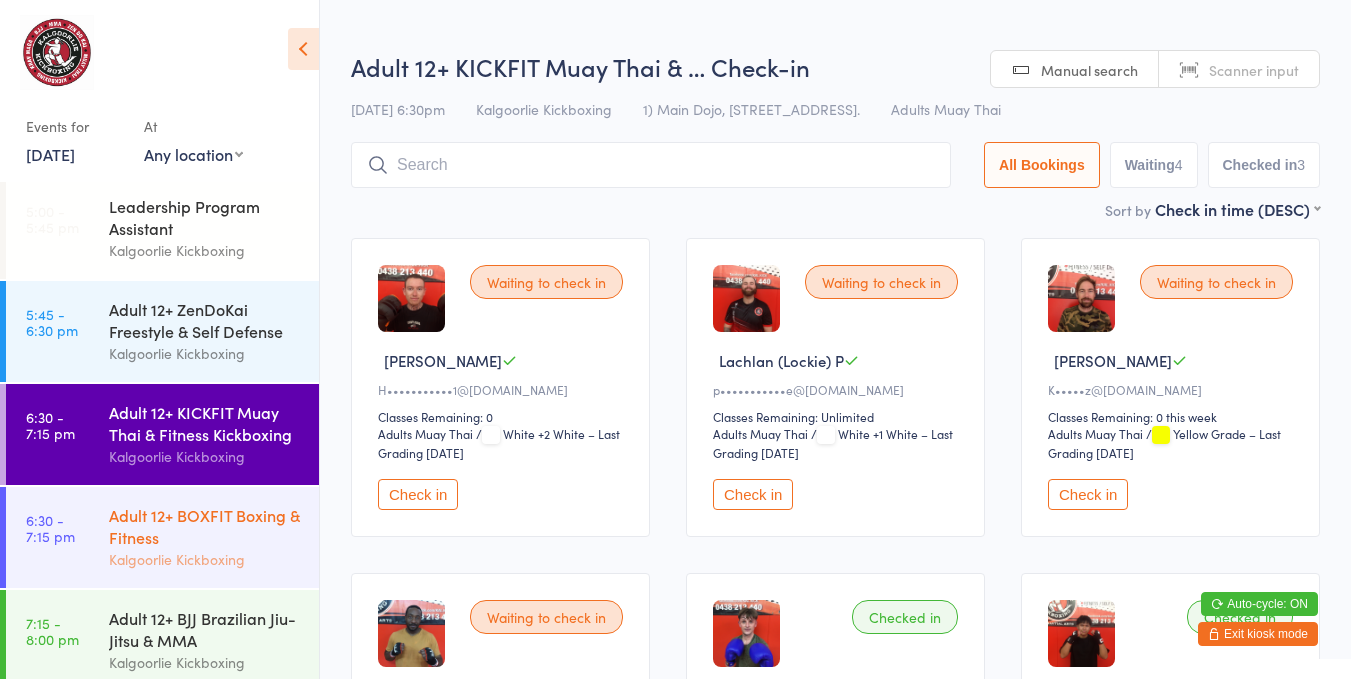 click on "Adult 12+ BOXFIT Boxing & Fitness" at bounding box center [205, 526] 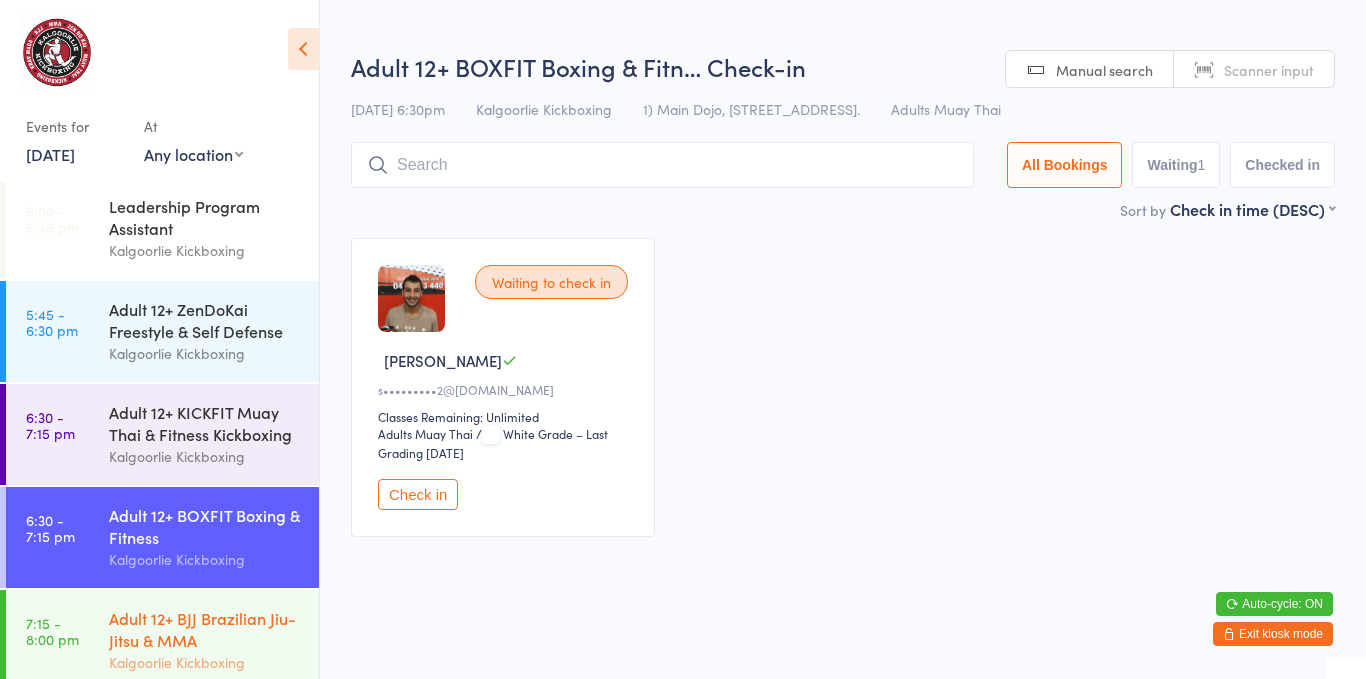 click on "Adult 12+ BJJ Brazilian Jiu-Jitsu & MMA Kalgoorlie Kickboxing" at bounding box center (214, 640) 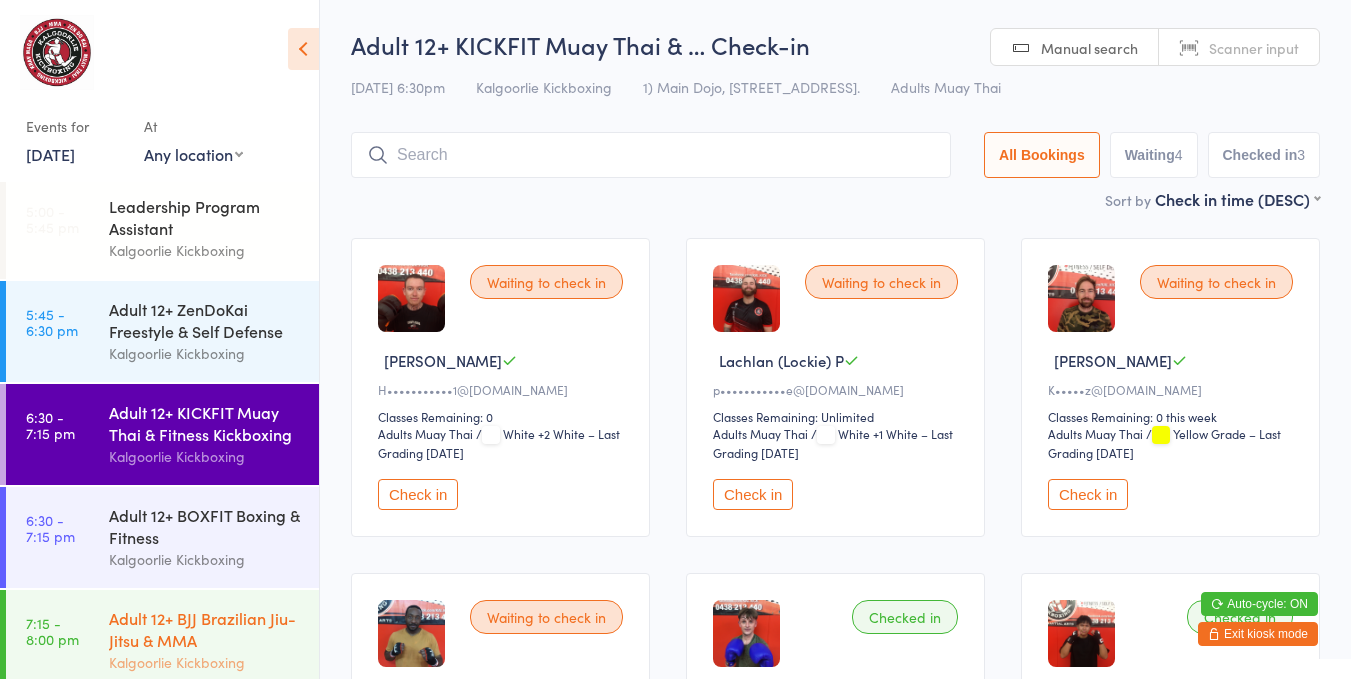 click on "Adult 12+ BJJ Brazilian Jiu-Jitsu & MMA" at bounding box center (205, 629) 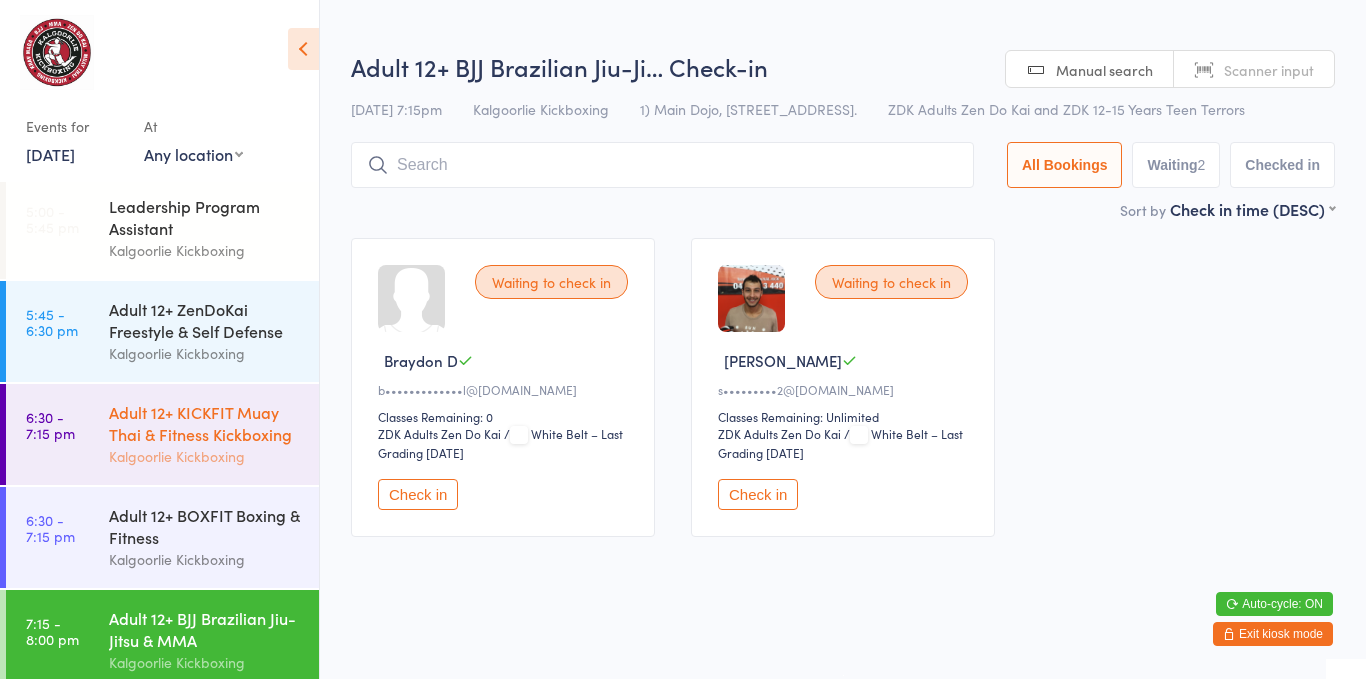 click on "Adult 12+ KICKFIT Muay Thai & Fitness Kickboxing" at bounding box center (205, 423) 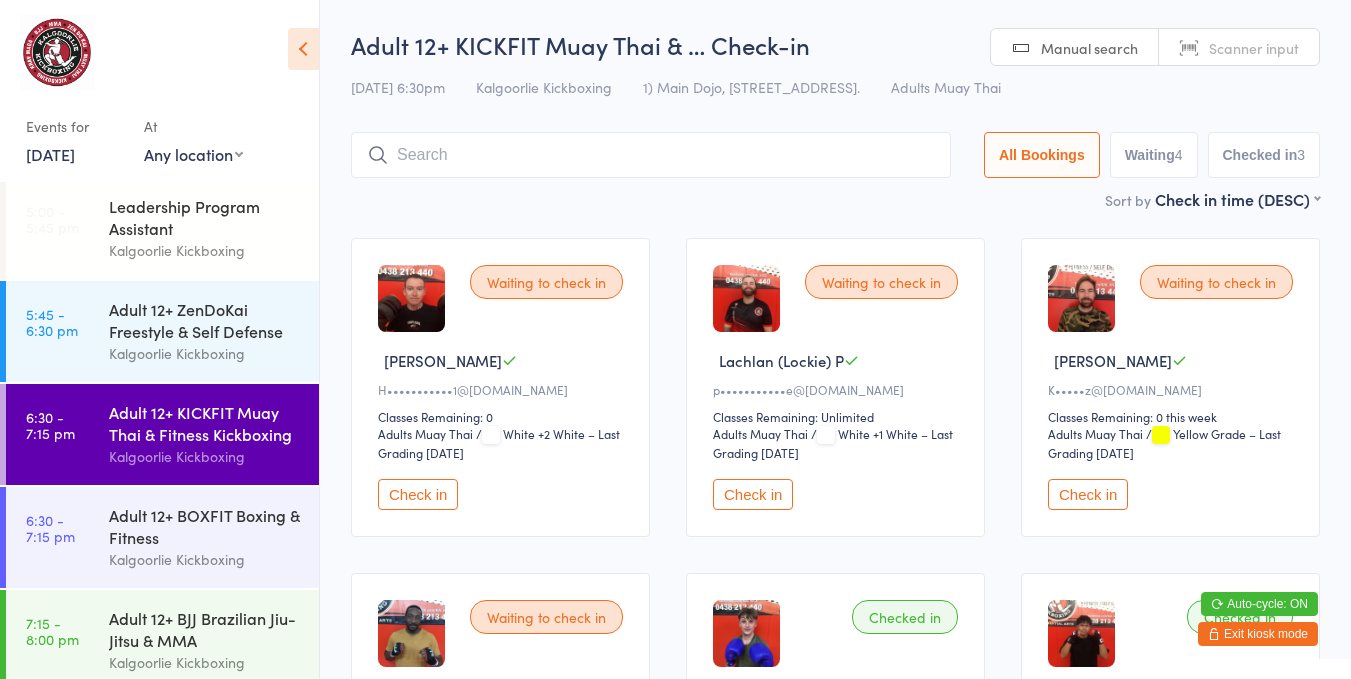 click on "Check in" at bounding box center [418, 494] 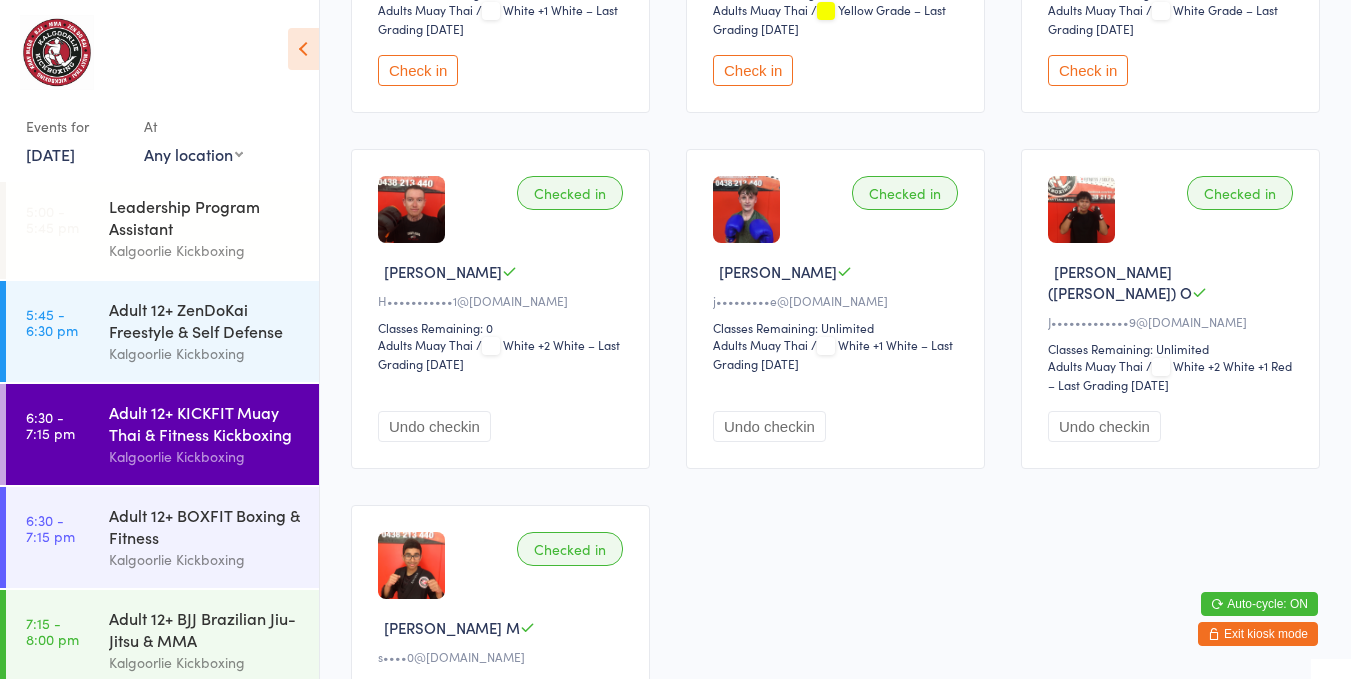 scroll, scrollTop: 0, scrollLeft: 0, axis: both 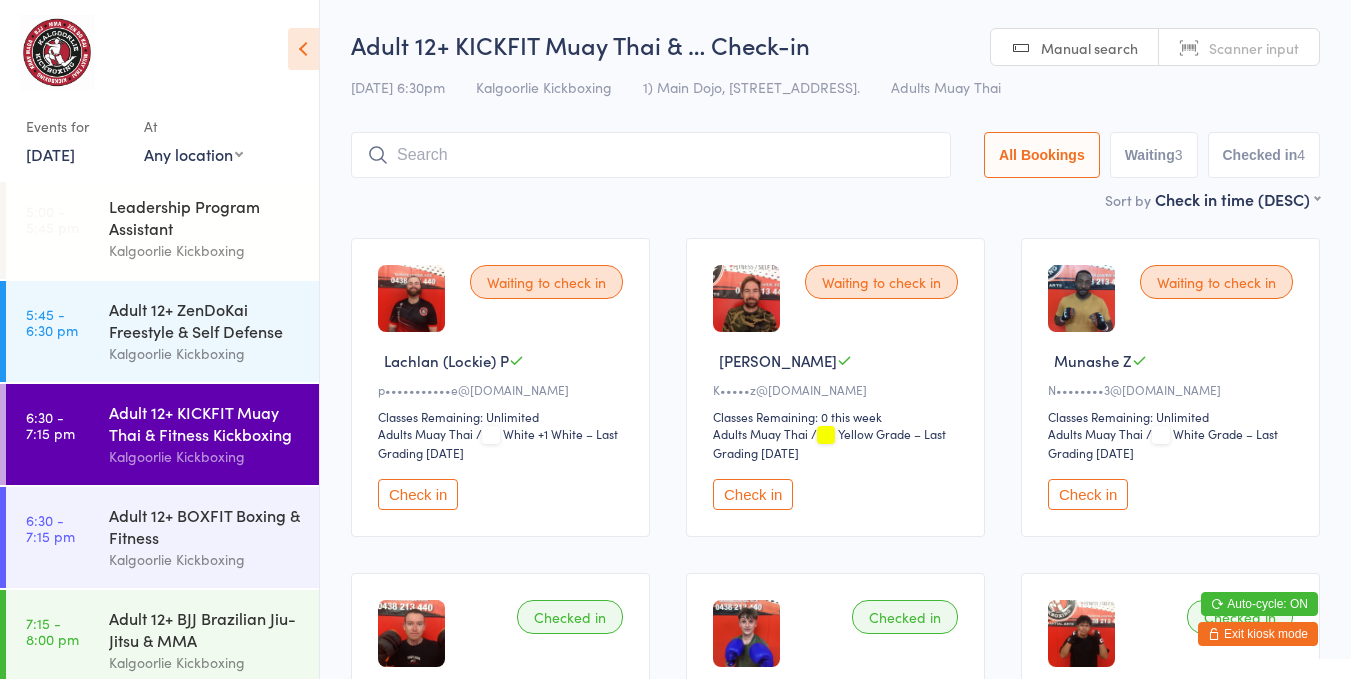 click on "Adult 12+ ZenDoKai Freestyle & Self Defense" at bounding box center (205, 320) 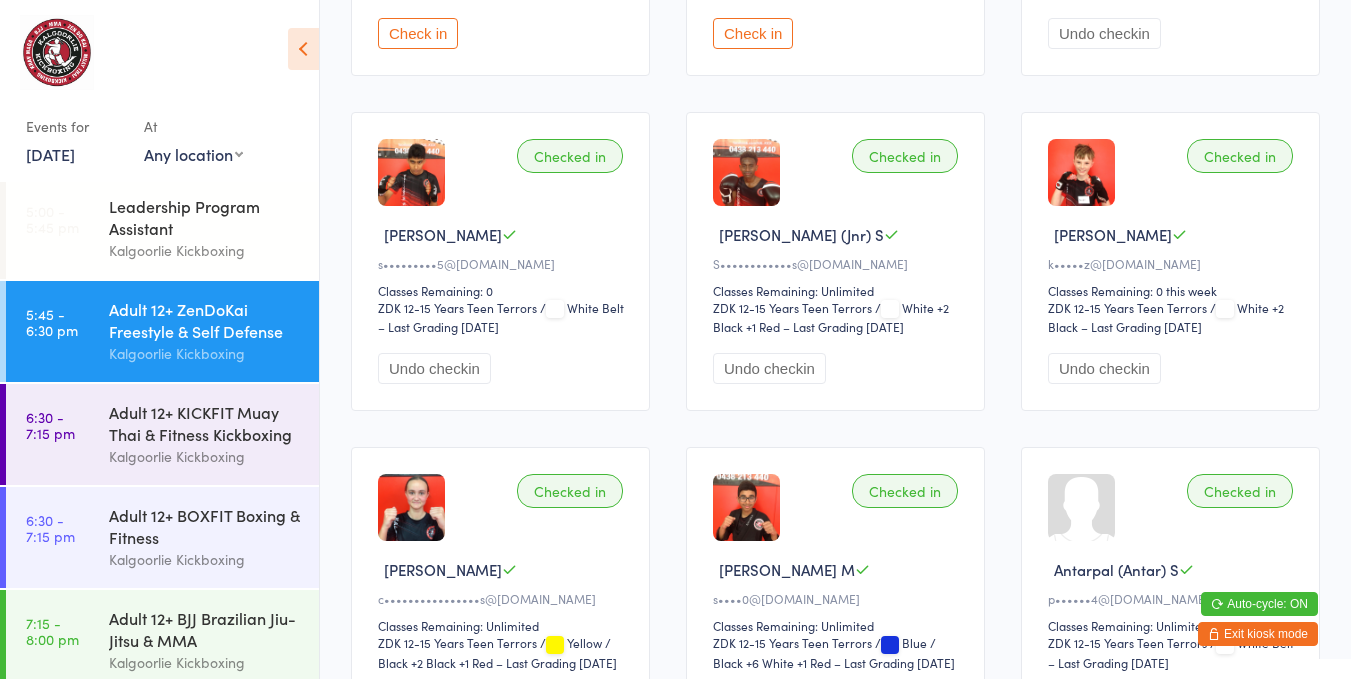 scroll, scrollTop: 462, scrollLeft: 0, axis: vertical 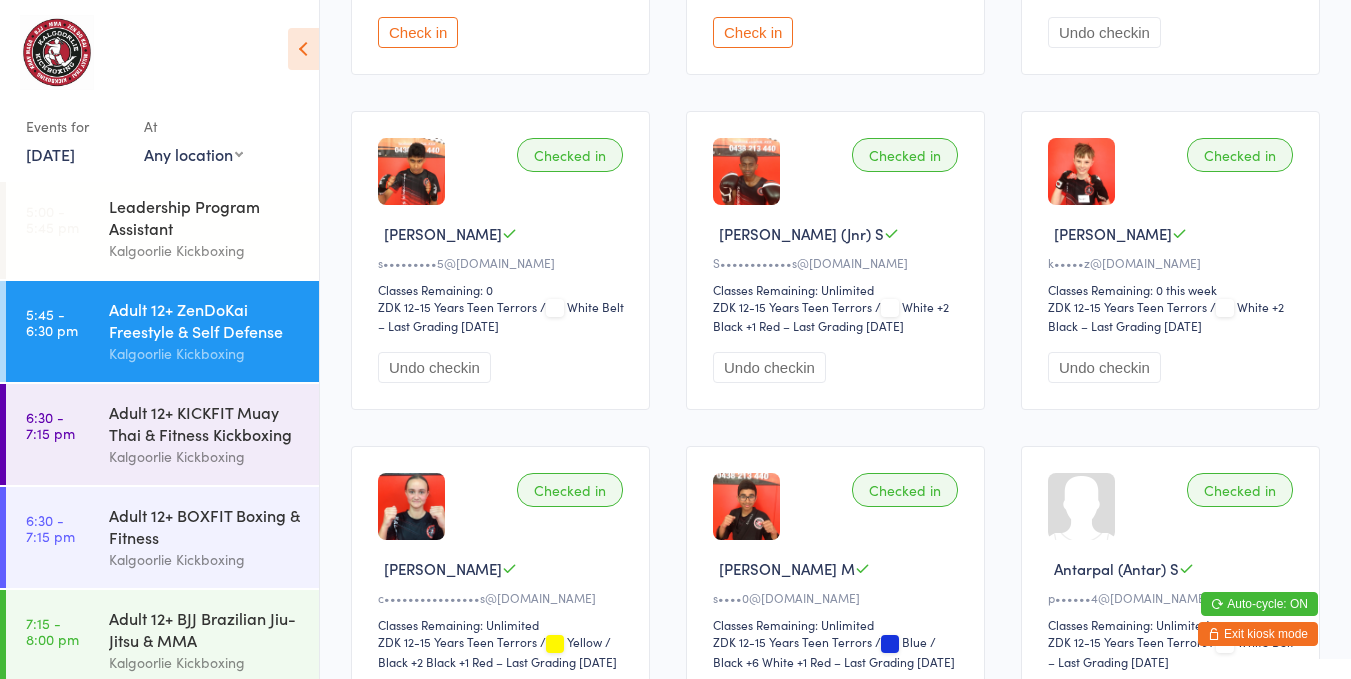 click on "Ronak Aadarsh R" at bounding box center [503, 233] 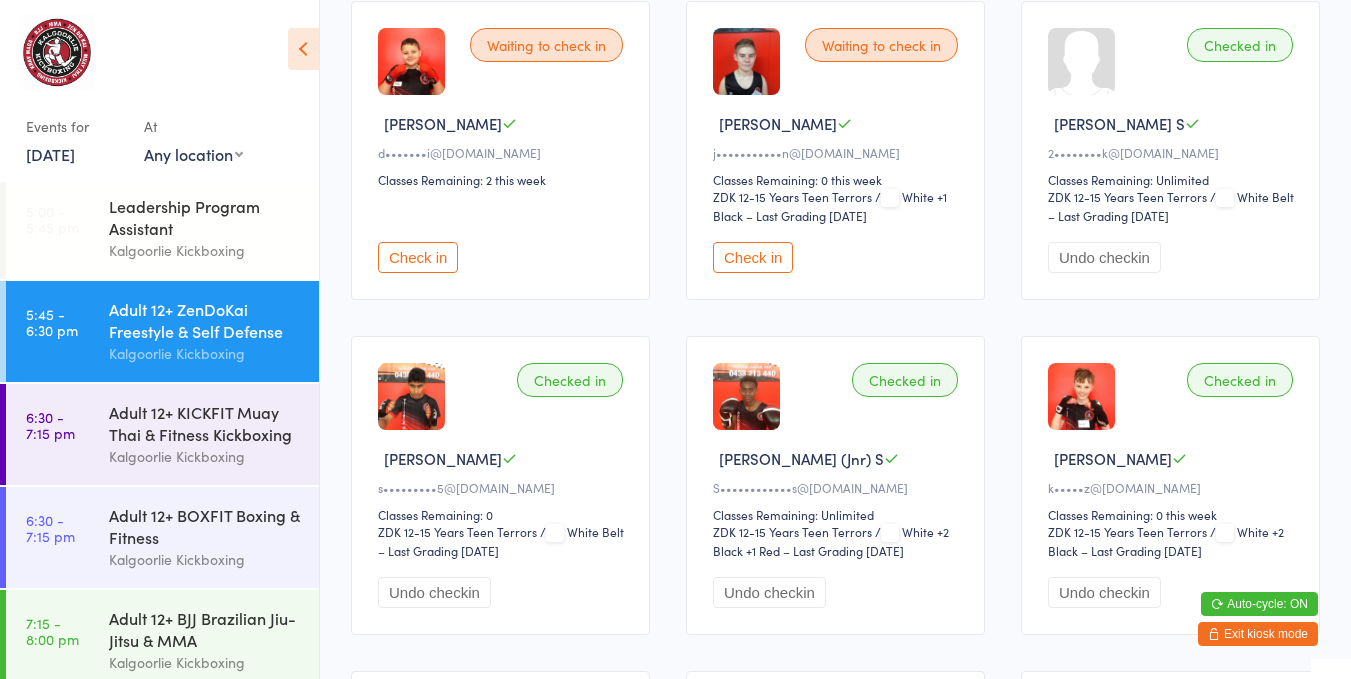 scroll, scrollTop: 0, scrollLeft: 0, axis: both 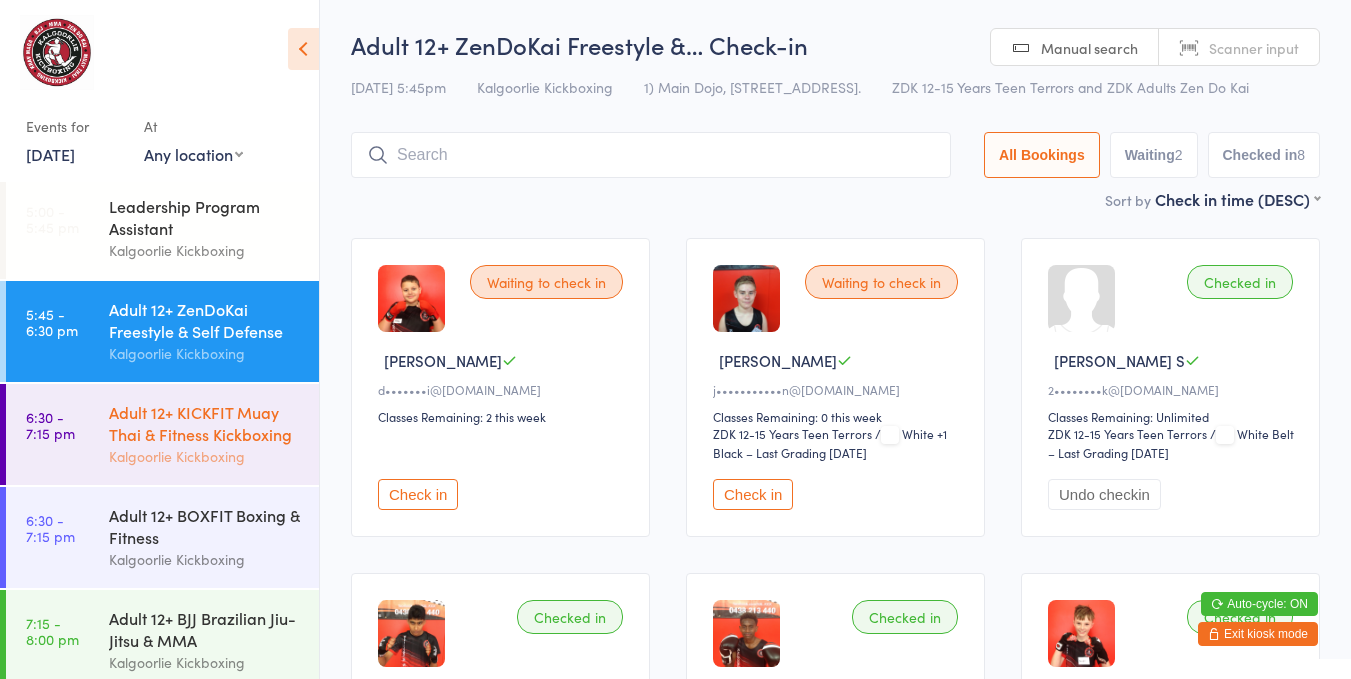 click on "Adult 12+ KICKFIT Muay Thai & Fitness Kickboxing" at bounding box center [205, 423] 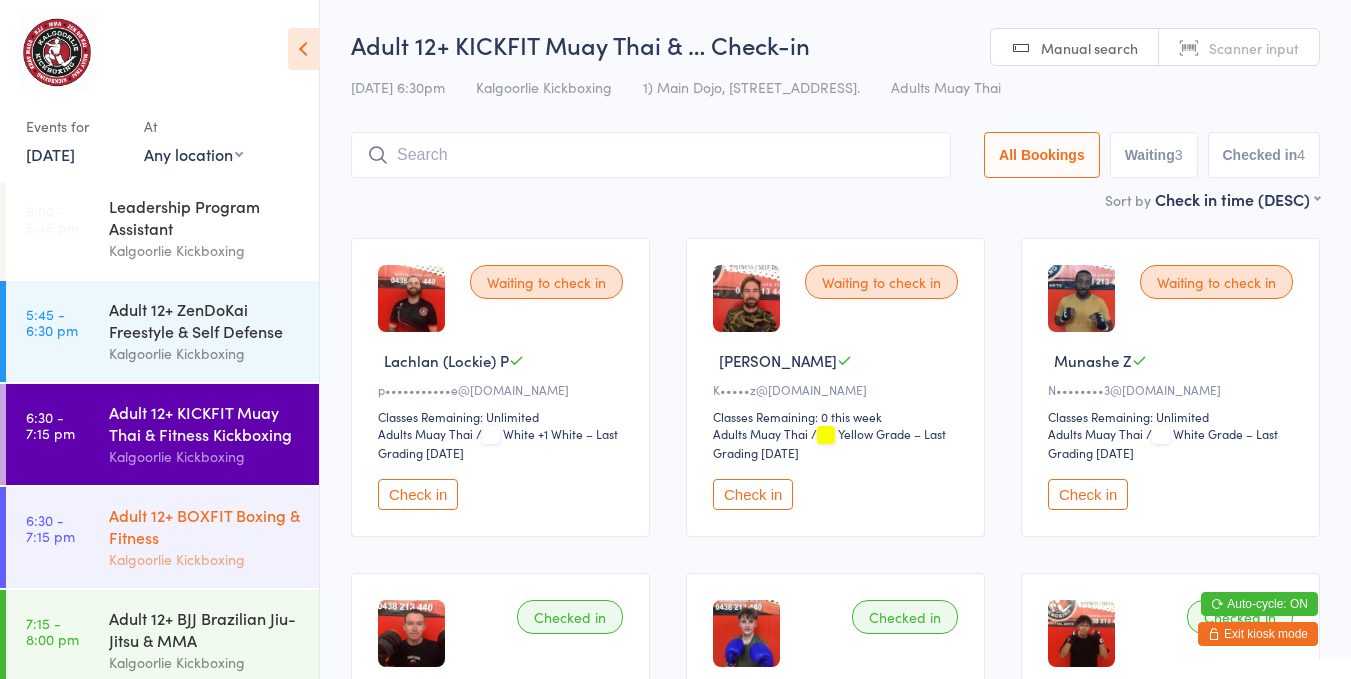 click on "Adult 12+ BOXFIT Boxing & Fitness" at bounding box center [205, 526] 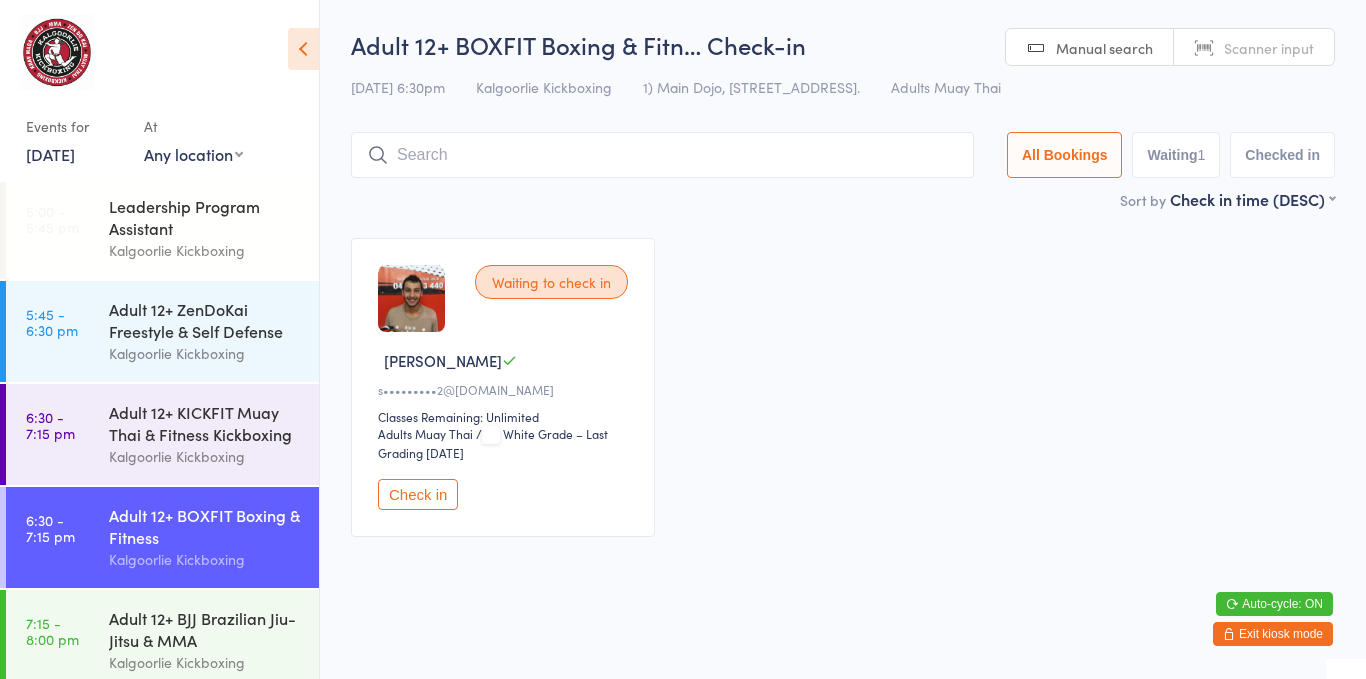 click on "Waiting  1" at bounding box center [1176, 155] 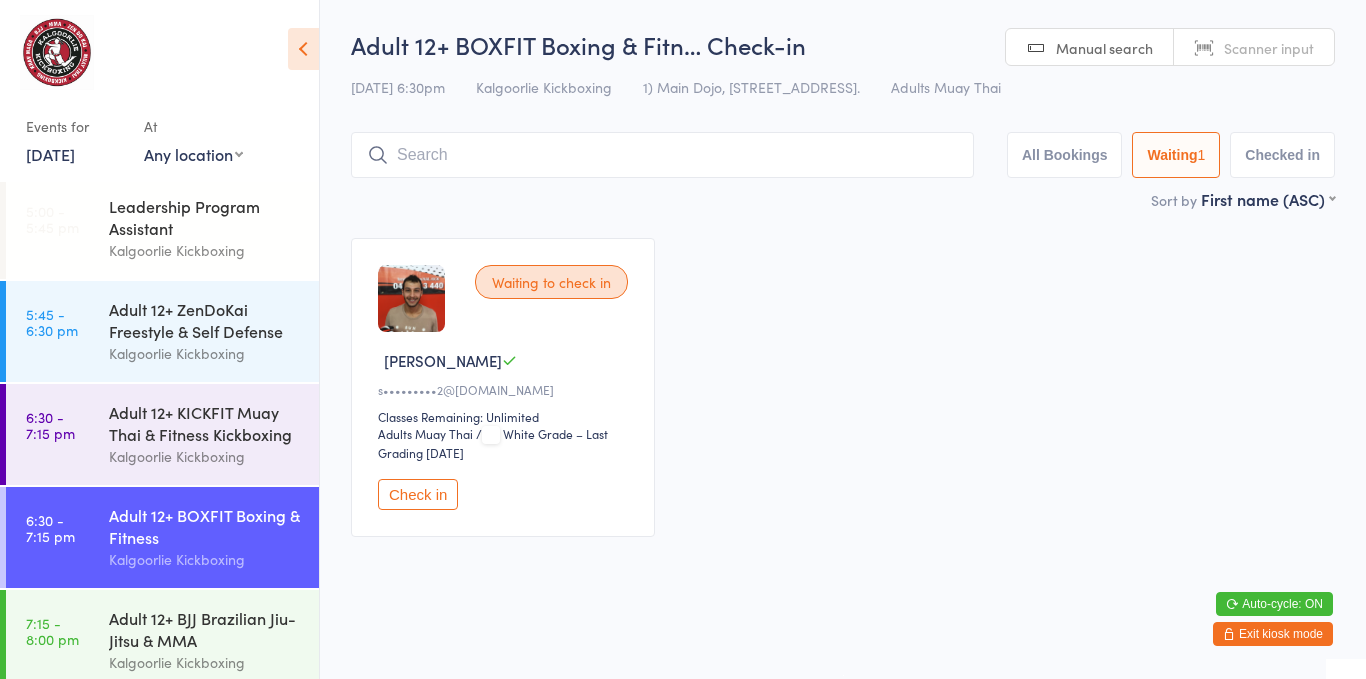 click on "All Bookings" at bounding box center (1065, 155) 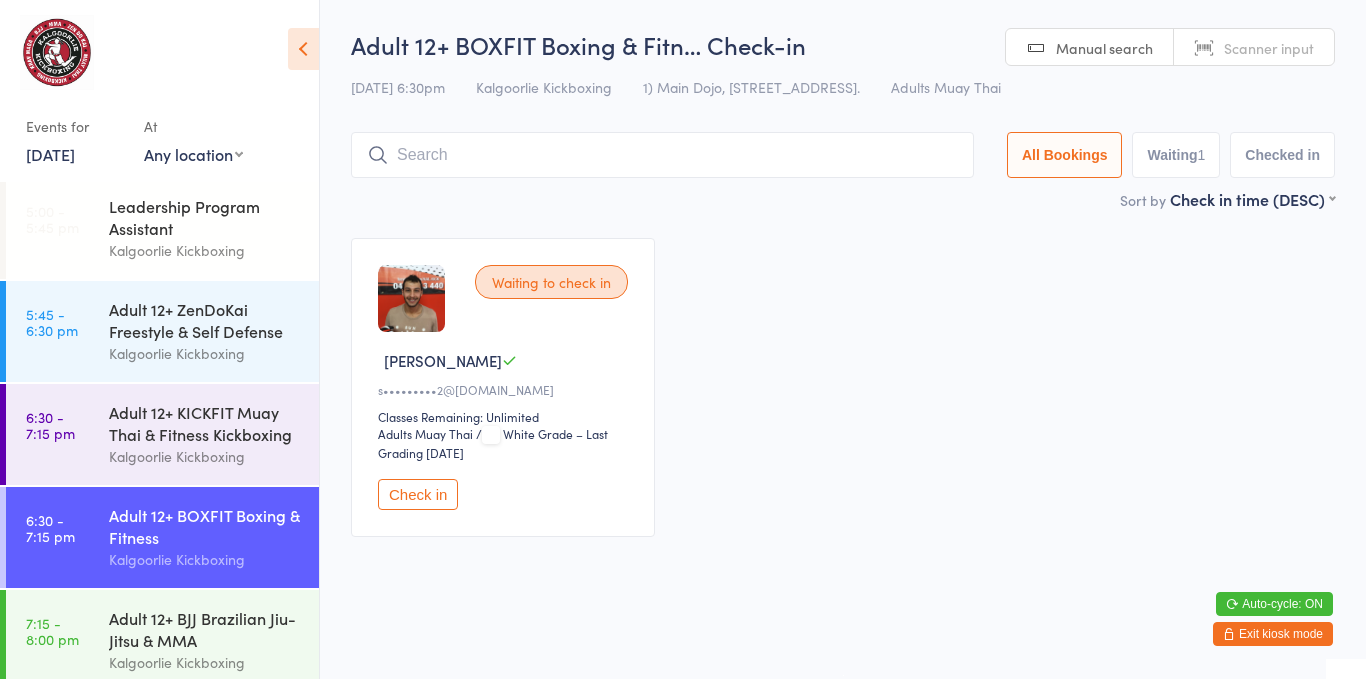 click on "Check in" at bounding box center (418, 494) 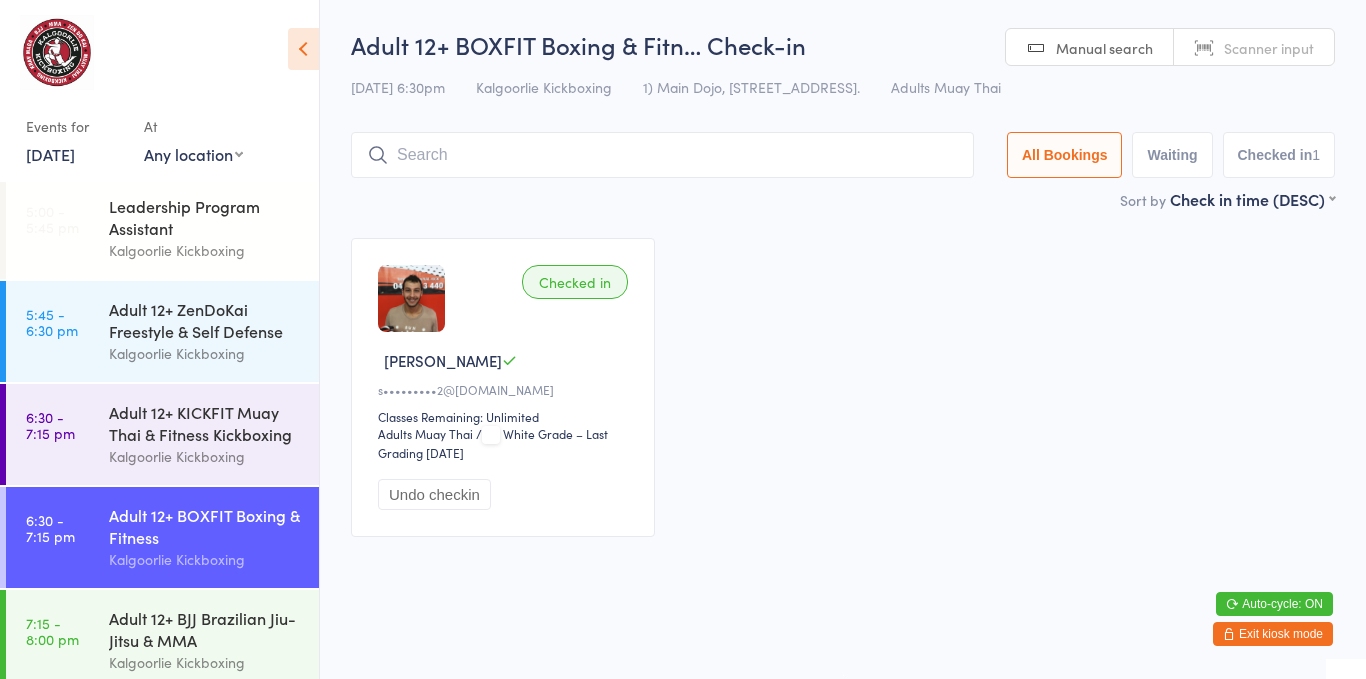 click on "Adult 12+ BOXFIT Boxing & Fitness" at bounding box center (205, 526) 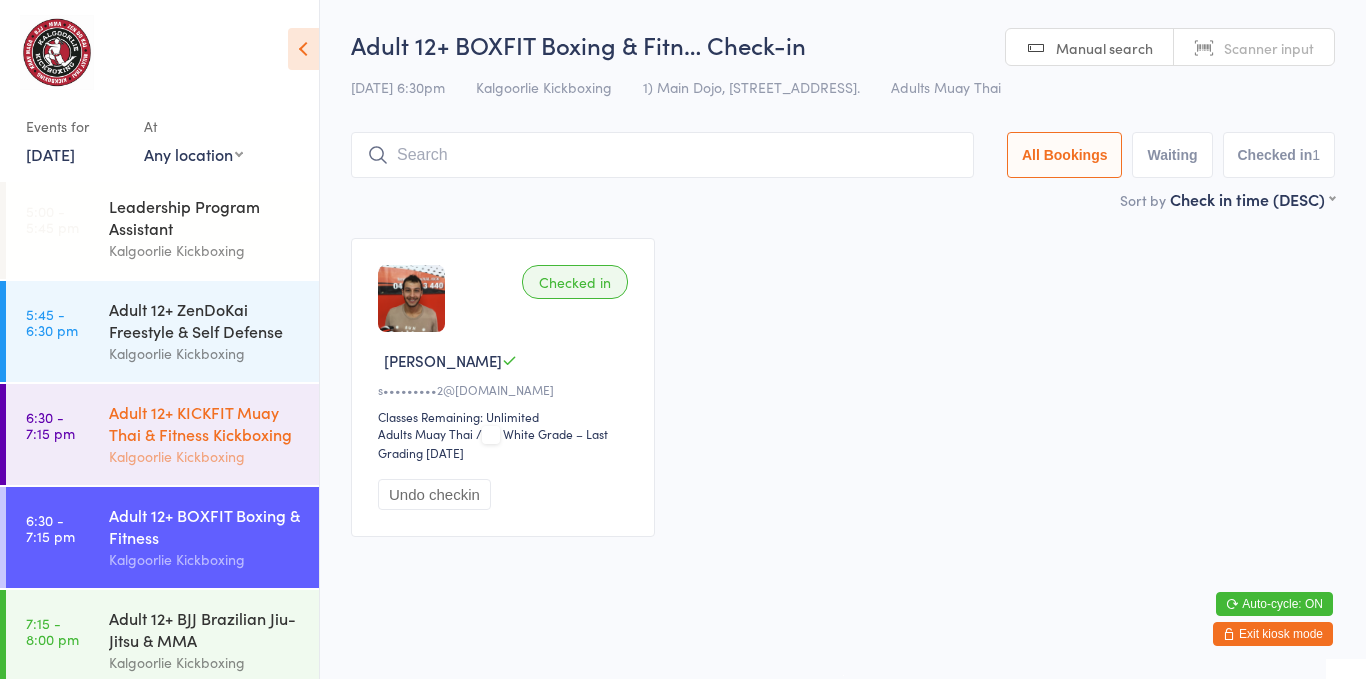 click on "Adult 12+ KICKFIT Muay Thai & Fitness Kickboxing" at bounding box center [205, 423] 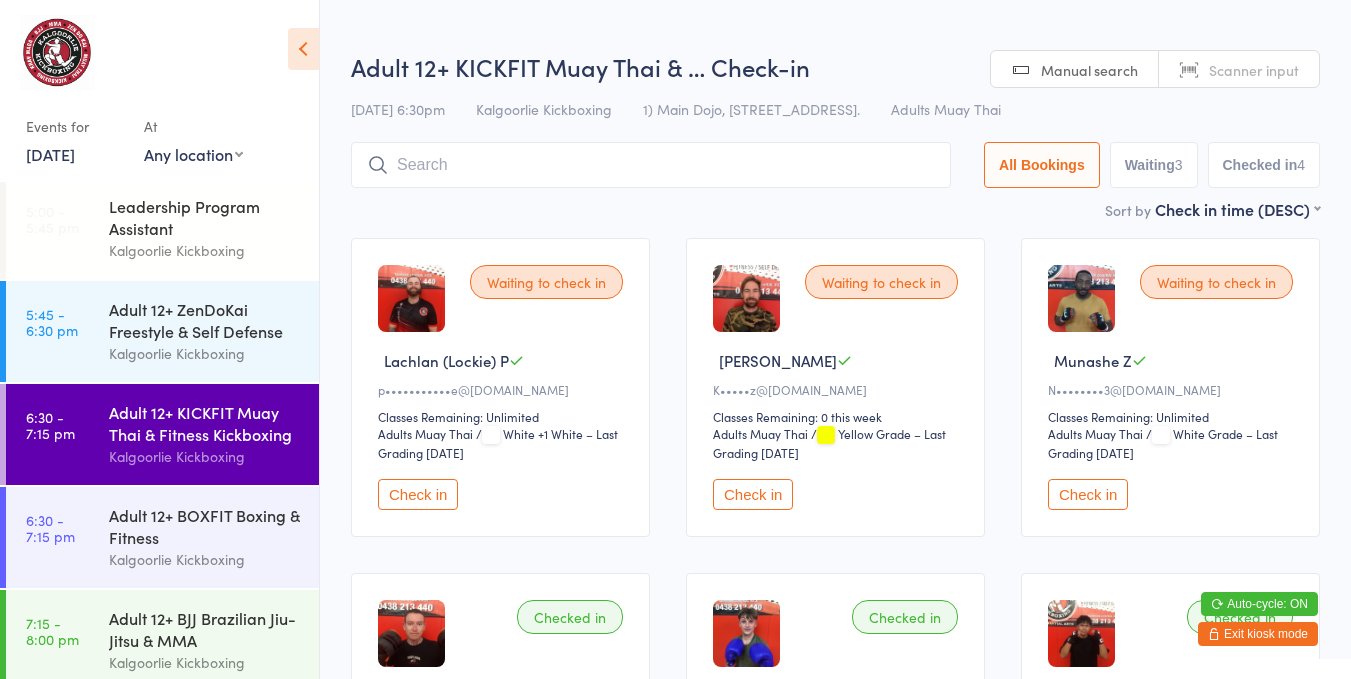 click on "Check in" at bounding box center [753, 494] 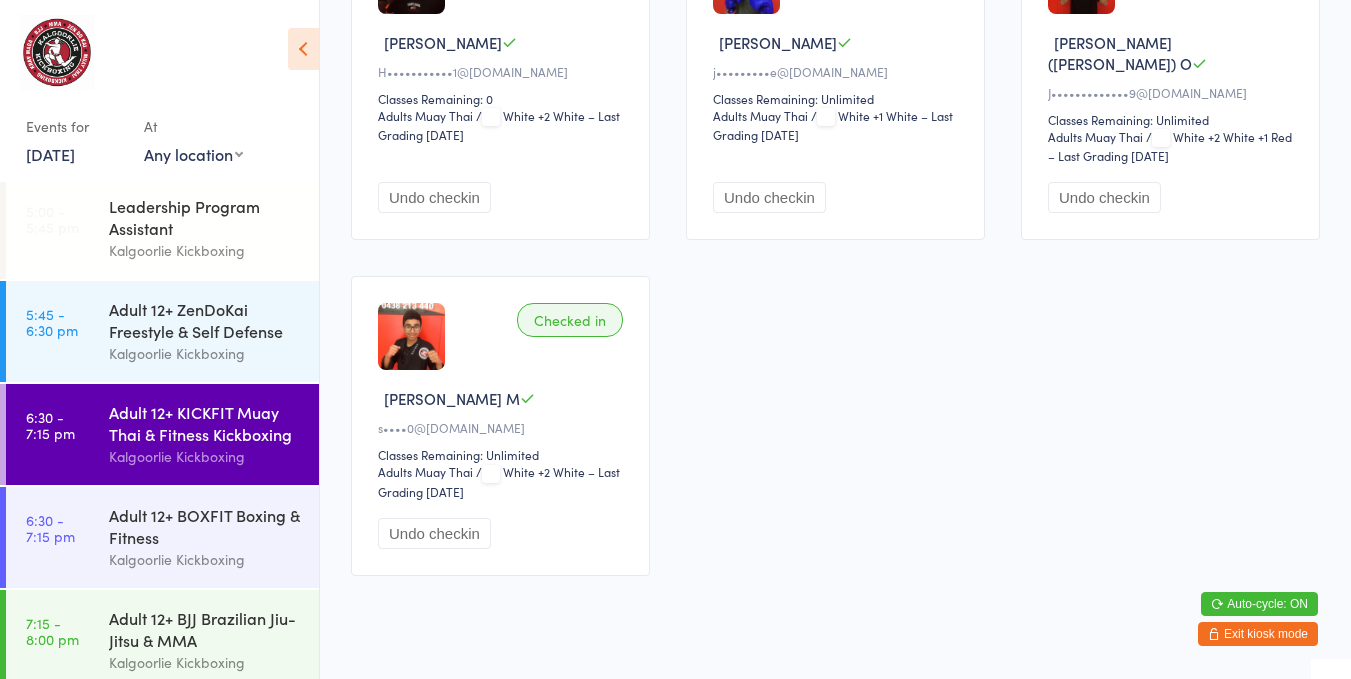 scroll, scrollTop: 668, scrollLeft: 0, axis: vertical 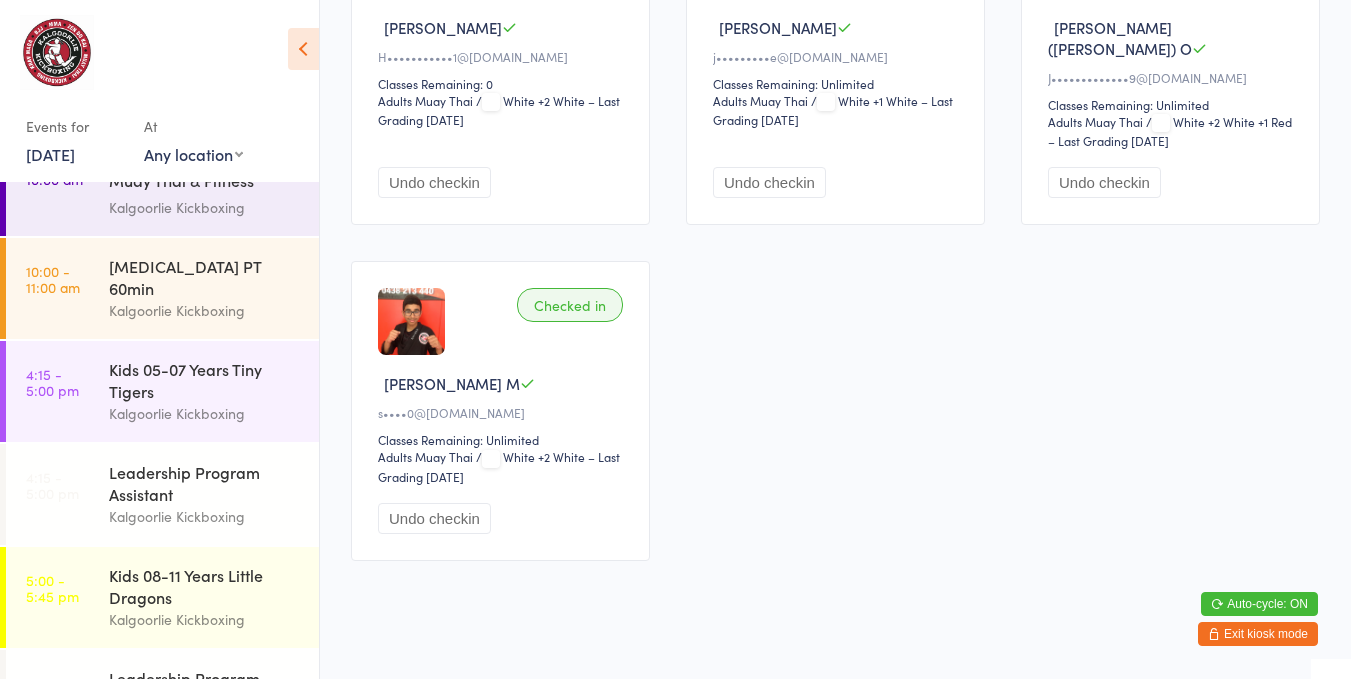 click on "Waiting to check in Lachlan (Lockie) P  p•••••••••••e@gmail.com Classes Remaining: Unlimited Adults Muay Thai  Adults Muay Thai   /  White +1 White – Last Grading May 9, 2025   Check in Waiting to check in Munashe Z  N••••••••3@yahoo.com Classes Remaining: Unlimited Adults Muay Thai  Adults Muay Thai   /  White Grade – Last Grading Jul 2, 2025   Check in Checked in Kris S  K•••••z@icloud.com Classes Remaining: 0 this week Adults Muay Thai  Adults Muay Thai   /  Yellow Grade – Last Grading Jun 27, 2025   Undo checkin Checked in Hayden E  H•••••••••••1@gmail.com Classes Remaining: 0  Adults Muay Thai  Adults Muay Thai   /  White +2 White – Last Grading Jun 11, 2025   Undo checkin Checked in Jordan L  j•••••••••e@hotmail.co.uk Classes Remaining: Unlimited Adults Muay Thai  Adults Muay Thai   /  White +1 White – Last Grading Jul 8, 2025   Undo checkin Checked in Joshua (Josh) O  Classes Remaining: Unlimited   /" at bounding box center [835, 65] 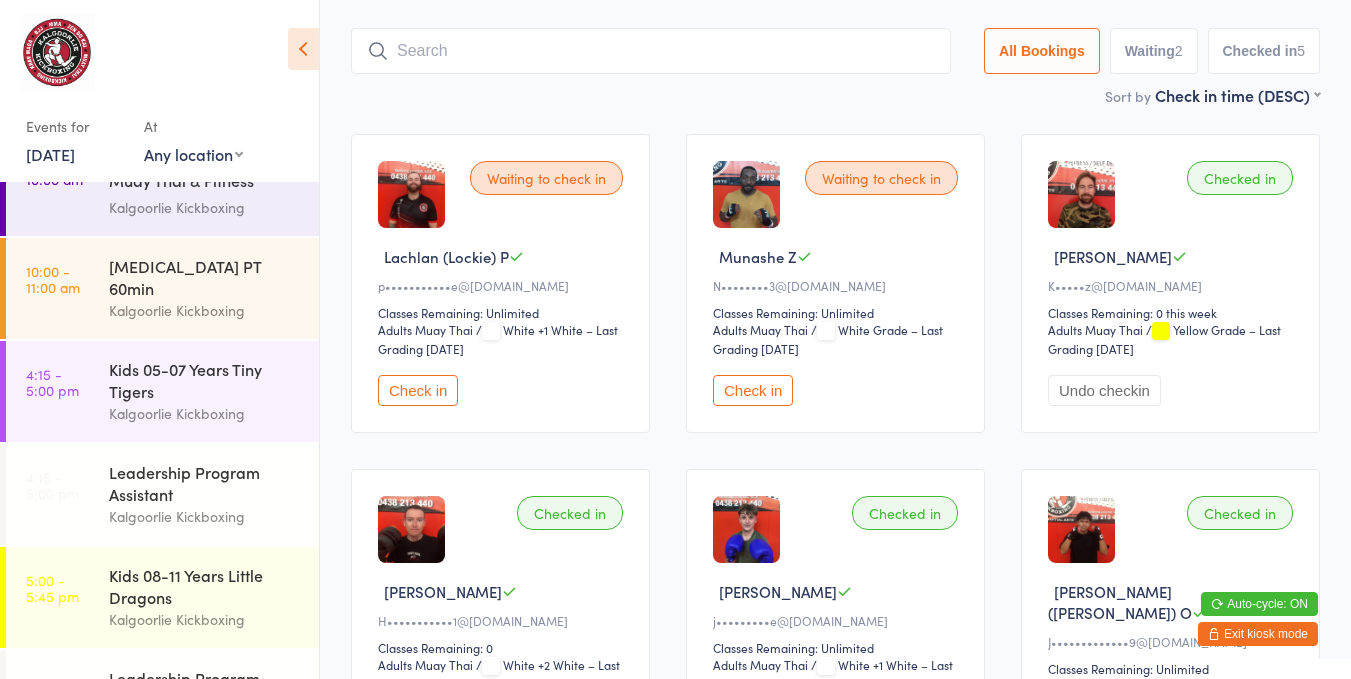 scroll, scrollTop: 102, scrollLeft: 0, axis: vertical 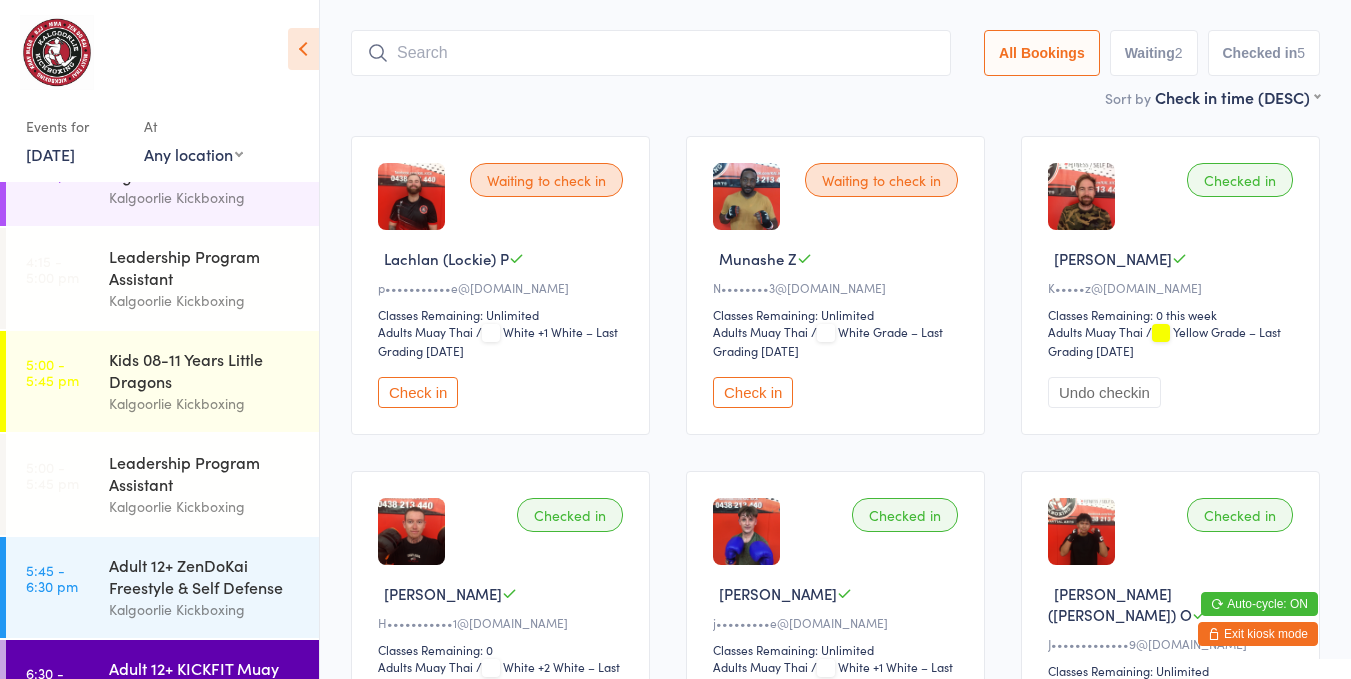 click on "Adult 12+ KICKFIT Muay Thai & Fitness Kickboxing Kalgoorlie Kickboxing" at bounding box center (214, 690) 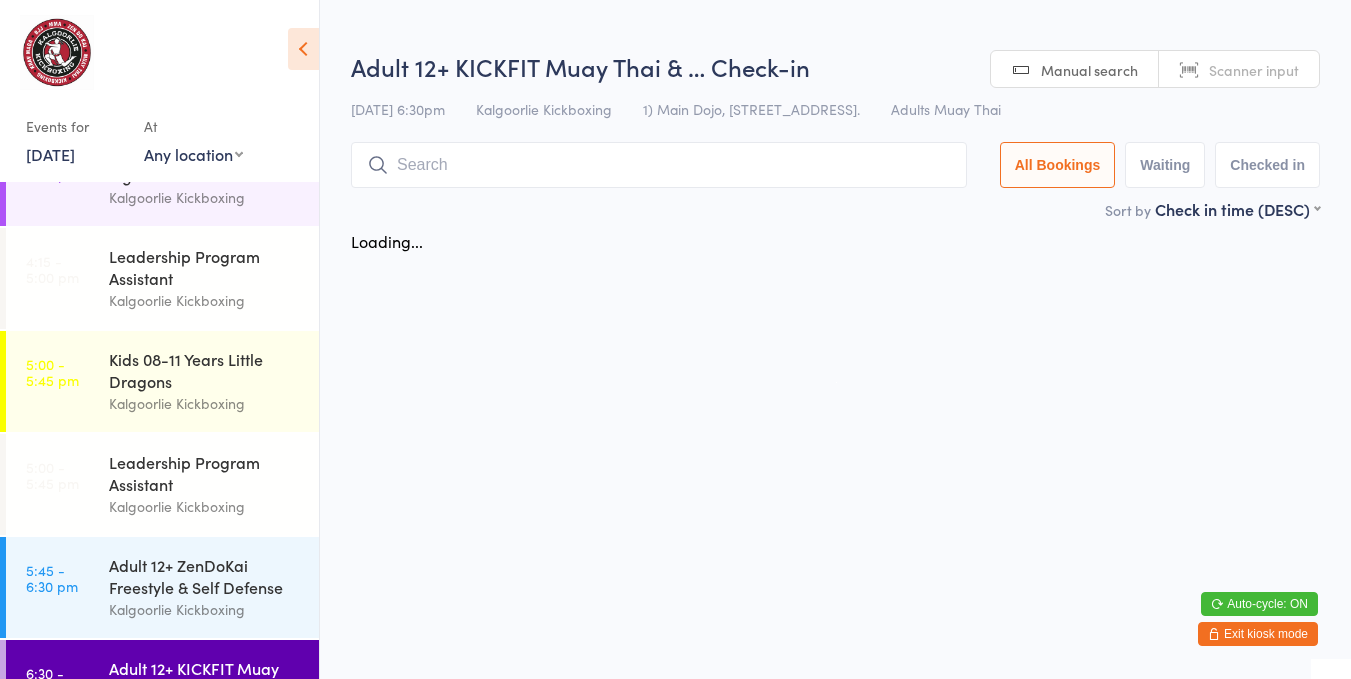 scroll, scrollTop: 0, scrollLeft: 0, axis: both 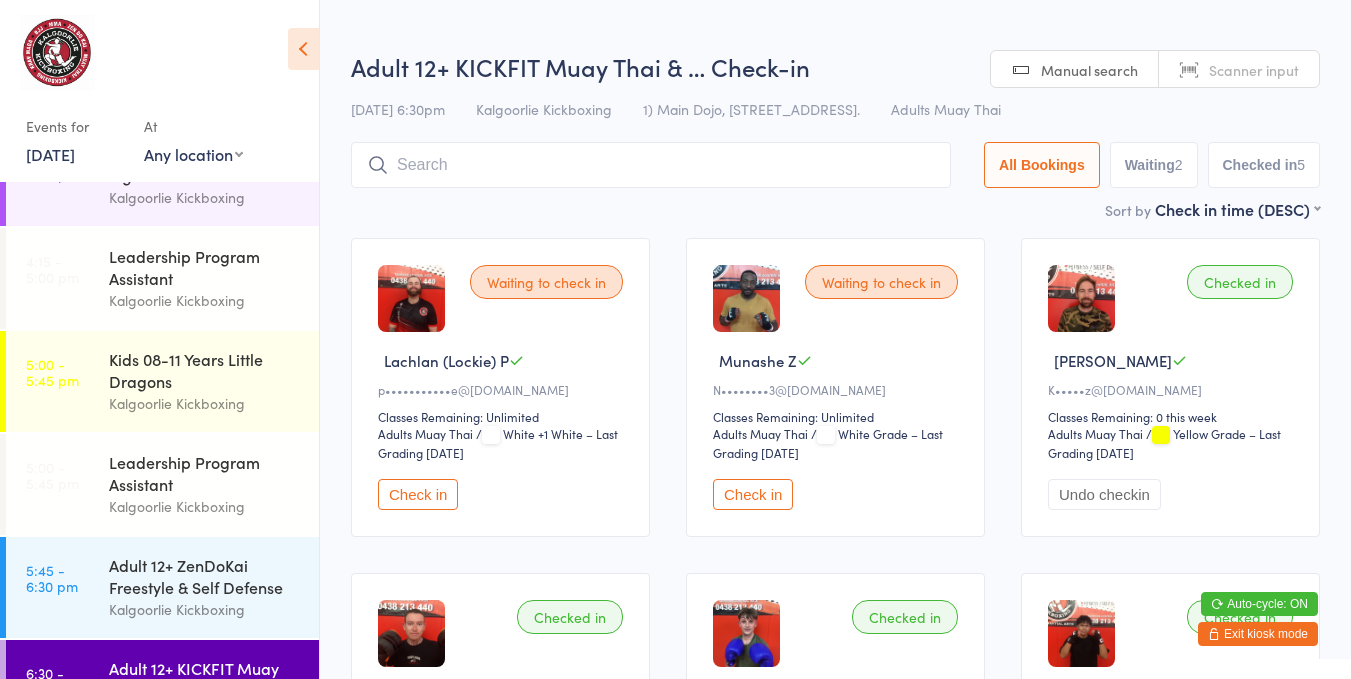 click on "Check in" at bounding box center [753, 494] 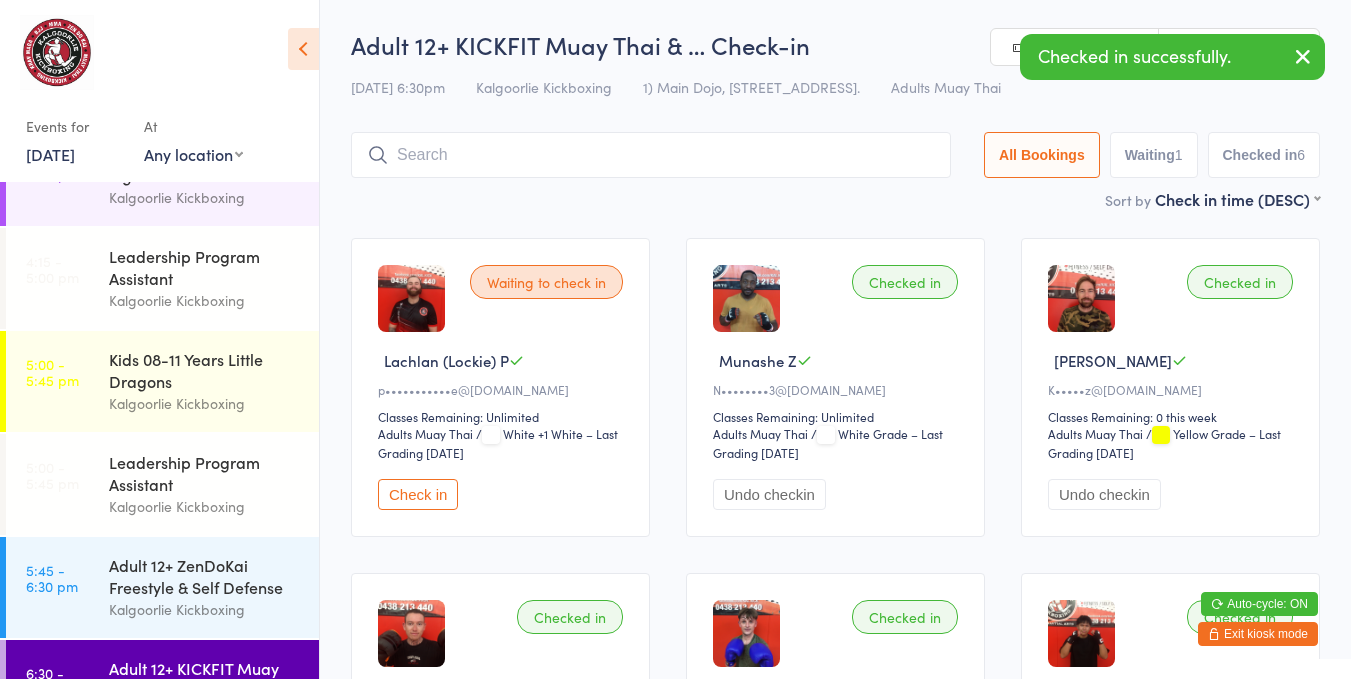 click on "Adult 12+ KICKFIT Muay Thai & Fitness Kickboxing" at bounding box center (205, 679) 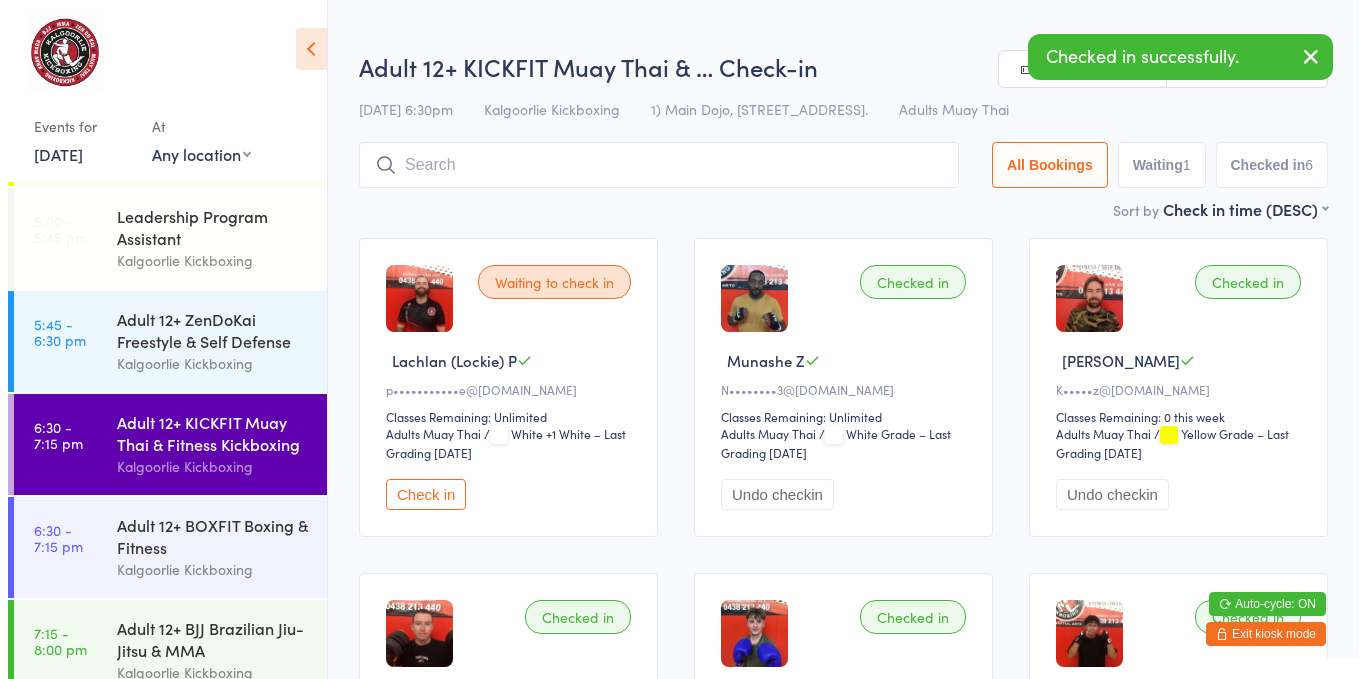 scroll, scrollTop: 524, scrollLeft: 0, axis: vertical 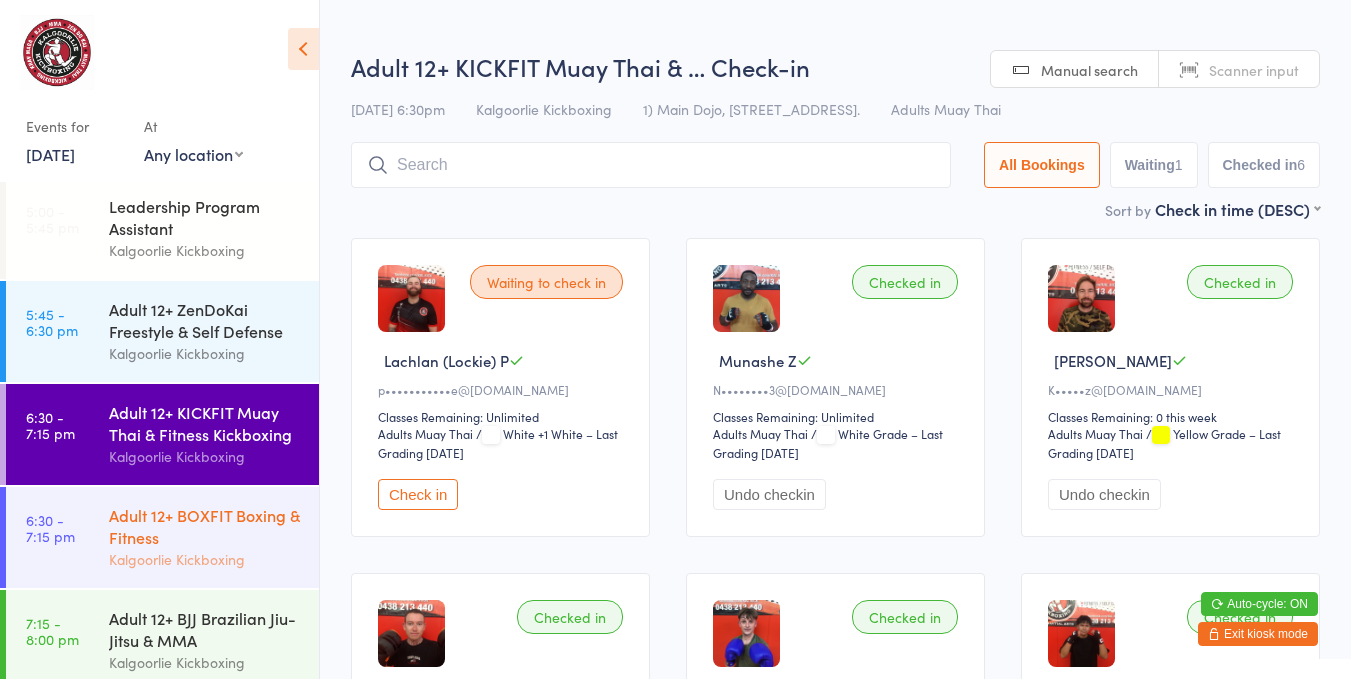 click on "Adult 12+ BOXFIT Boxing & Fitness" at bounding box center (205, 526) 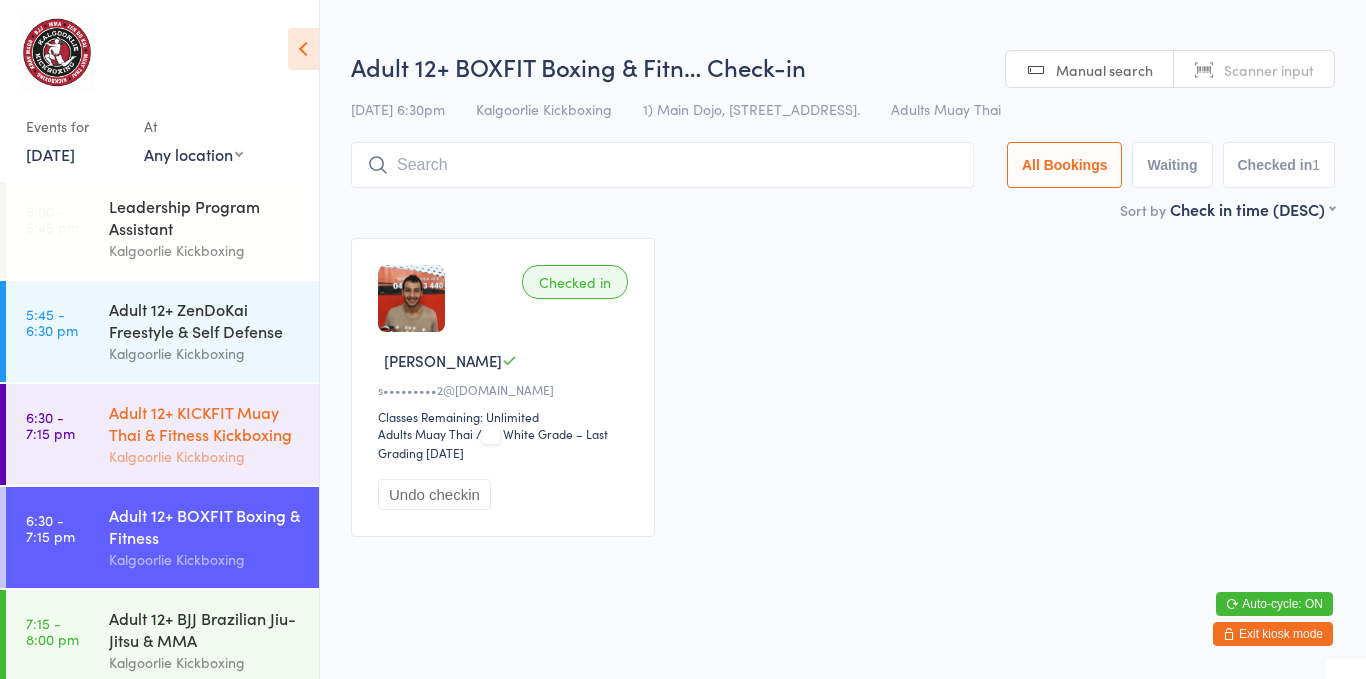 click on "Adult 12+ KICKFIT Muay Thai & Fitness Kickboxing" at bounding box center [205, 423] 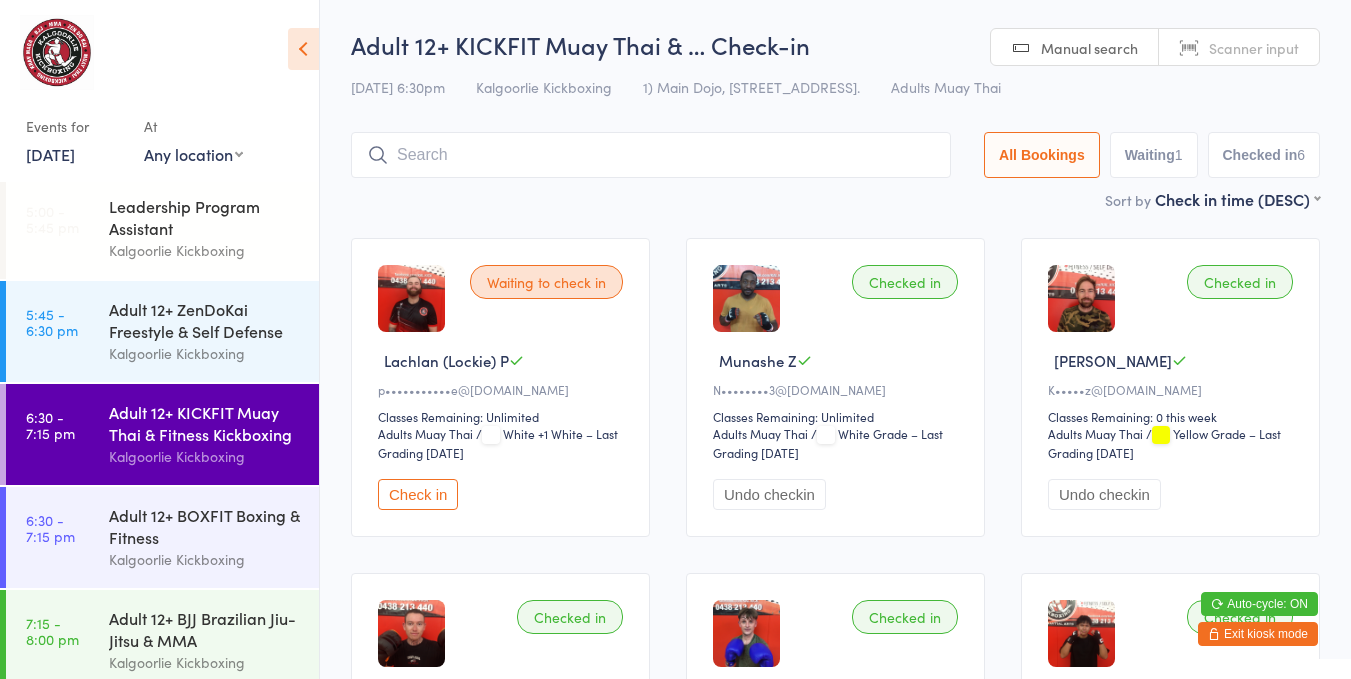 click on "Adult 12+ KICKFIT Muay Thai & Fitness Kickboxing" at bounding box center [205, 423] 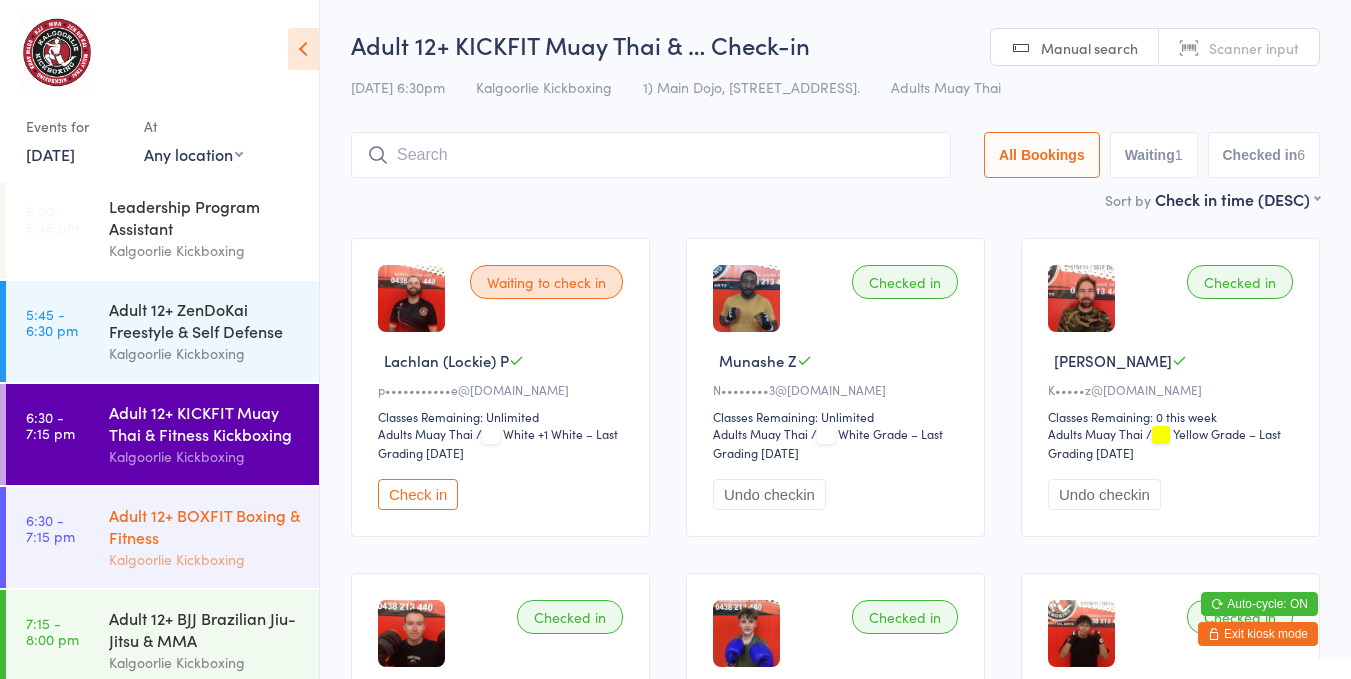click on "Adult 12+ BOXFIT Boxing & Fitness" at bounding box center (205, 526) 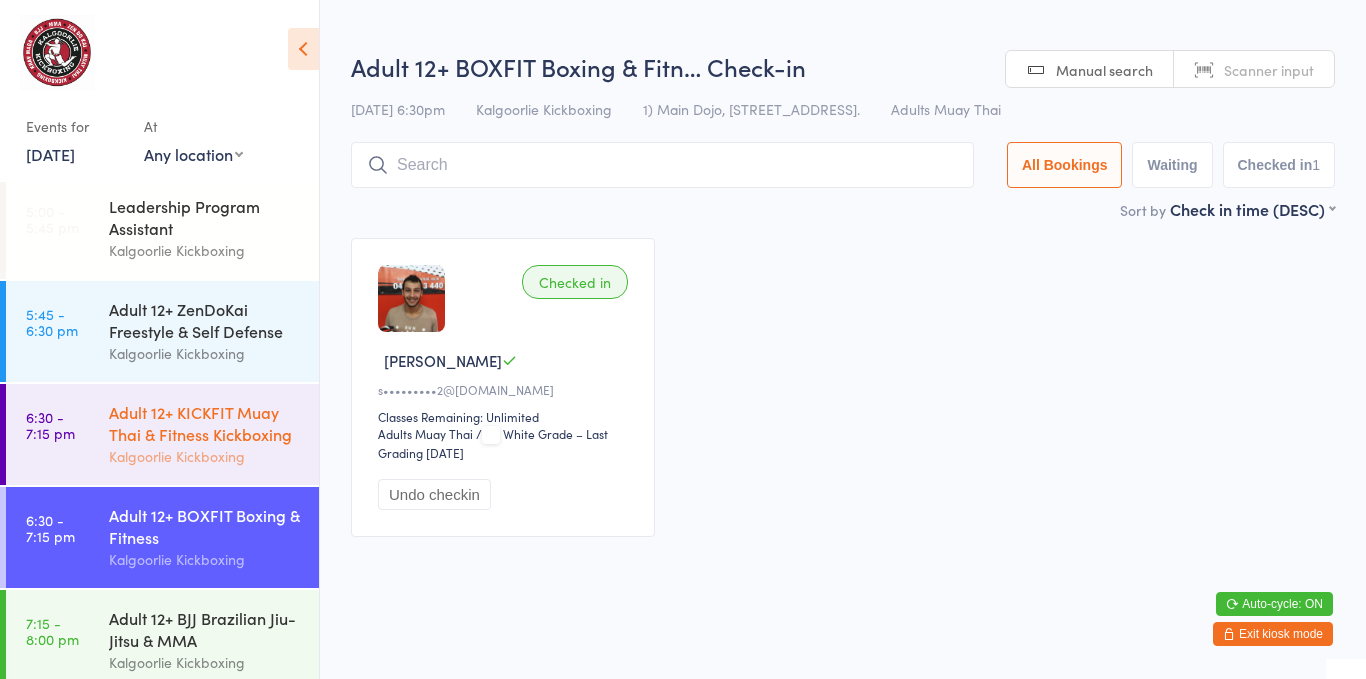 click on "Adult 12+ KICKFIT Muay Thai & Fitness Kickboxing" at bounding box center [205, 423] 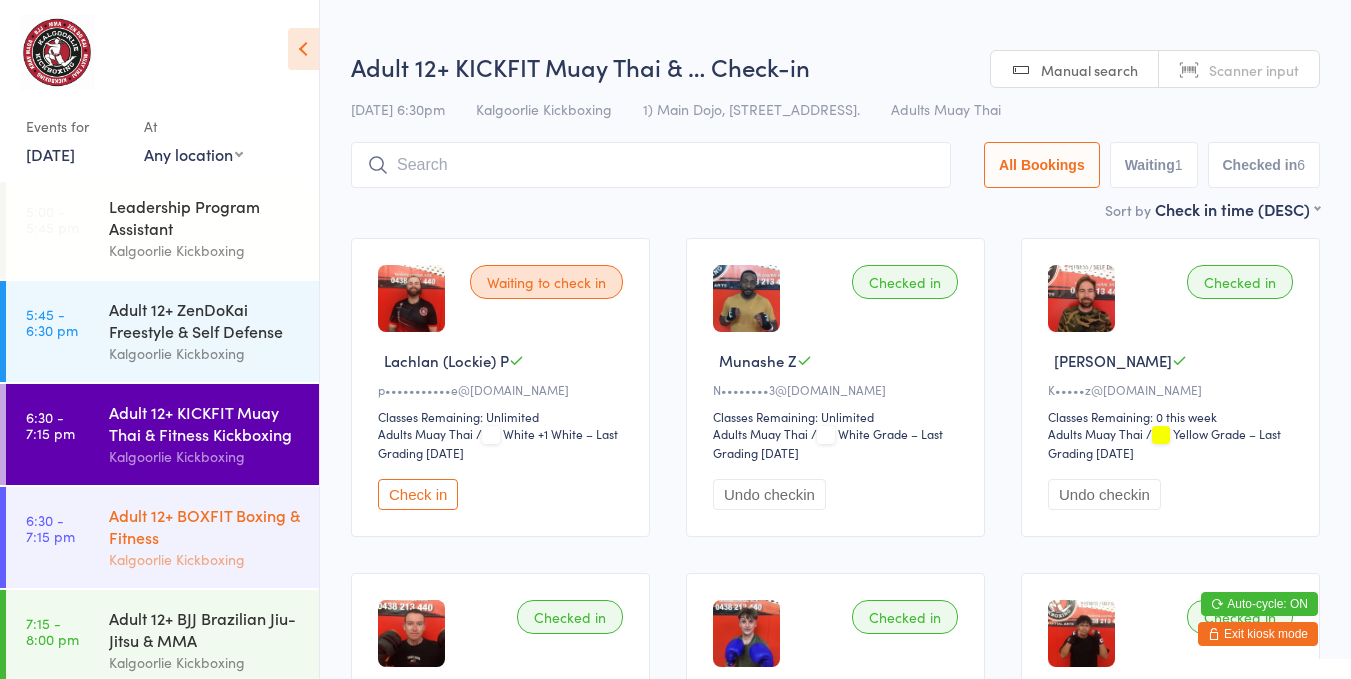 click on "Adult 12+ BOXFIT Boxing & Fitness" at bounding box center [205, 526] 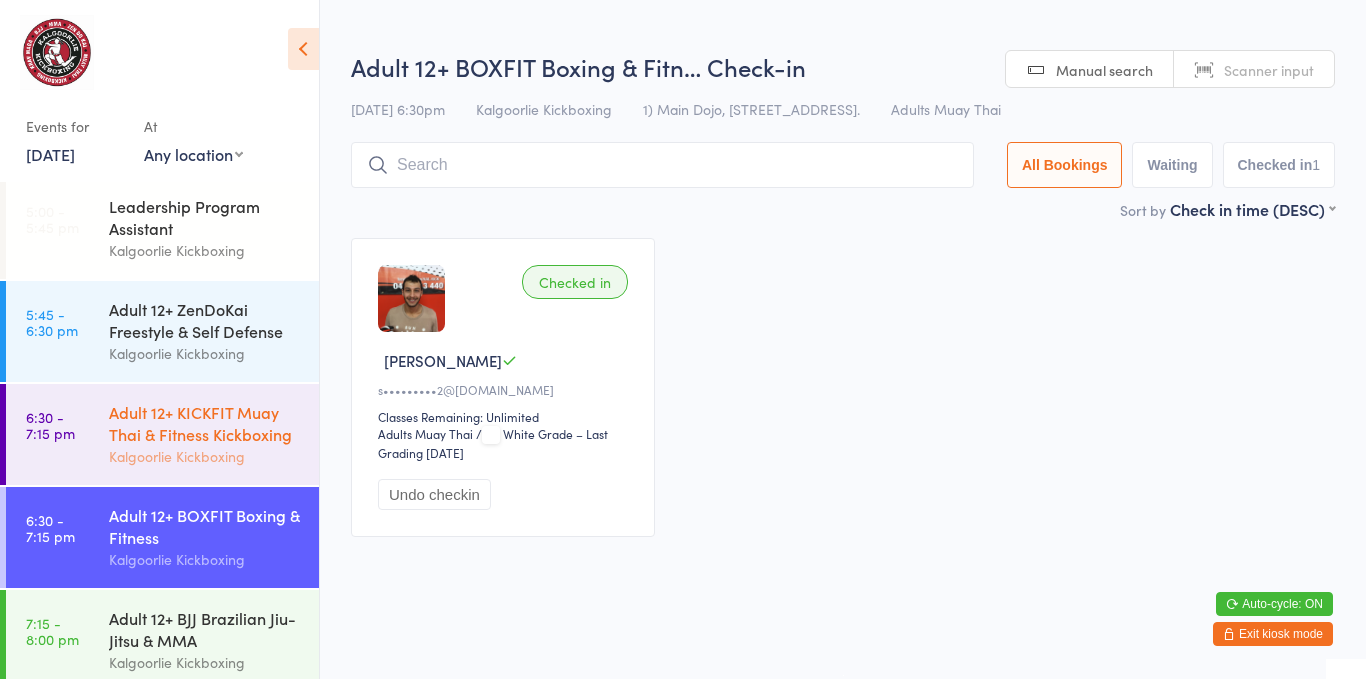 click on "Adult 12+ KICKFIT Muay Thai & Fitness Kickboxing" at bounding box center [205, 423] 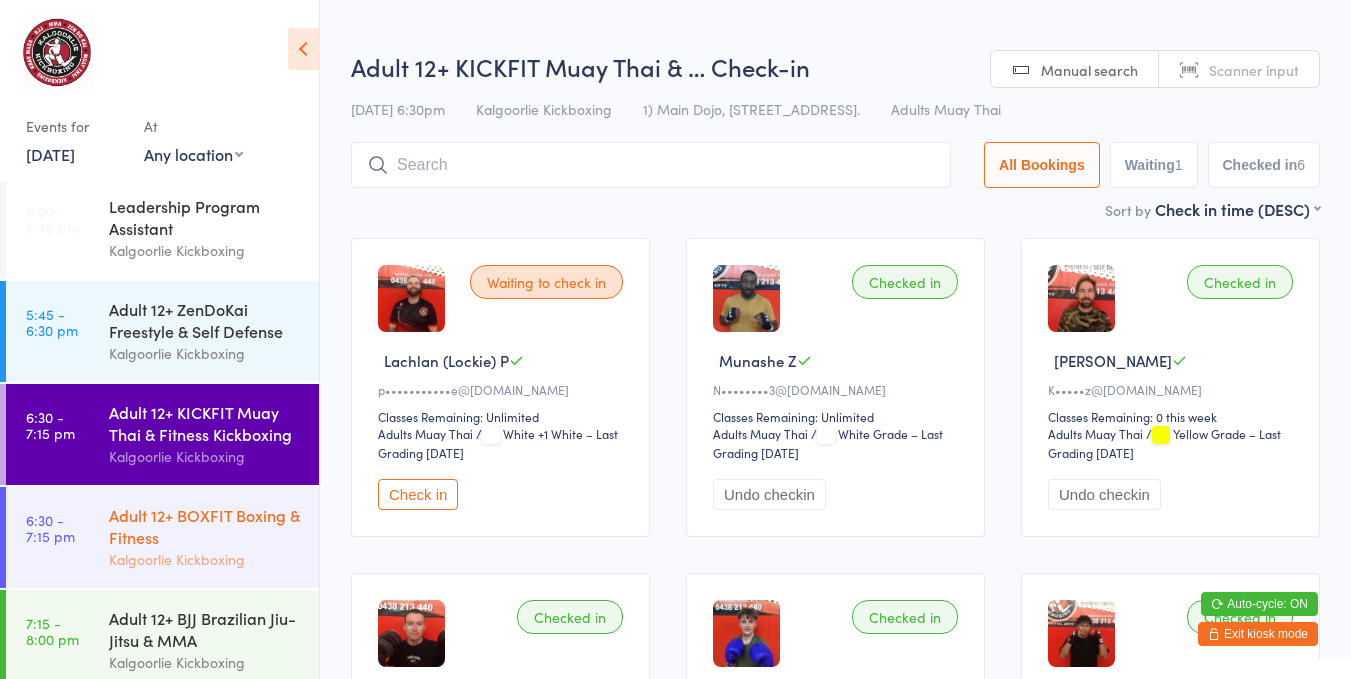 click on "Adult 12+ BOXFIT Boxing & Fitness" at bounding box center [205, 526] 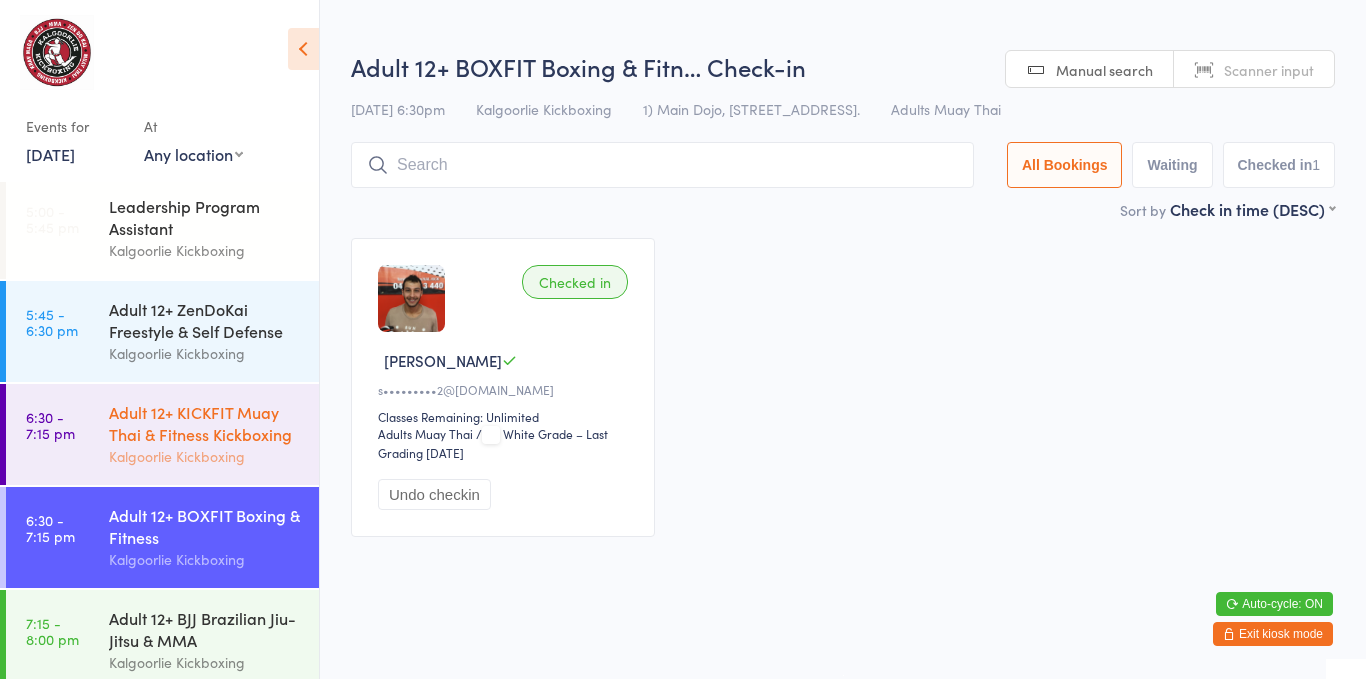 click on "Adult 12+ KICKFIT Muay Thai & Fitness Kickboxing" at bounding box center (205, 423) 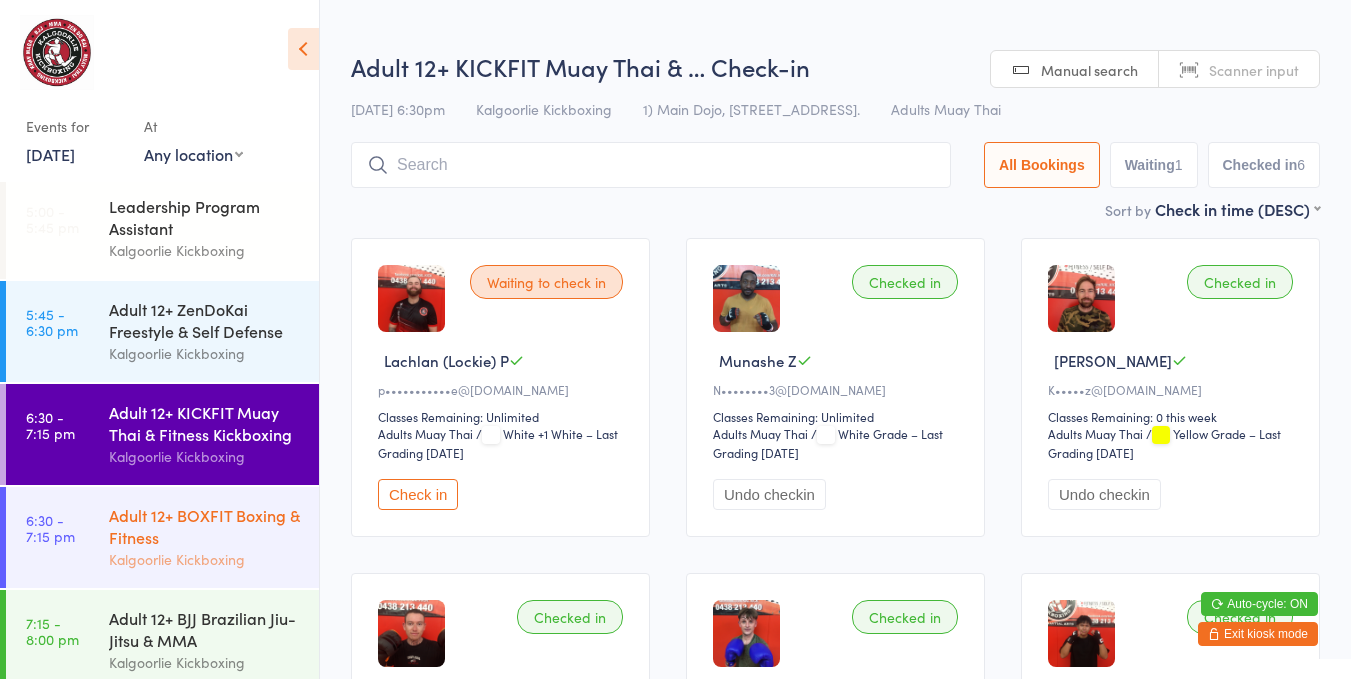 click on "Adult 12+ BOXFIT Boxing & Fitness" at bounding box center [205, 526] 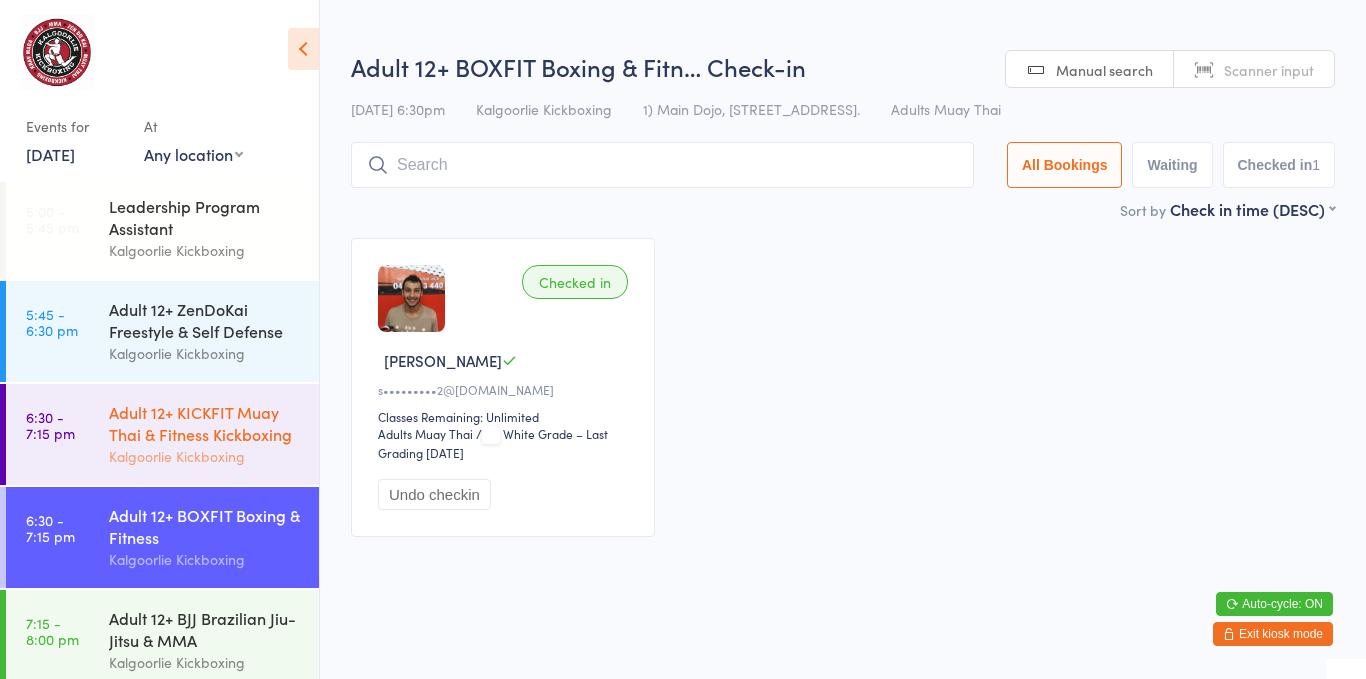 click on "Adult 12+ KICKFIT Muay Thai & Fitness Kickboxing" at bounding box center [205, 423] 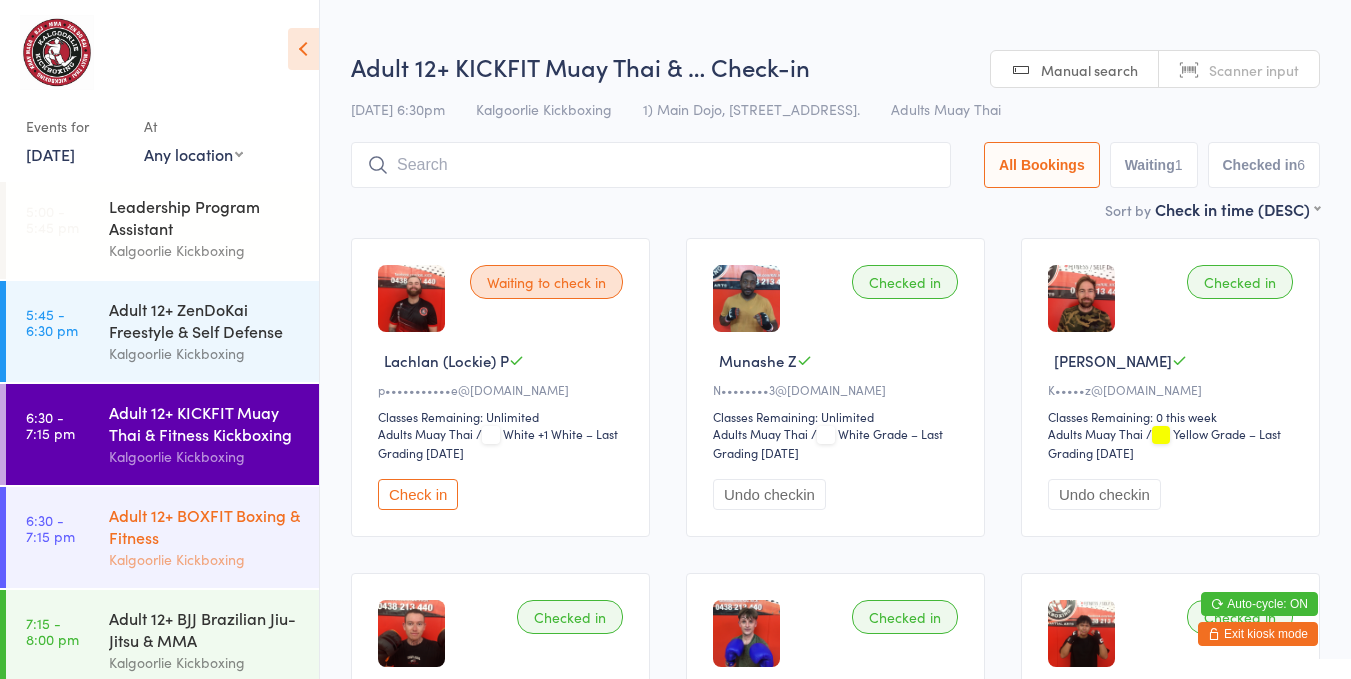 click on "Adult 12+ BOXFIT Boxing & Fitness" at bounding box center [205, 526] 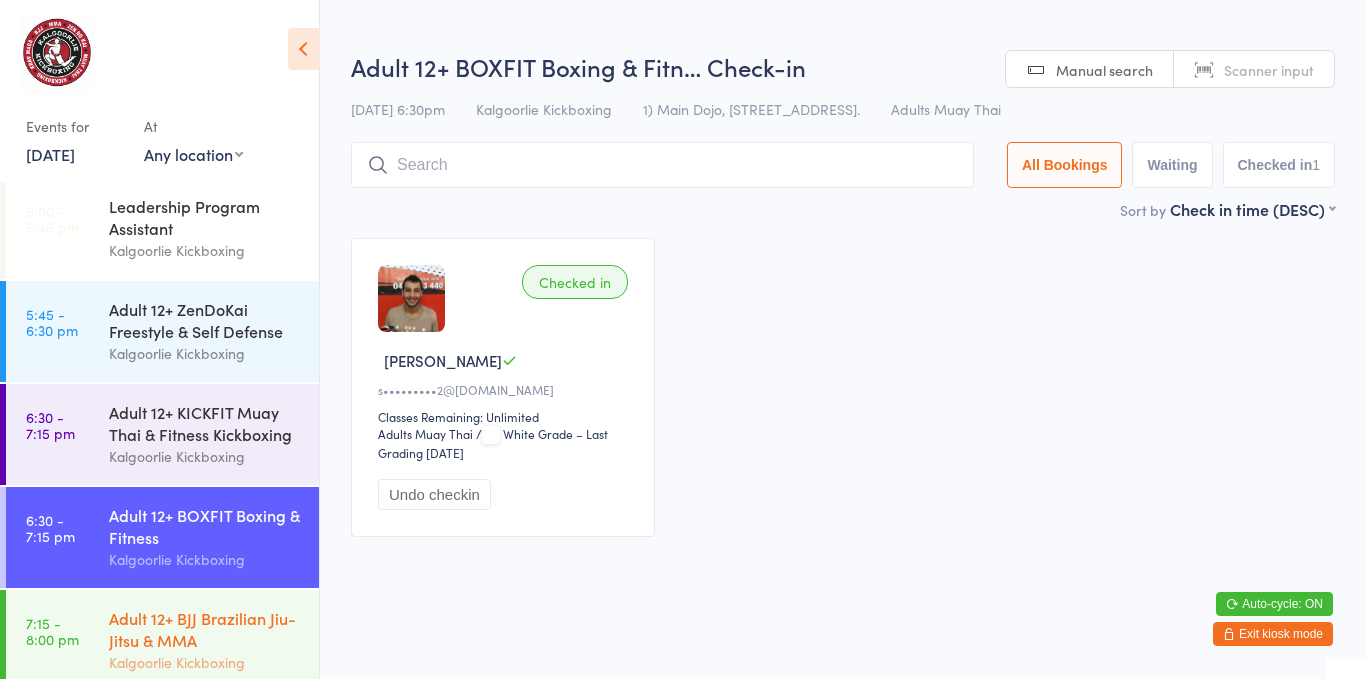 click on "Adult 12+ BJJ Brazilian Jiu-Jitsu & MMA" at bounding box center [205, 629] 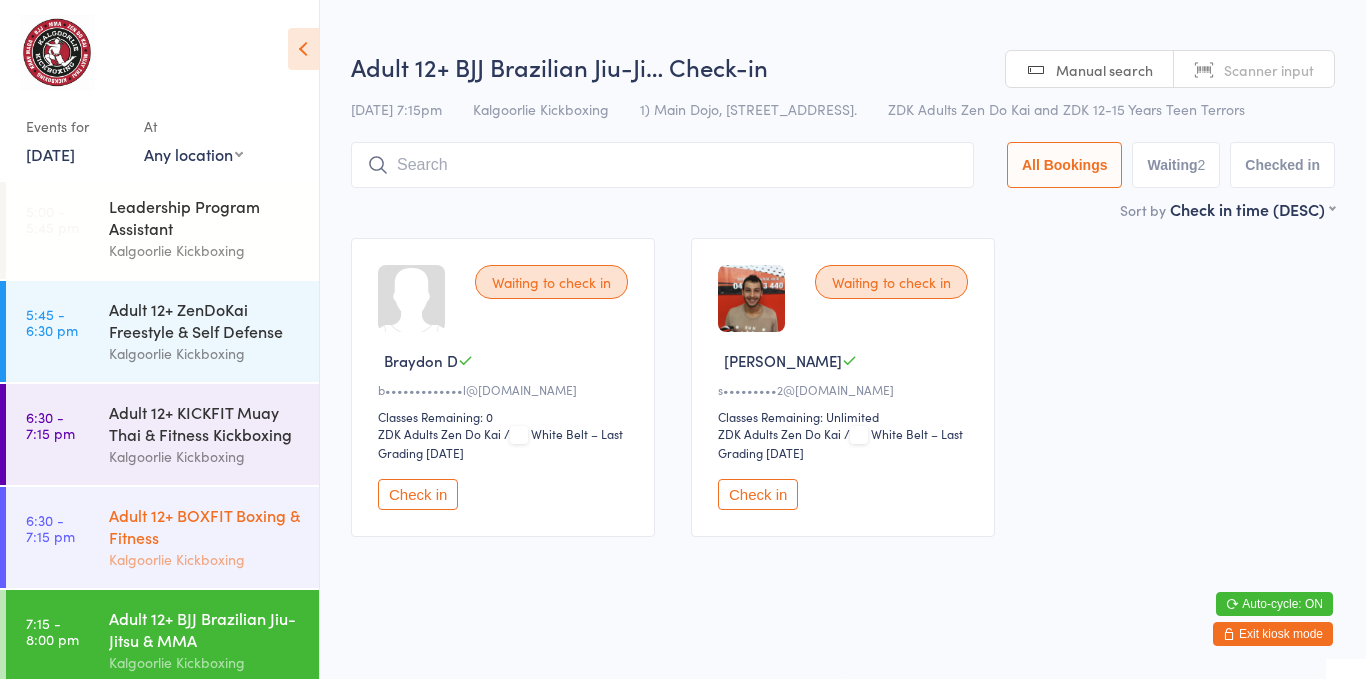 click on "Adult 12+ BOXFIT Boxing & Fitness" at bounding box center (205, 526) 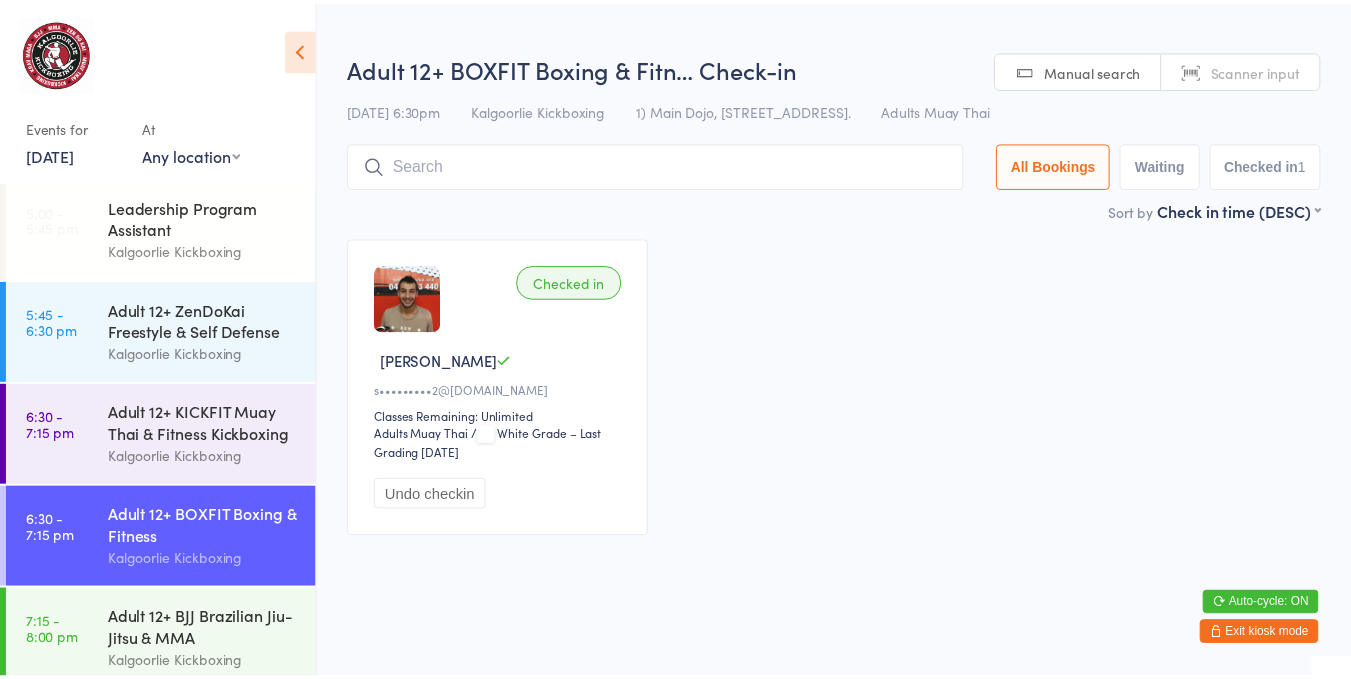 scroll, scrollTop: 509, scrollLeft: 0, axis: vertical 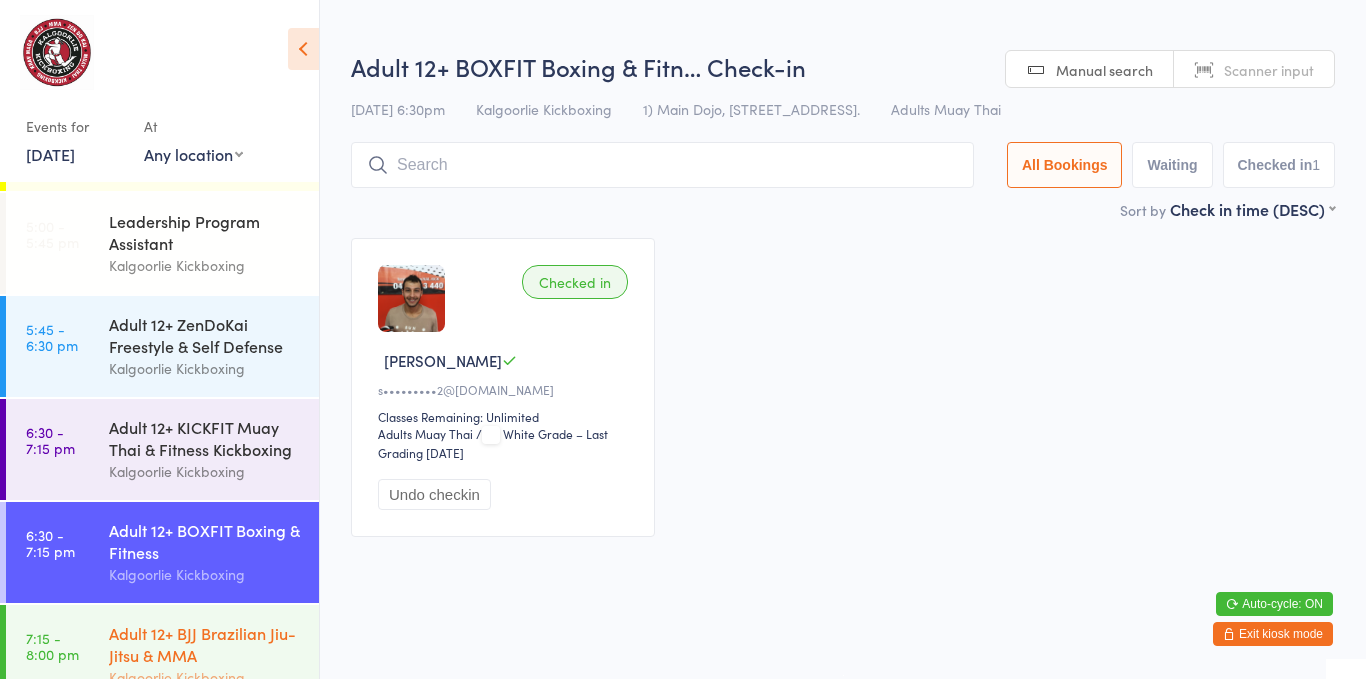 click on "Adult 12+ BJJ Brazilian Jiu-Jitsu & MMA" at bounding box center [205, 644] 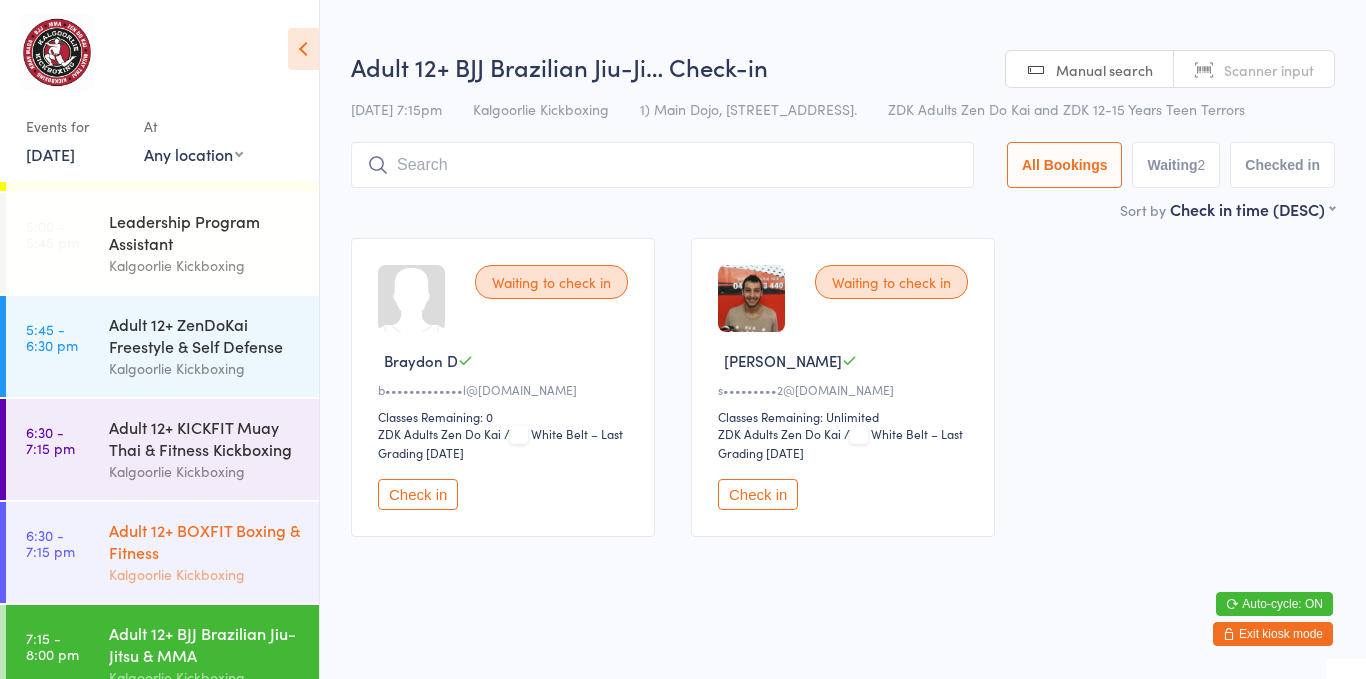 click on "Adult 12+ BOXFIT Boxing & Fitness" at bounding box center (205, 541) 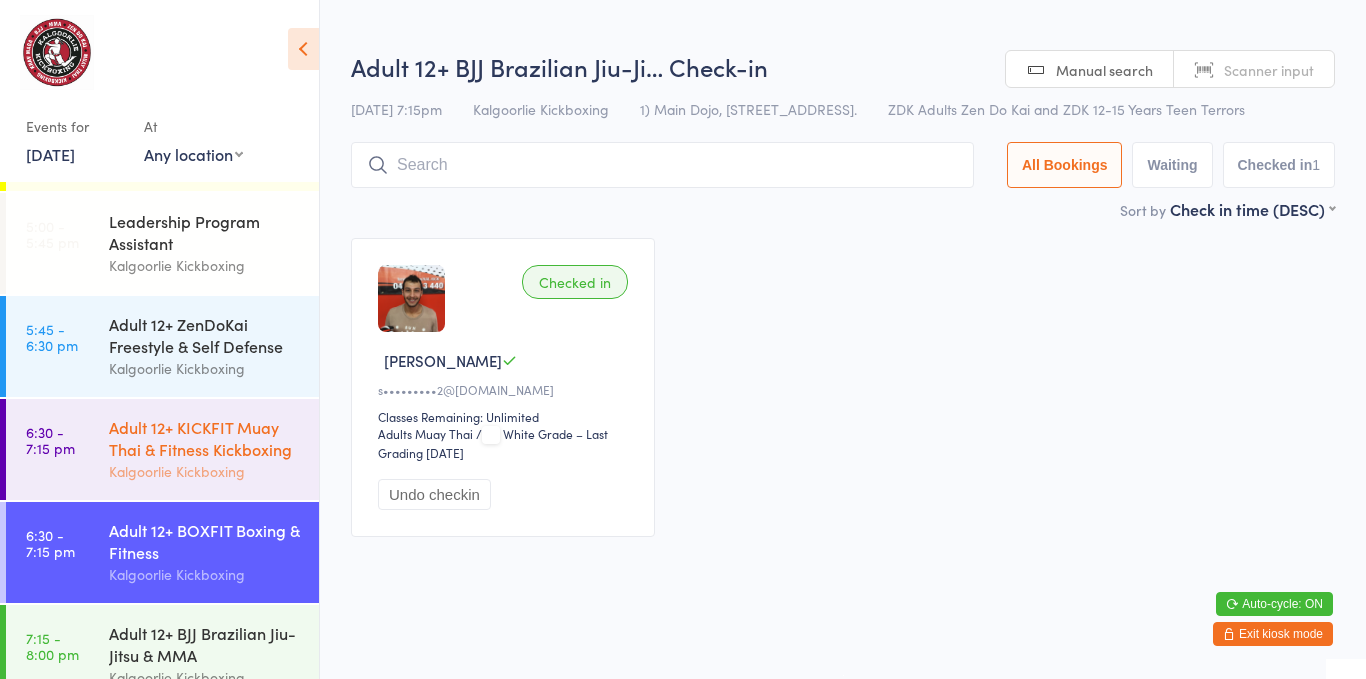 click on "Adult 12+ KICKFIT Muay Thai & Fitness Kickboxing" at bounding box center [205, 438] 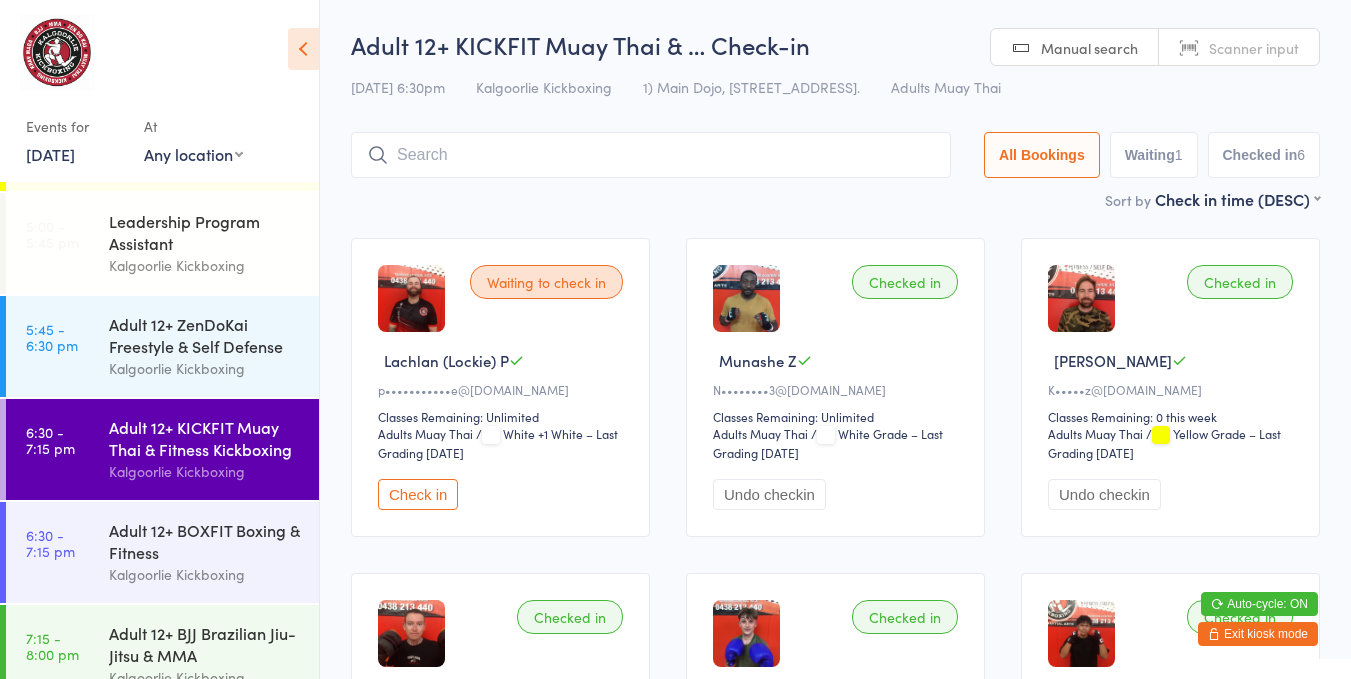 scroll, scrollTop: 524, scrollLeft: 0, axis: vertical 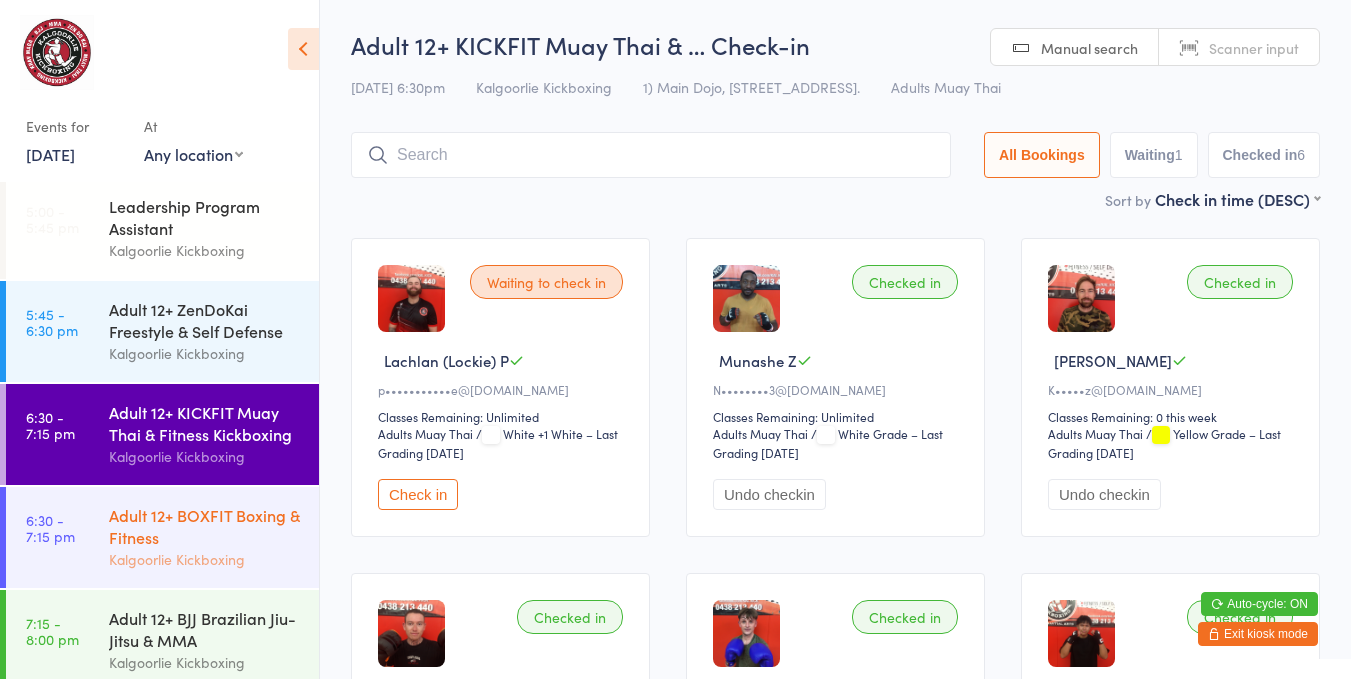 click on "Adult 12+ BOXFIT Boxing & Fitness" at bounding box center (205, 526) 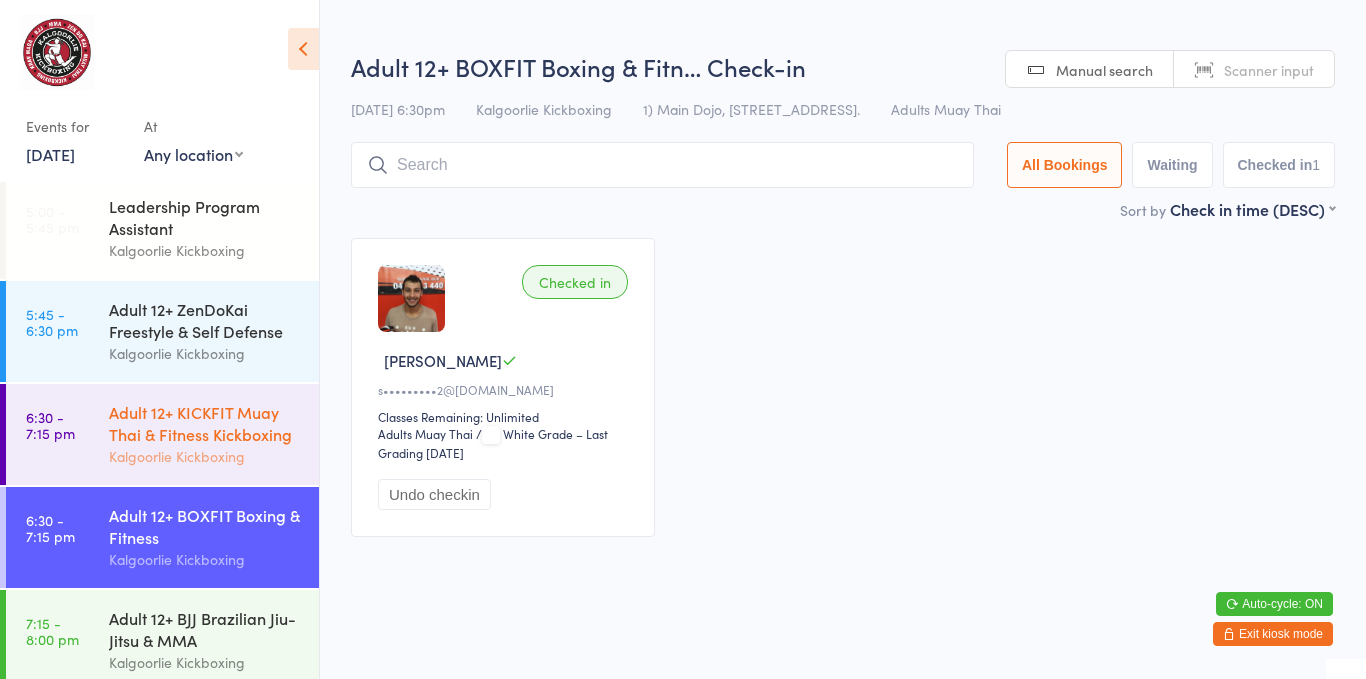 click on "Adult 12+ KICKFIT Muay Thai & Fitness Kickboxing" at bounding box center [205, 423] 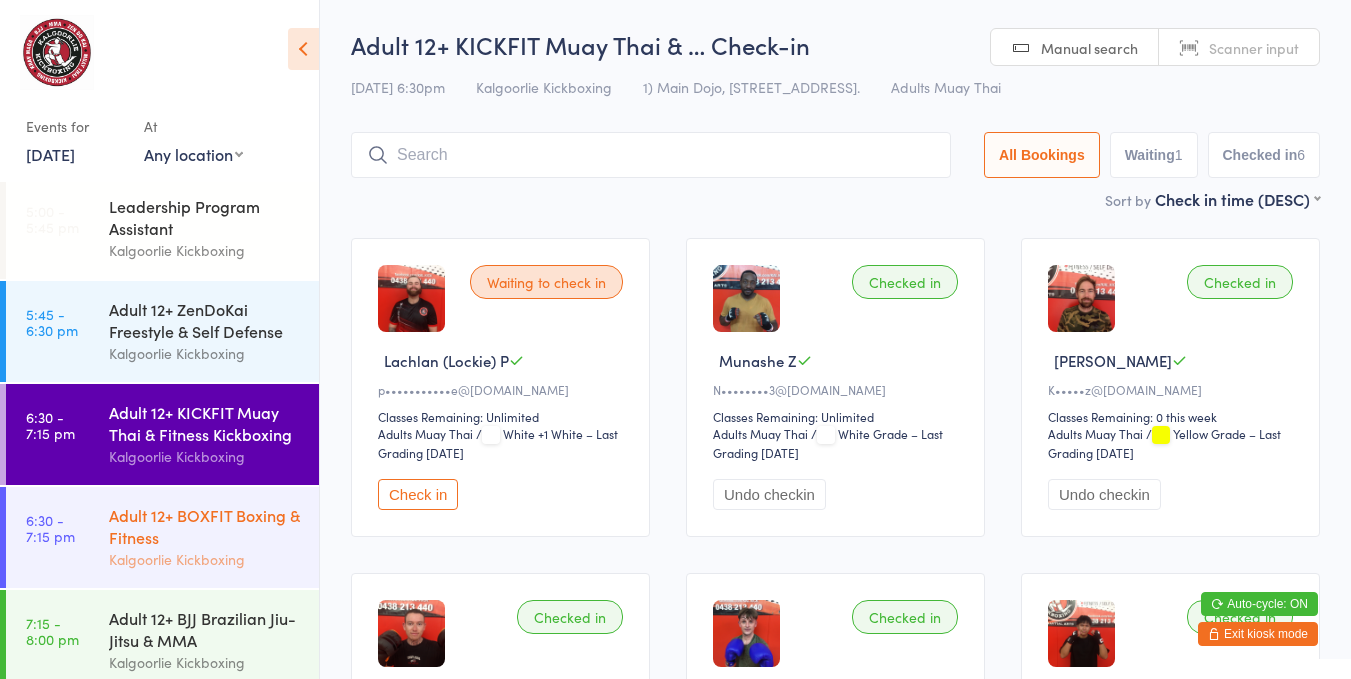 click on "Adult 12+ BOXFIT Boxing & Fitness" at bounding box center (205, 526) 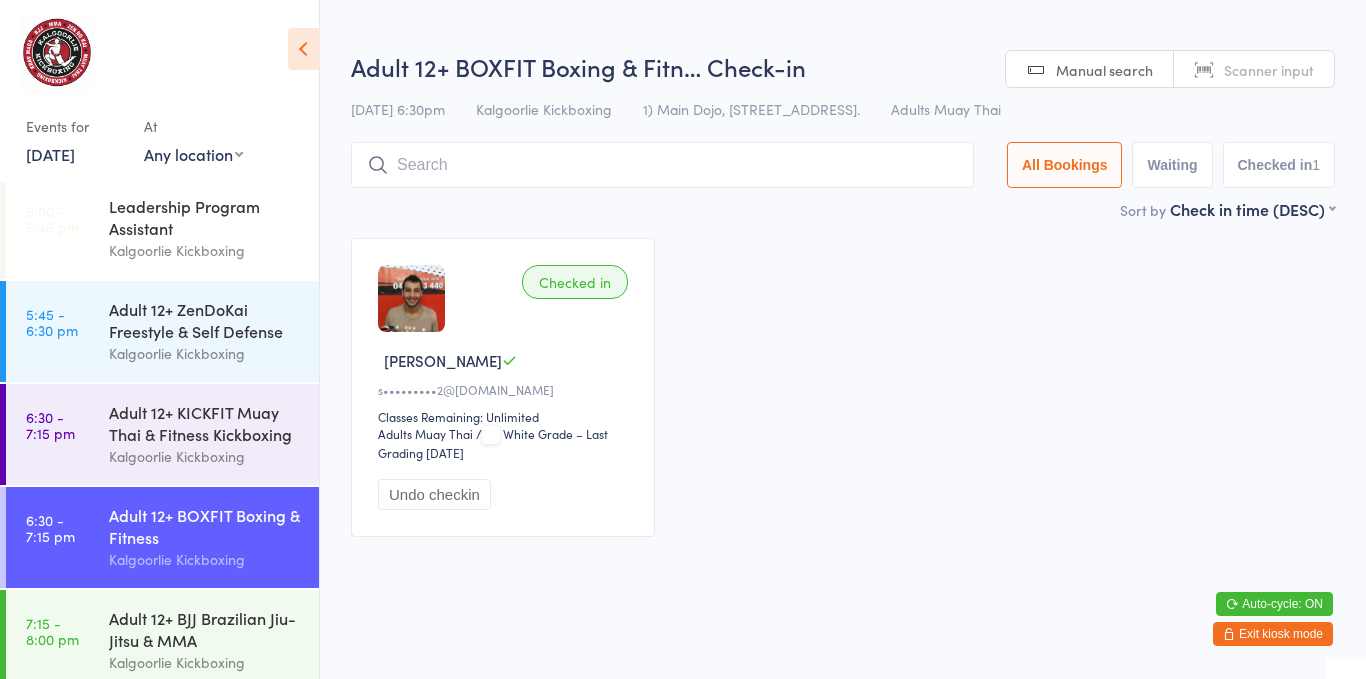 click on "Checked in" at bounding box center (575, 282) 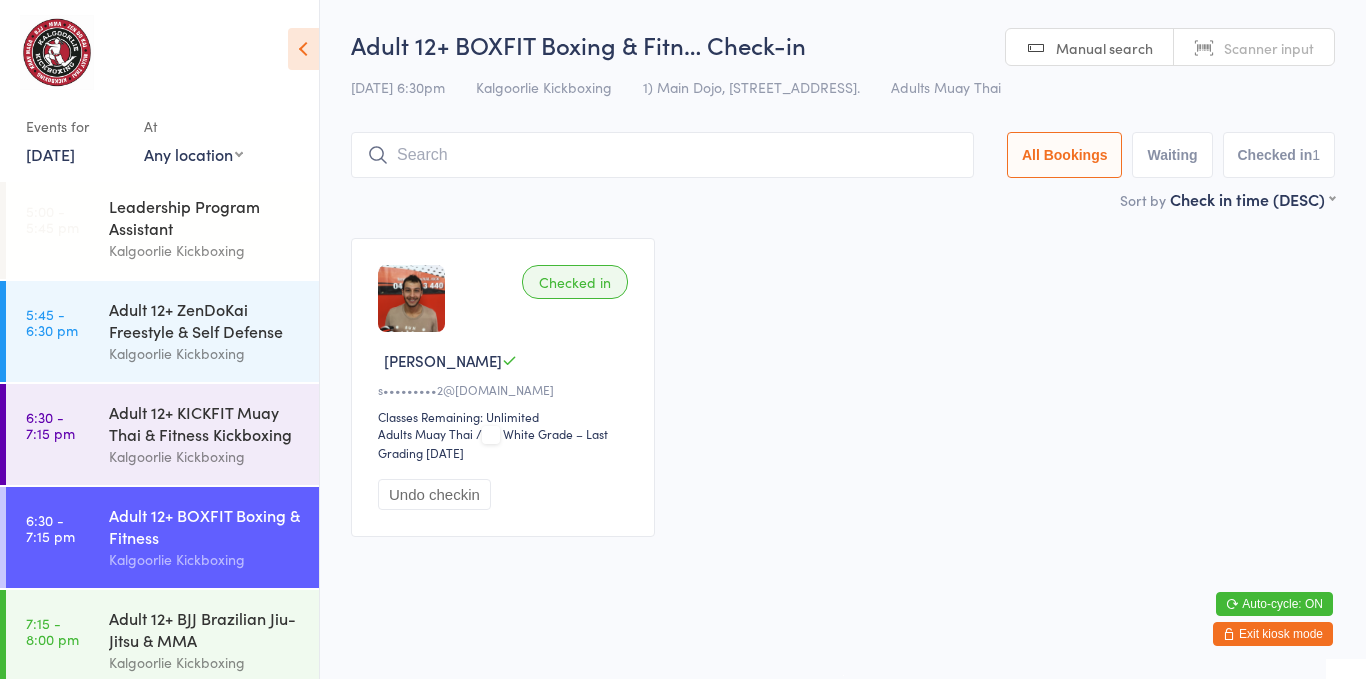 click on "Adult 12+ KICKFIT Muay Thai & Fitness Kickboxing" at bounding box center (205, 423) 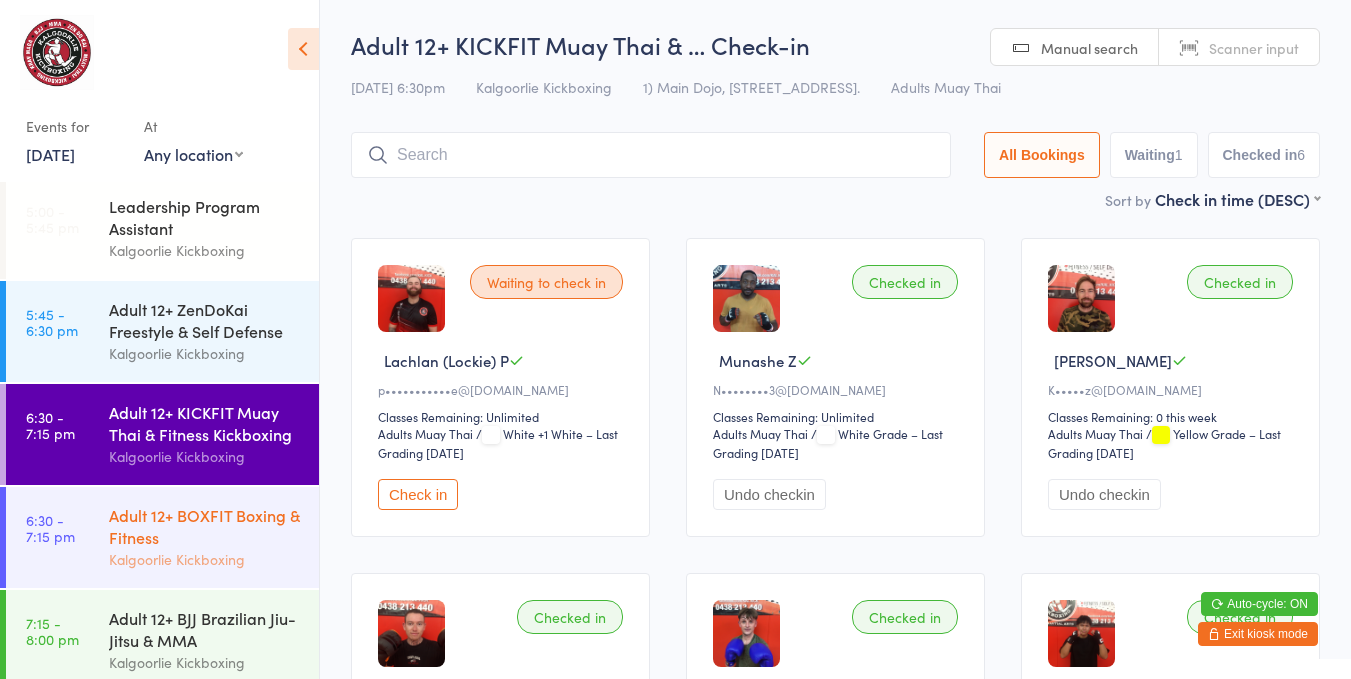 click on "Adult 12+ BOXFIT Boxing & Fitness" at bounding box center [205, 526] 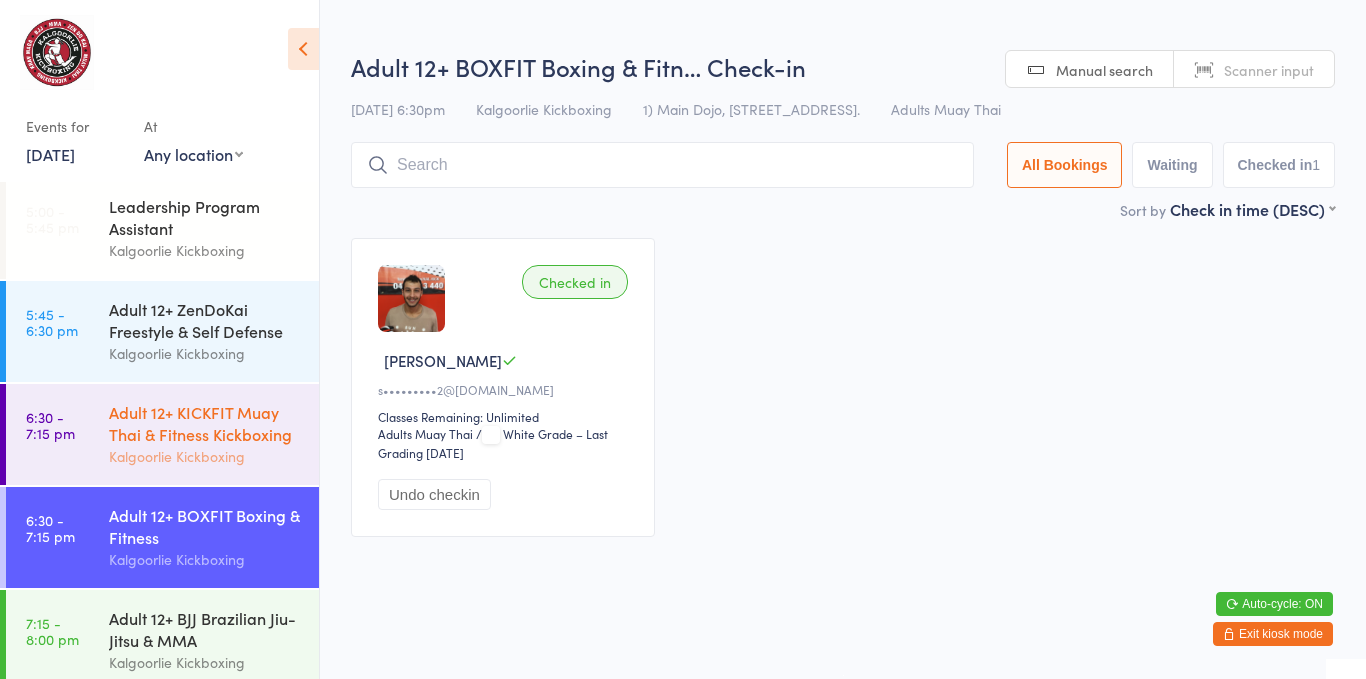 click on "Adult 12+ KICKFIT Muay Thai & Fitness Kickboxing" at bounding box center (205, 423) 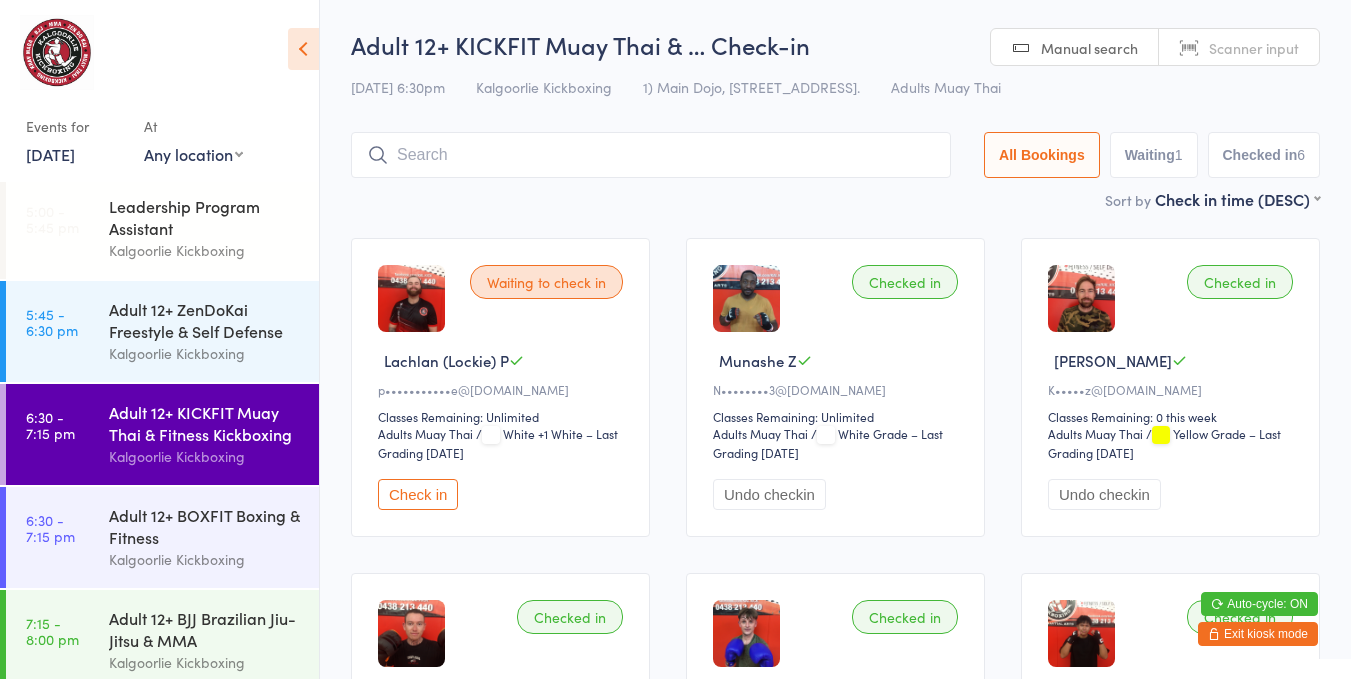 click on "Adult 12+ KICKFIT Muay Thai & Fitness Kickboxing" at bounding box center [205, 423] 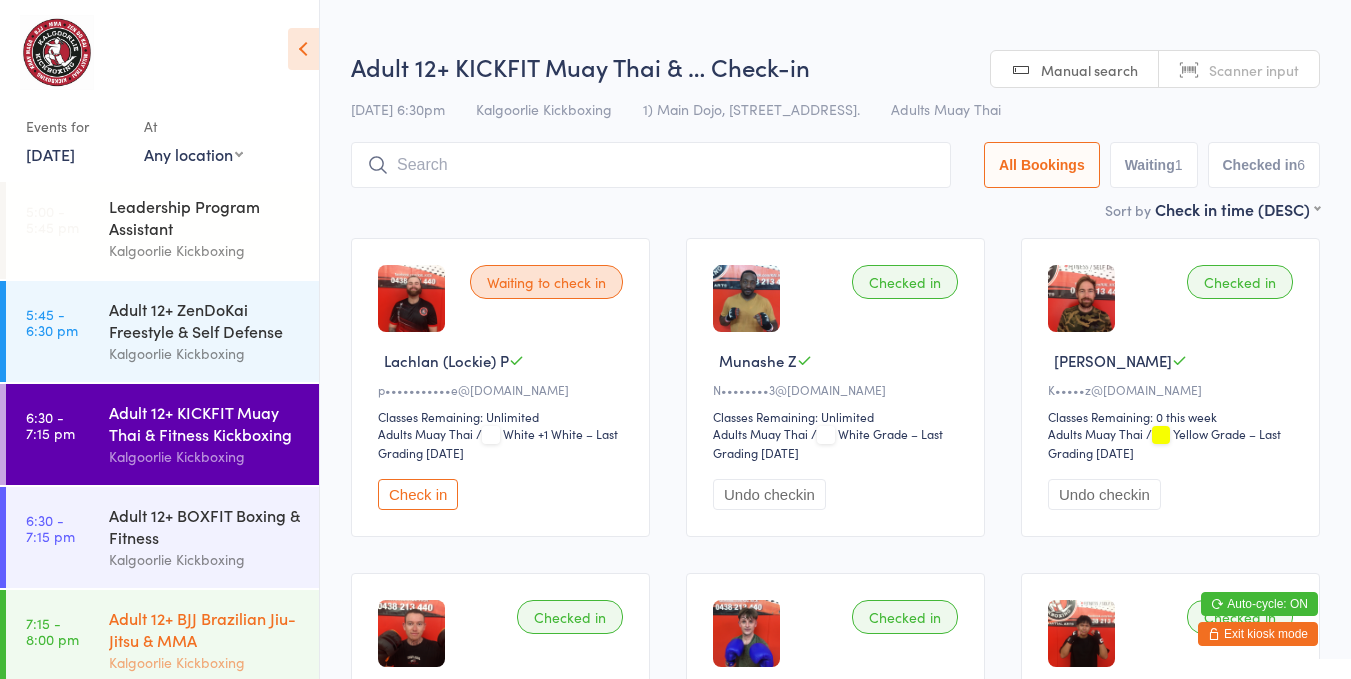 click on "Adult 12+ BJJ Brazilian Jiu-Jitsu & MMA" at bounding box center (205, 629) 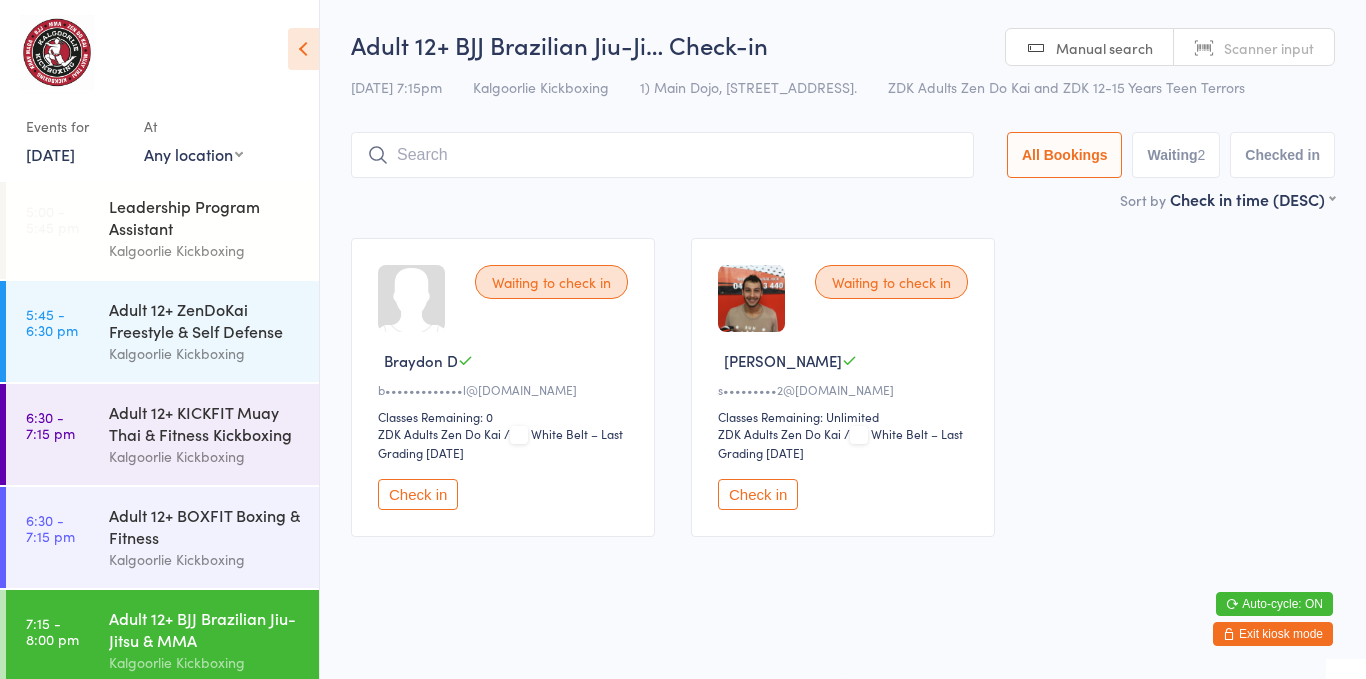 click on "Check in" at bounding box center (758, 494) 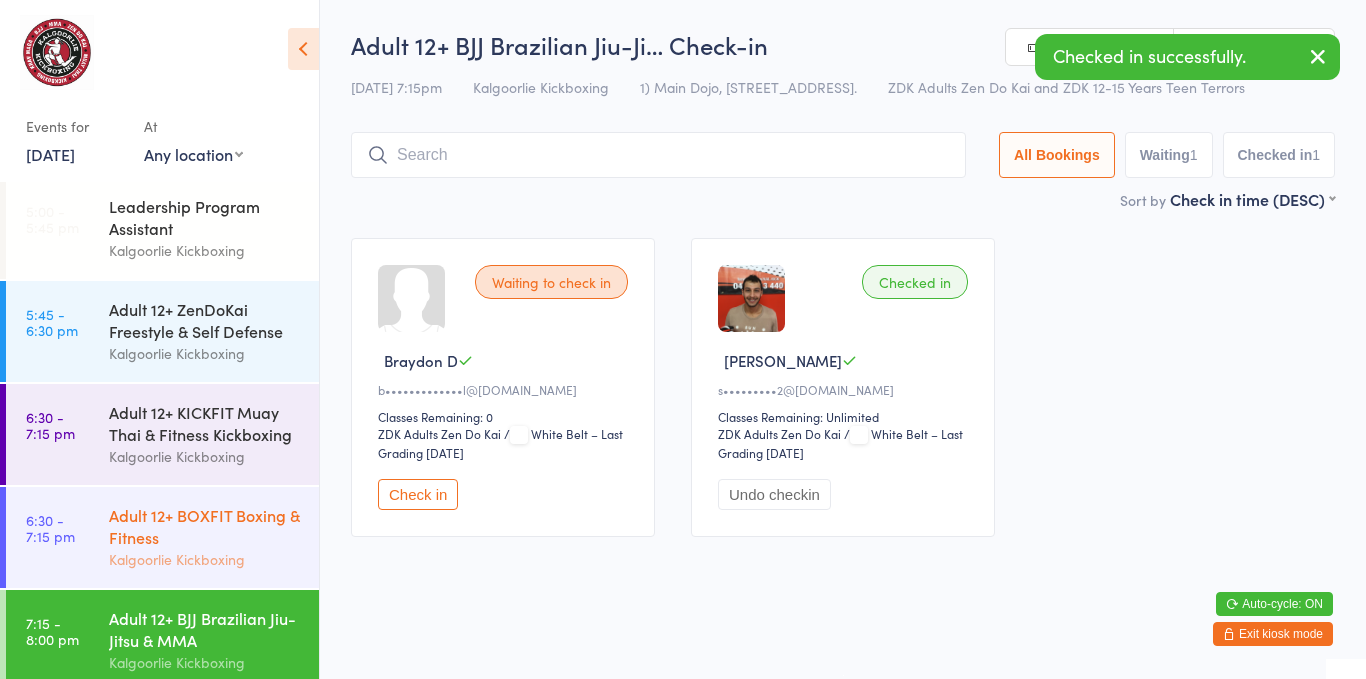 click on "Adult 12+ BOXFIT Boxing & Fitness" at bounding box center (205, 526) 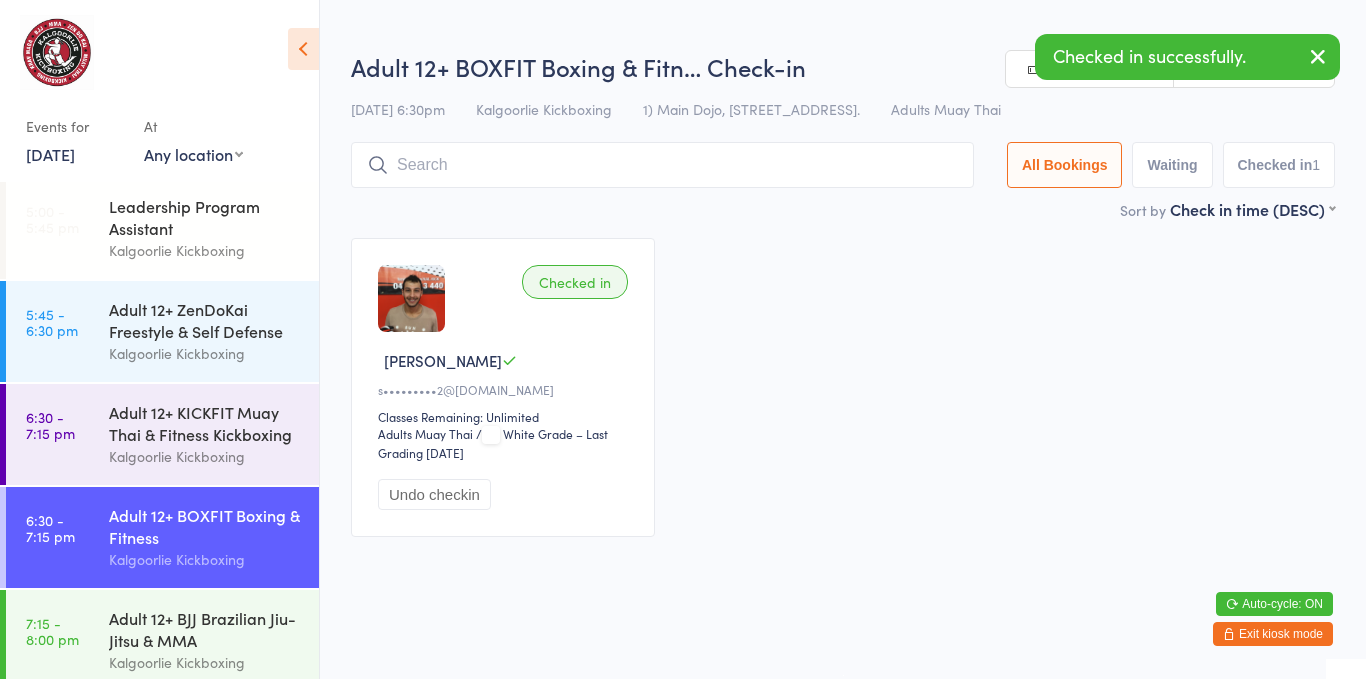 click on "Undo checkin" at bounding box center [434, 494] 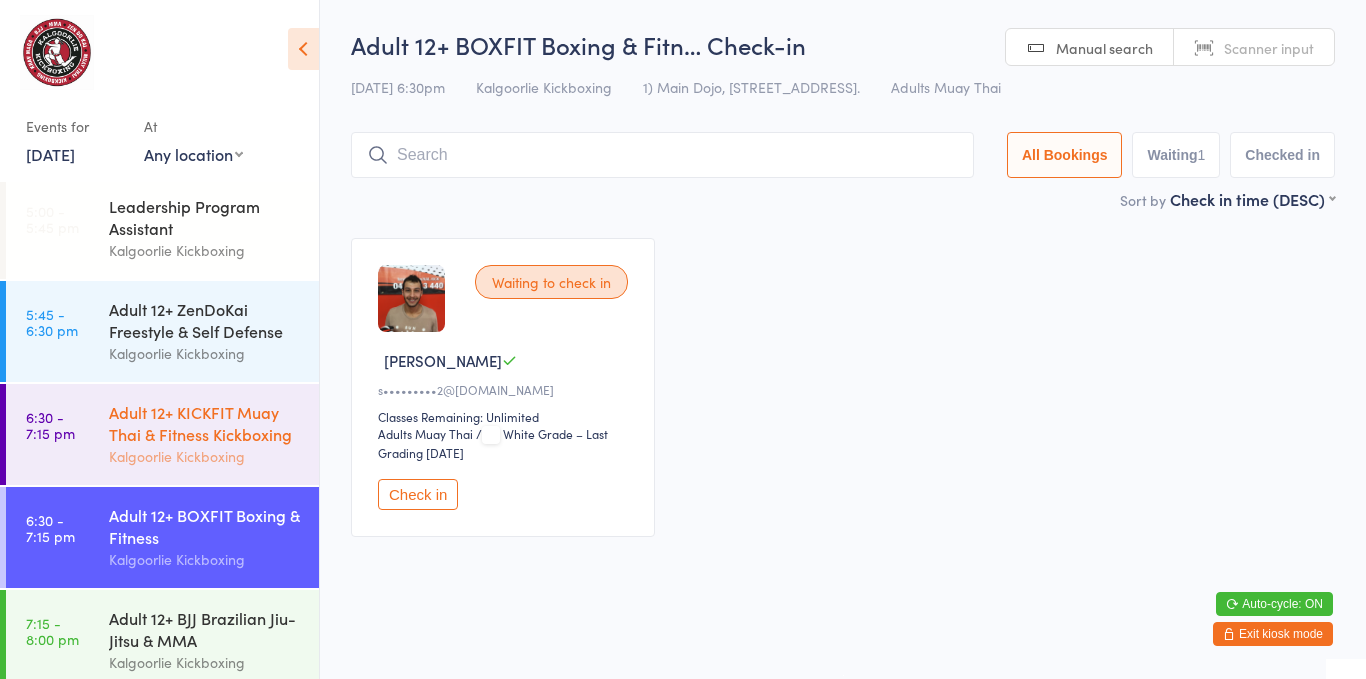 click on "Adult 12+ KICKFIT Muay Thai & Fitness Kickboxing" at bounding box center (205, 423) 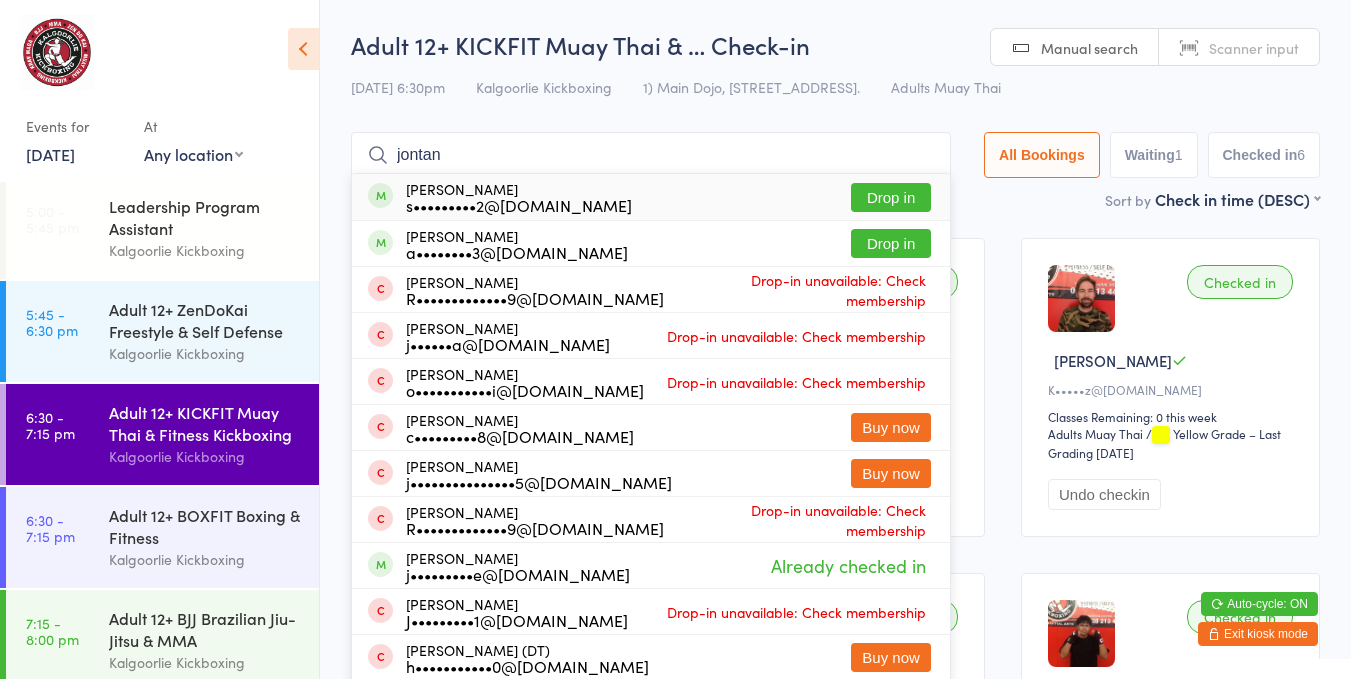 type on "jontan" 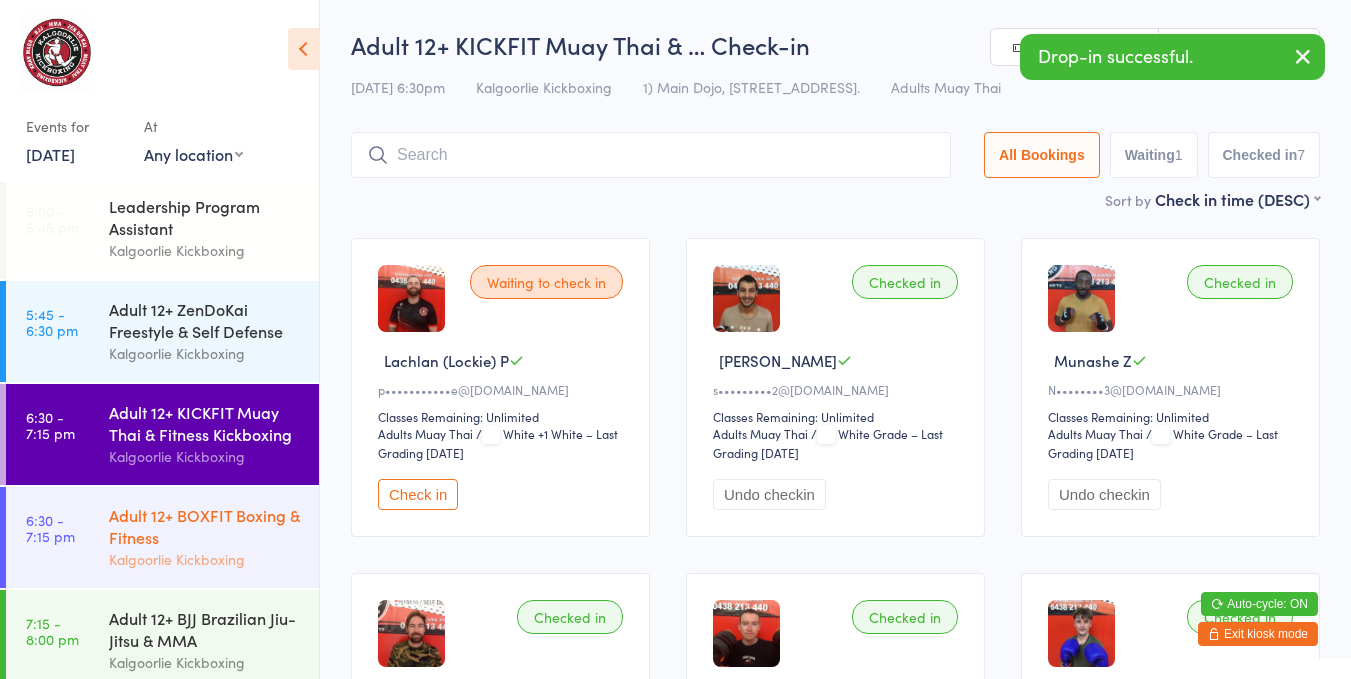 click on "Adult 12+ BOXFIT Boxing & Fitness" at bounding box center [205, 526] 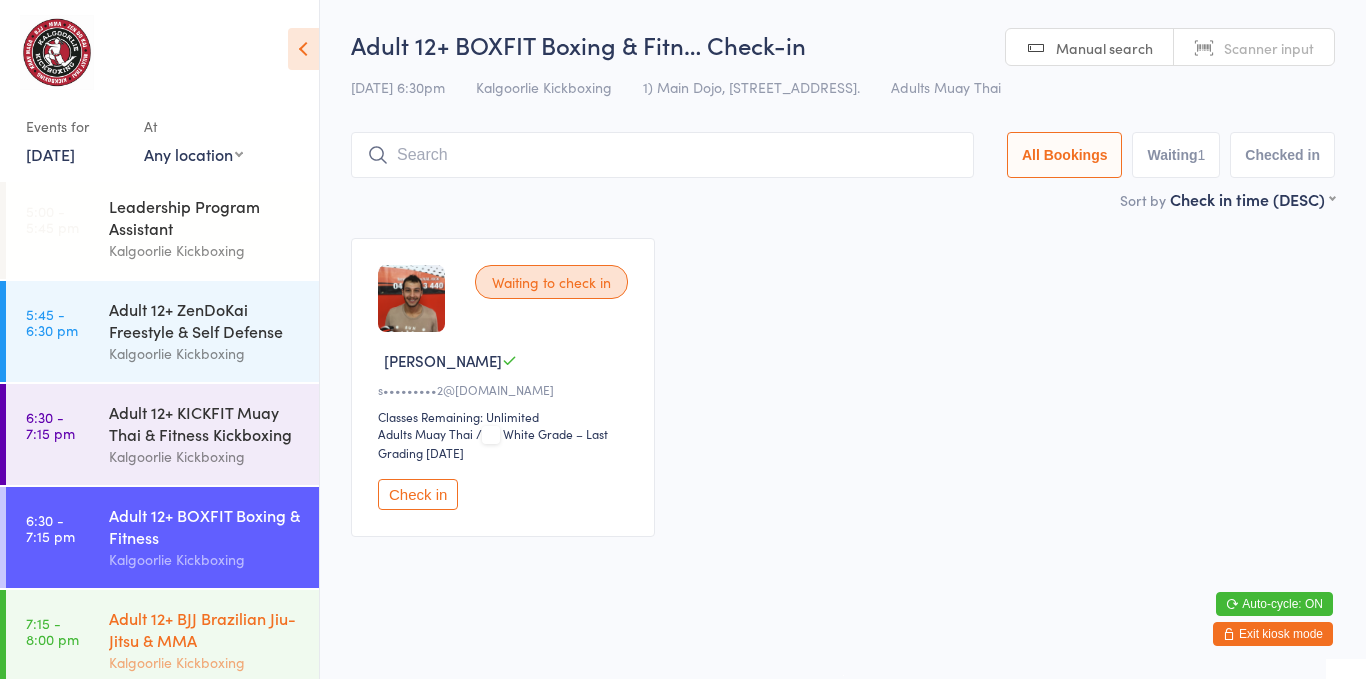 click on "7:15 - 8:00 pm Adult 12+ BJJ Brazilian Jiu-Jitsu & MMA Kalgoorlie Kickboxing" at bounding box center (162, 640) 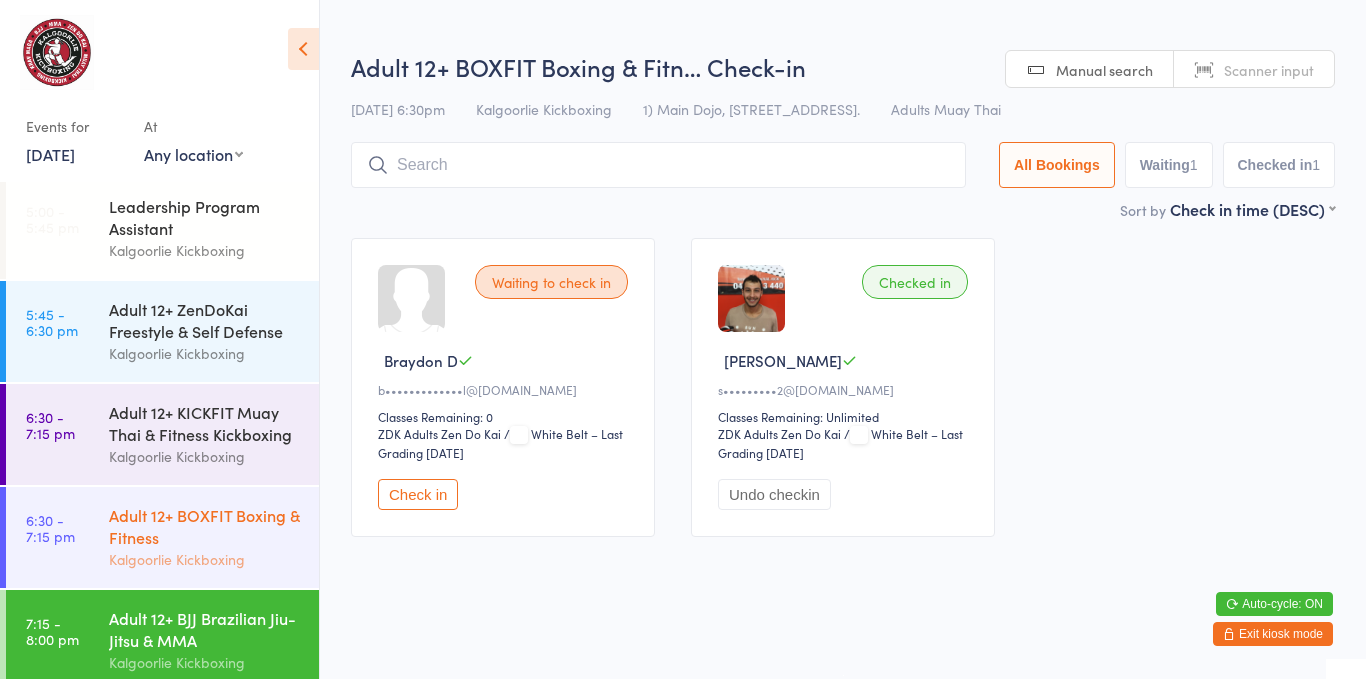 click on "Adult 12+ BOXFIT Boxing & Fitness" at bounding box center [205, 526] 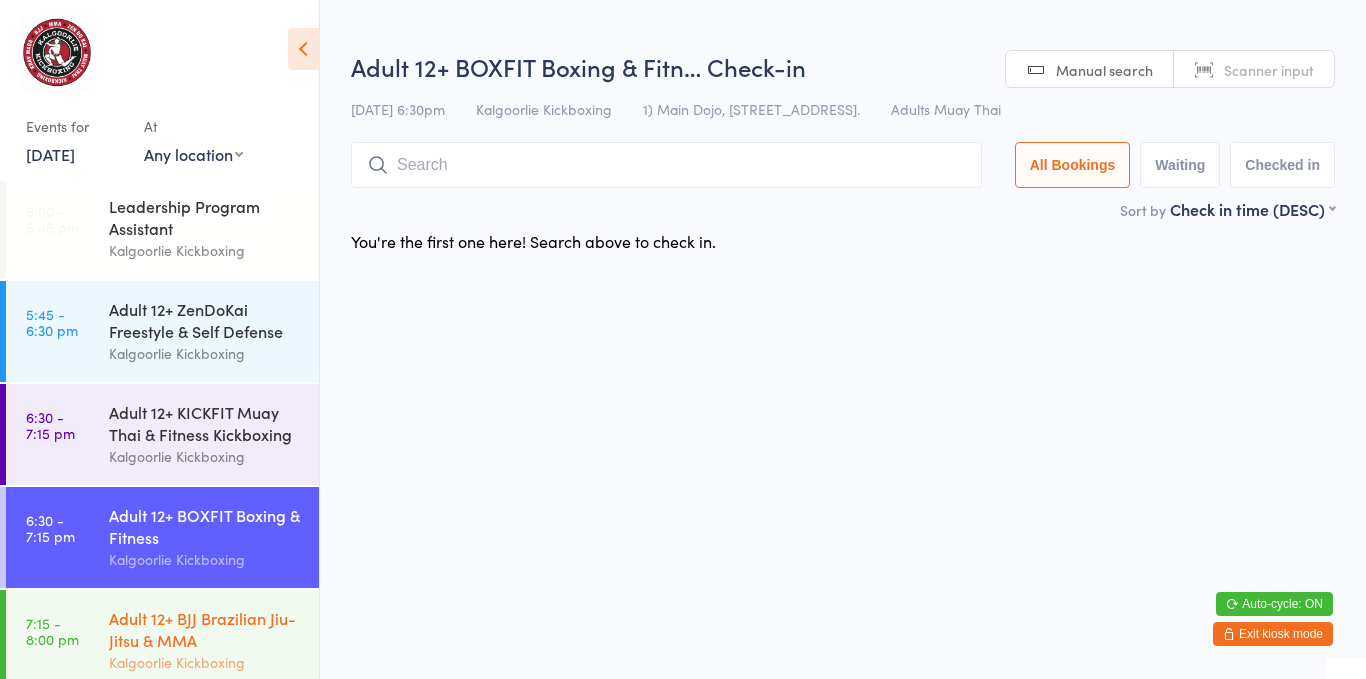 click on "Kalgoorlie Kickboxing" at bounding box center [205, 662] 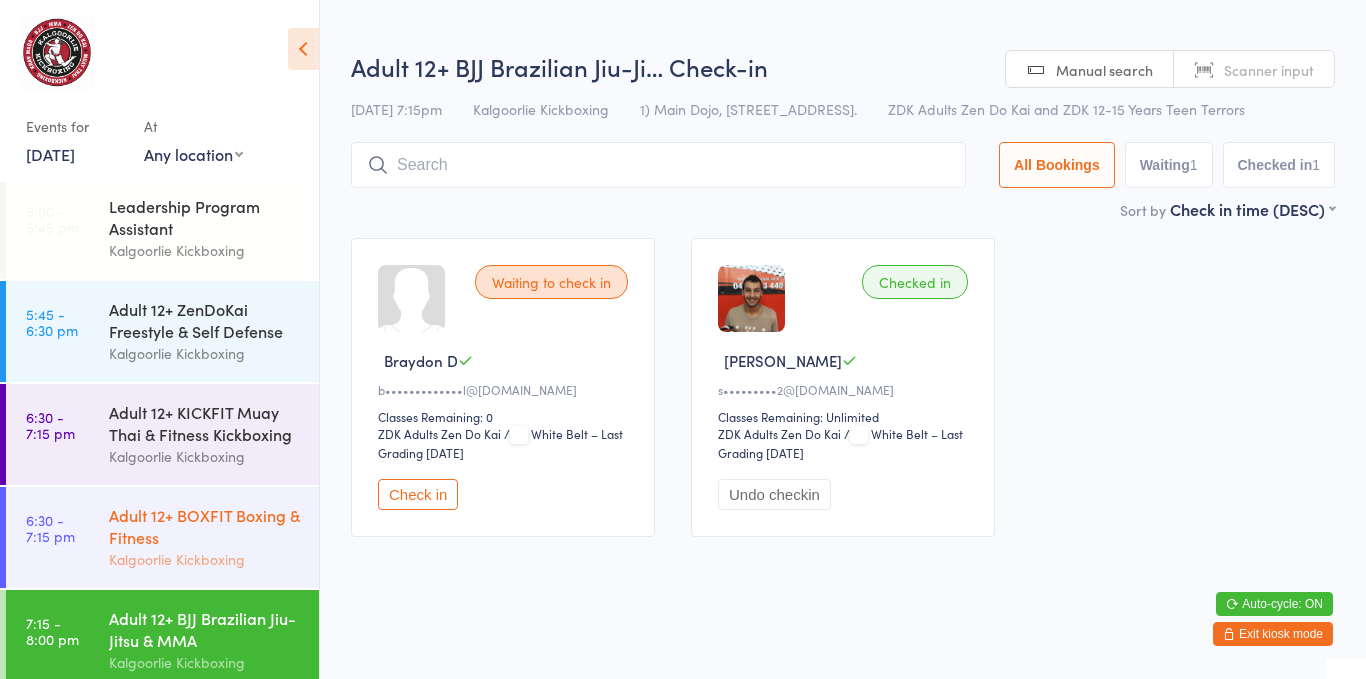 click on "Kalgoorlie Kickboxing" at bounding box center (205, 559) 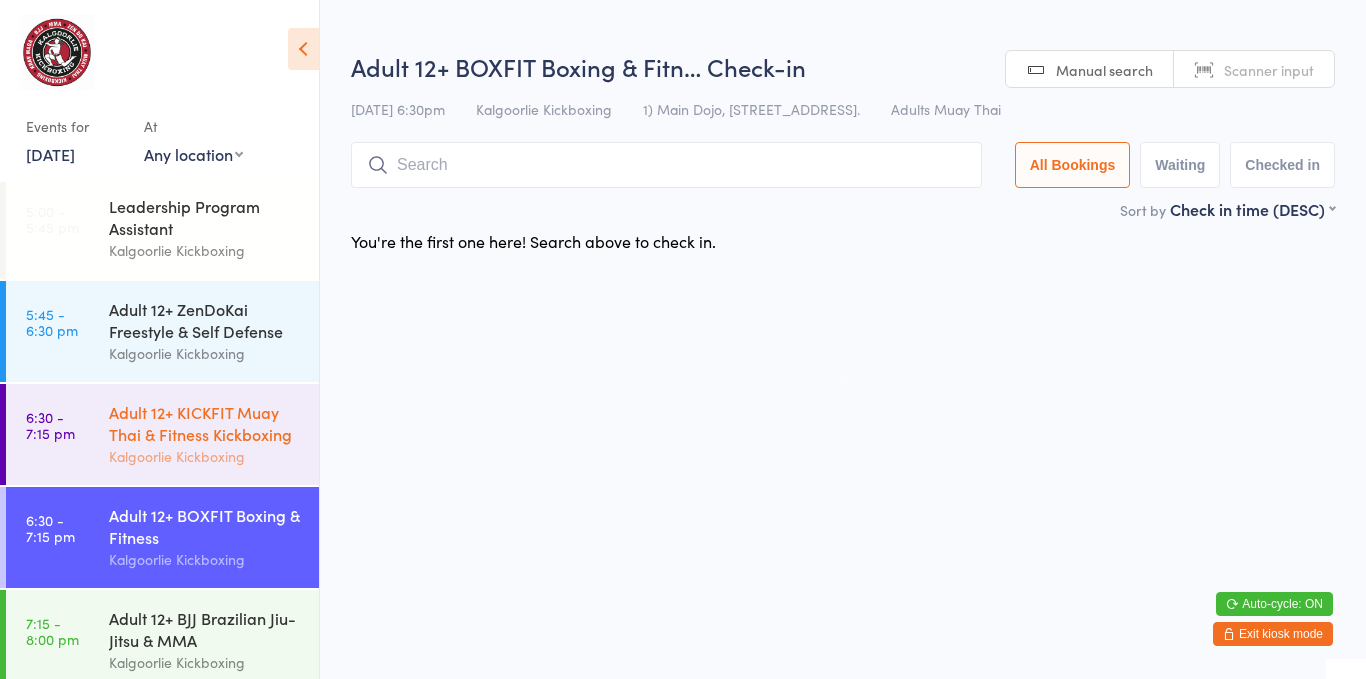 click on "Adult 12+ KICKFIT Muay Thai & Fitness Kickboxing" at bounding box center [205, 423] 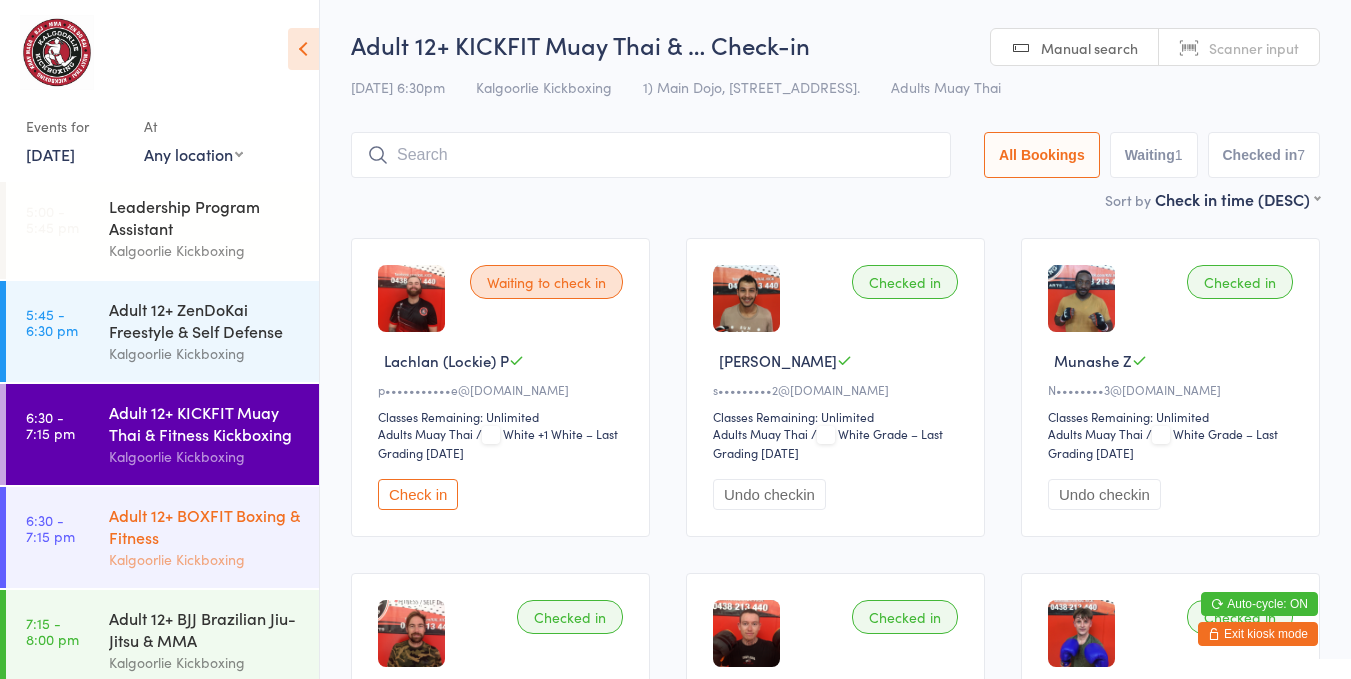click on "Adult 12+ BOXFIT Boxing & Fitness" at bounding box center (205, 526) 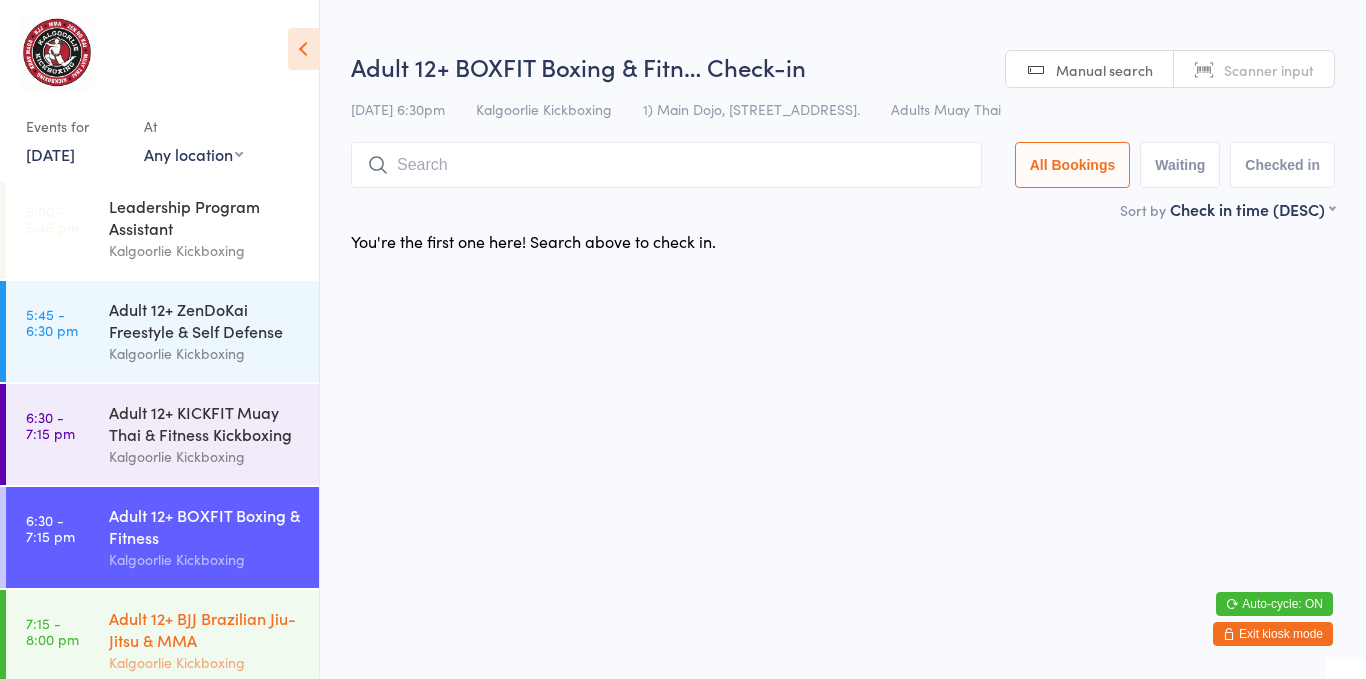 click on "Adult 12+ BJJ Brazilian Jiu-Jitsu & MMA" at bounding box center [205, 629] 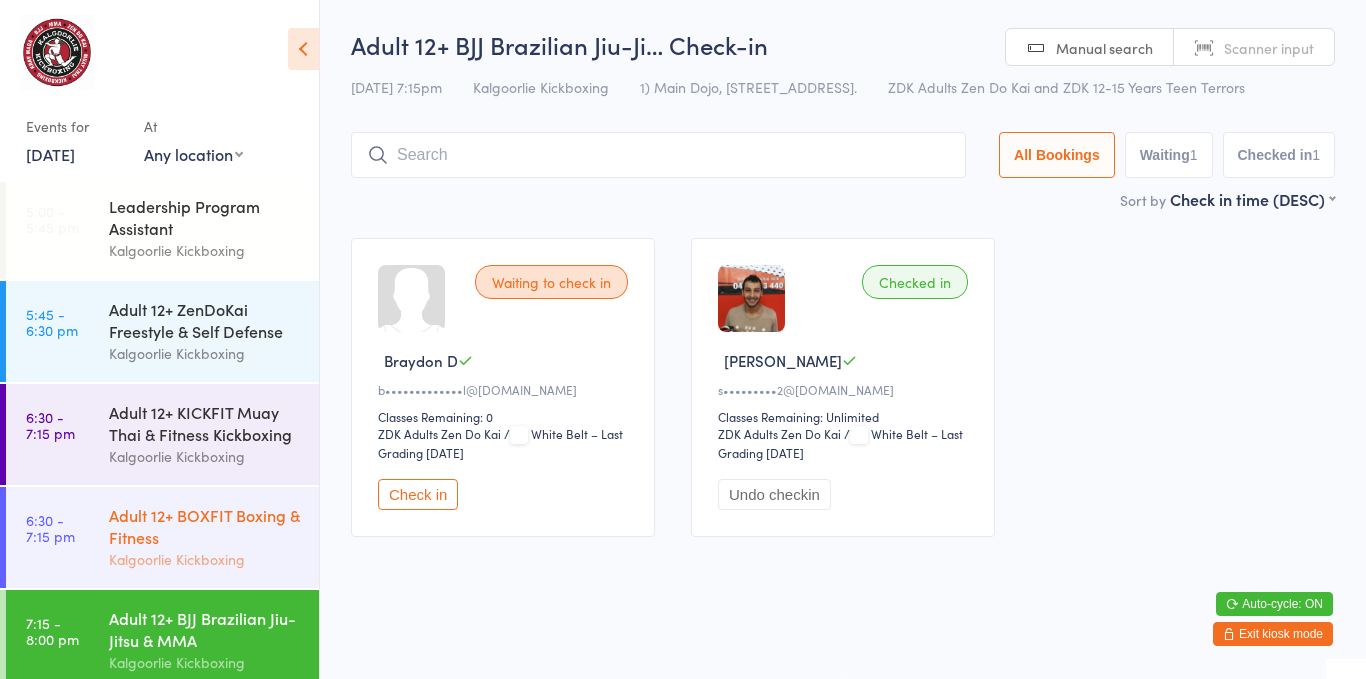 click on "Kalgoorlie Kickboxing" at bounding box center [205, 559] 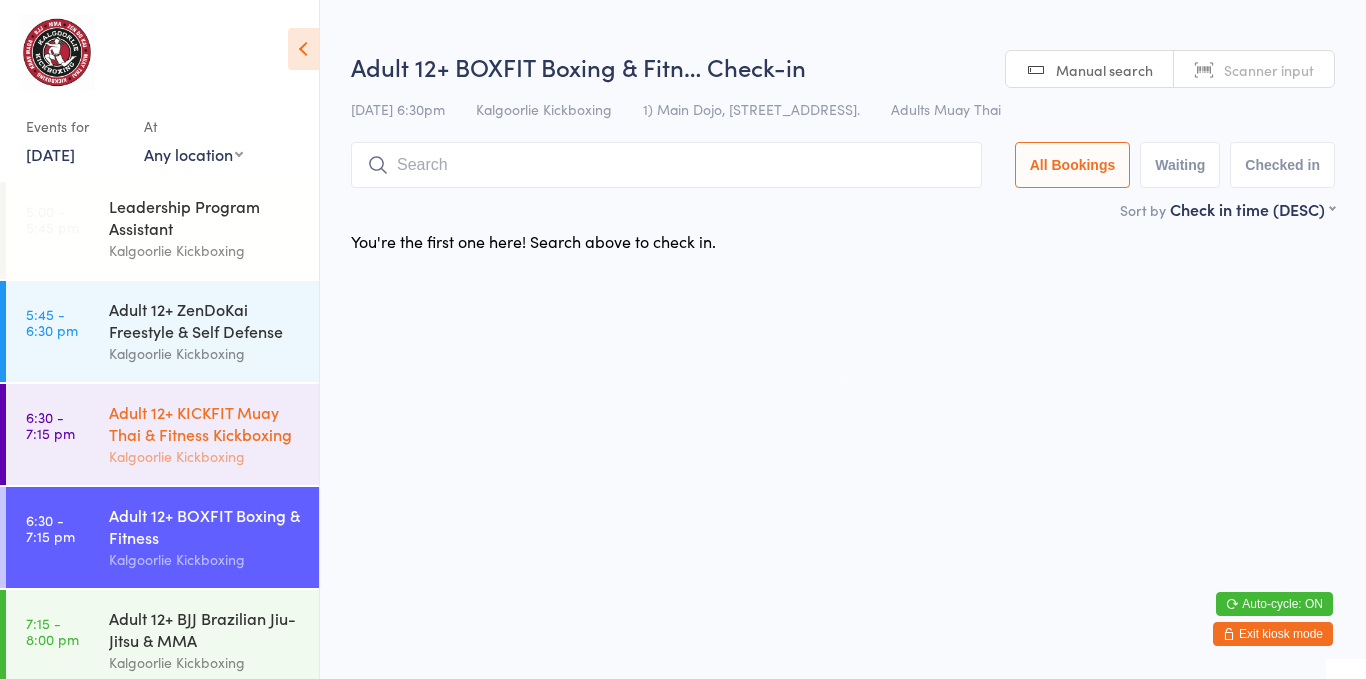 click on "Kalgoorlie Kickboxing" at bounding box center (205, 456) 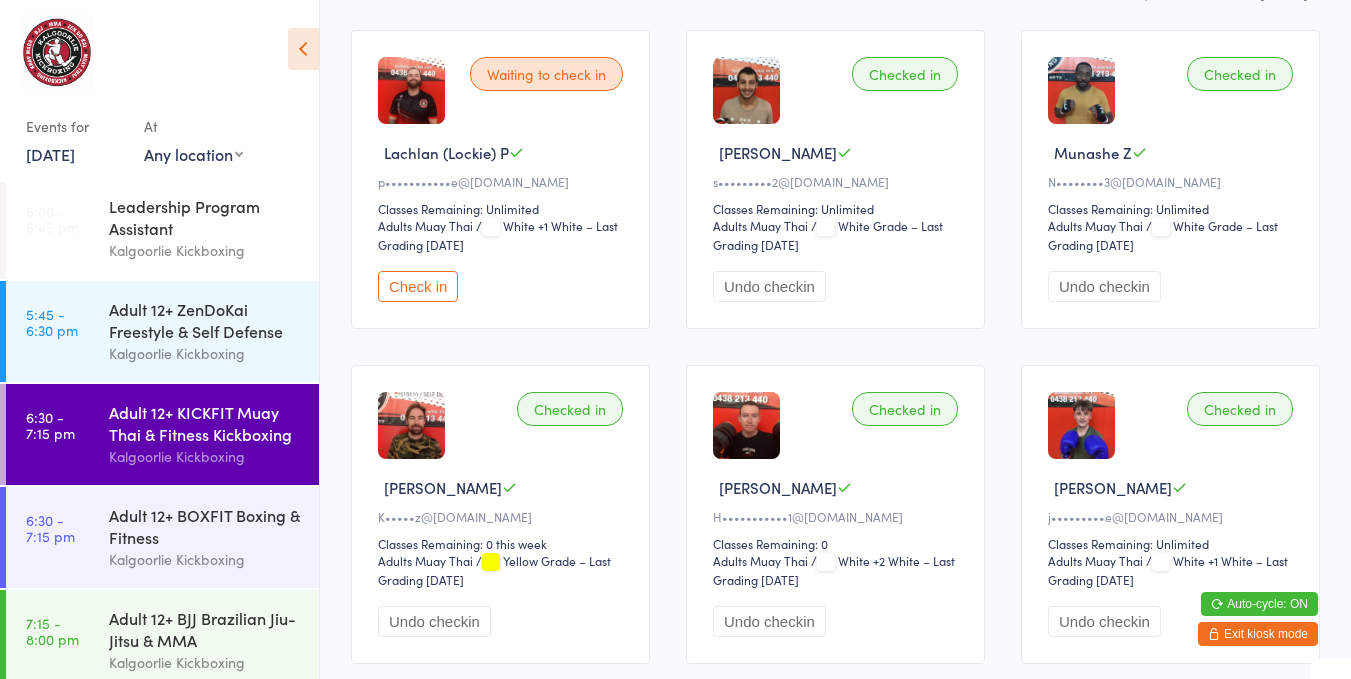 scroll, scrollTop: 200, scrollLeft: 0, axis: vertical 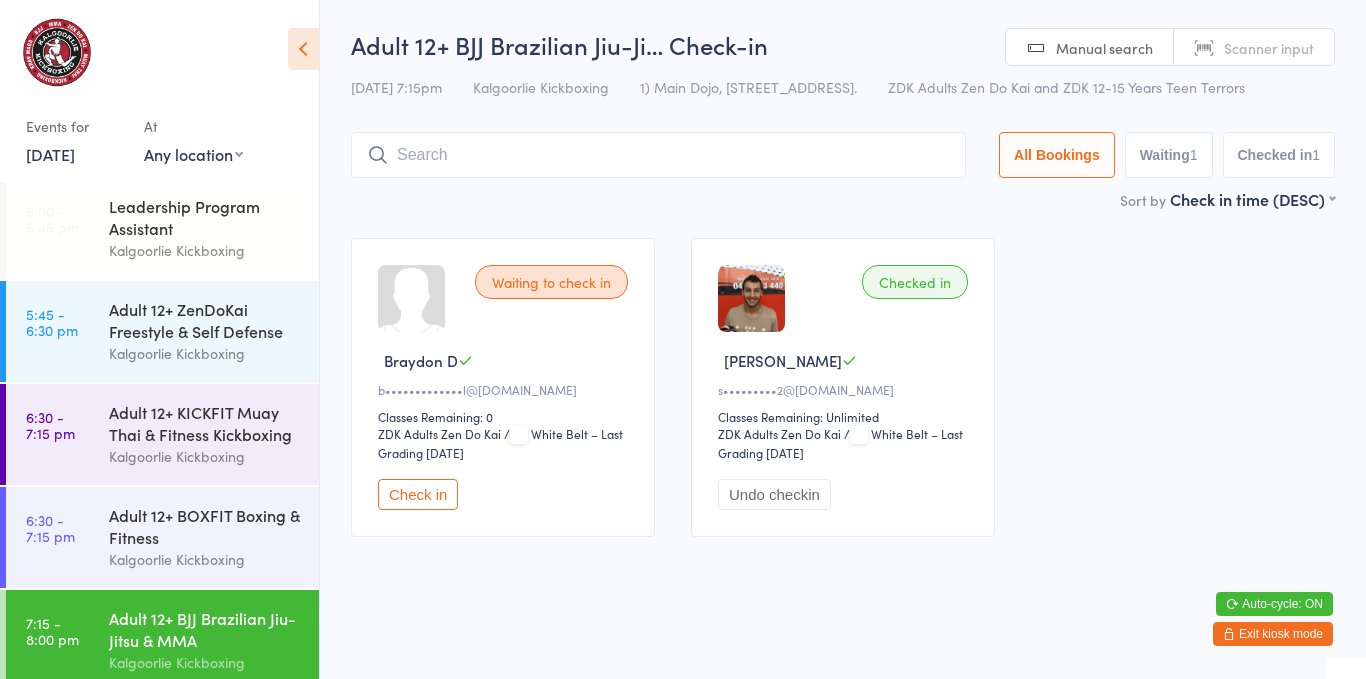 click at bounding box center [658, 155] 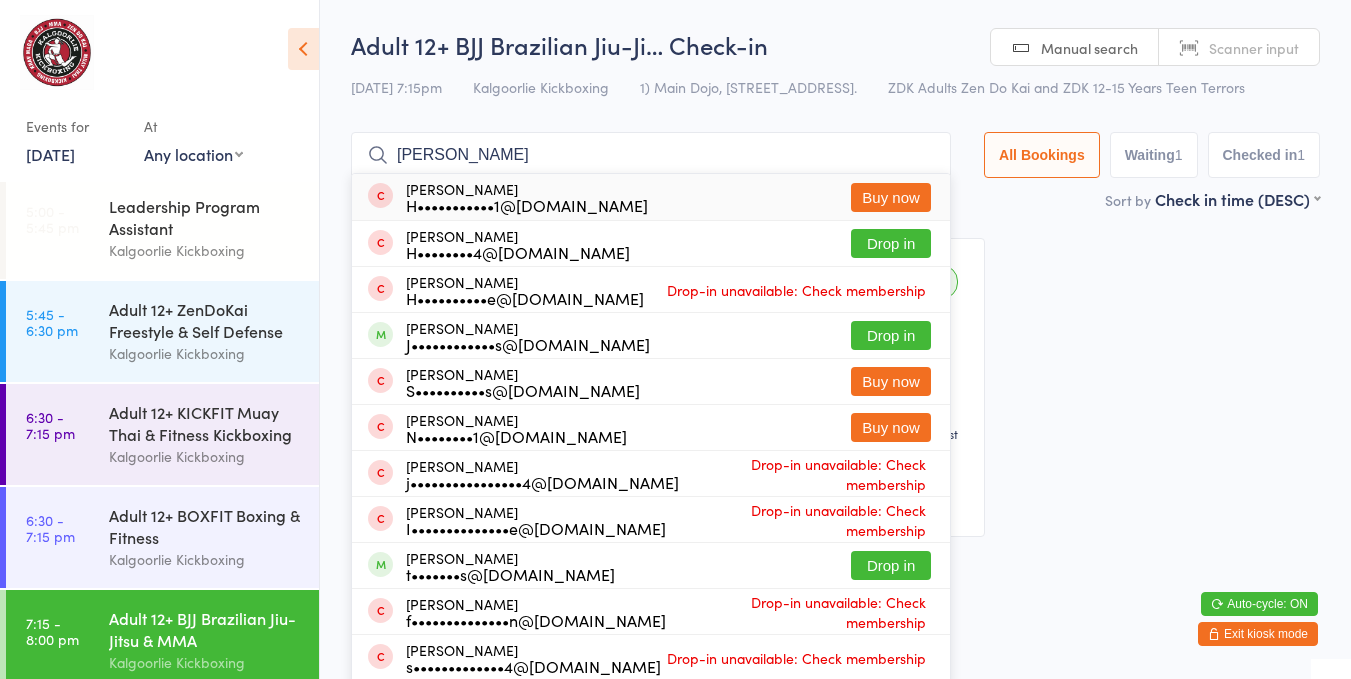 type on "hayden" 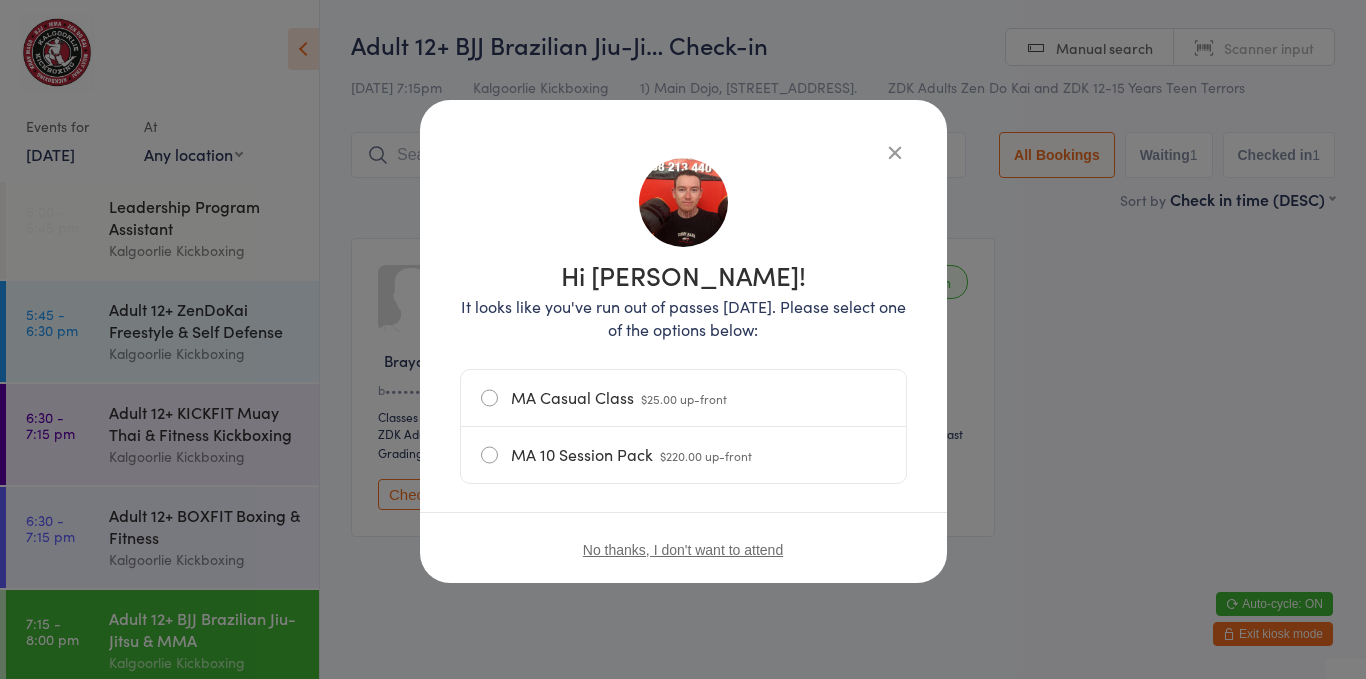 click at bounding box center [895, 152] 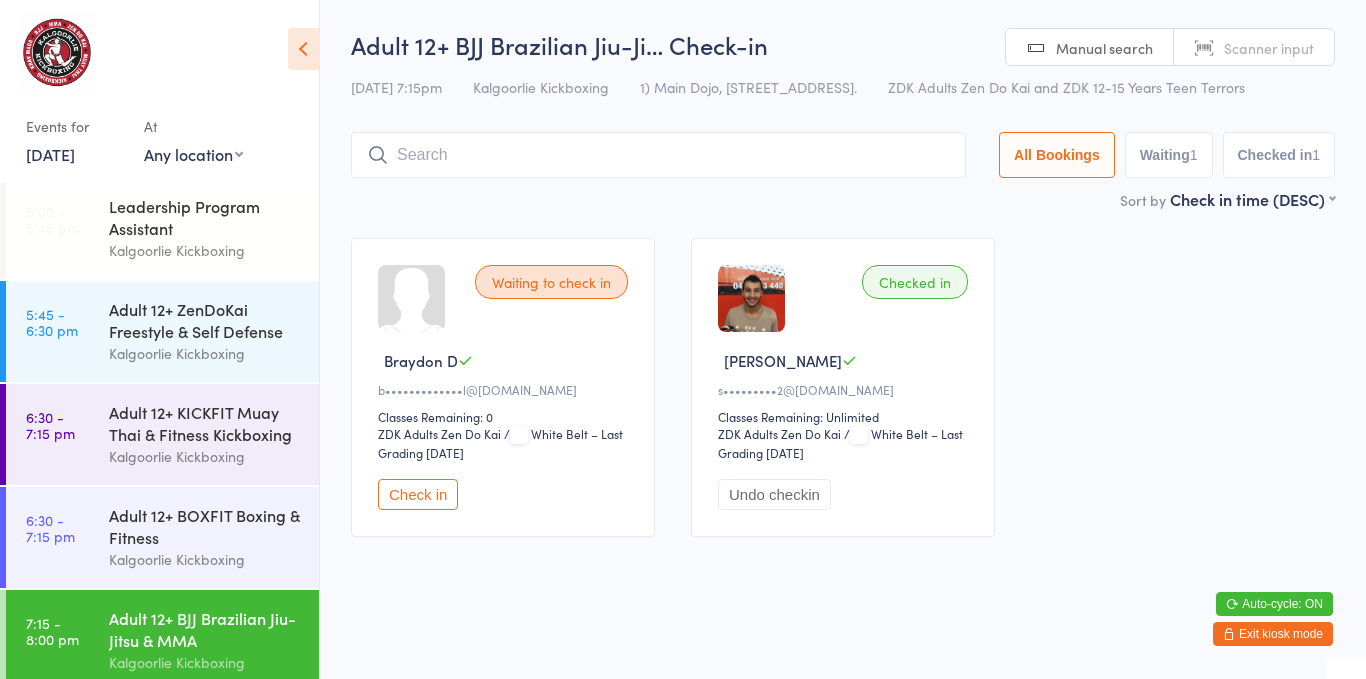 drag, startPoint x: 892, startPoint y: 149, endPoint x: 386, endPoint y: 250, distance: 515.98157 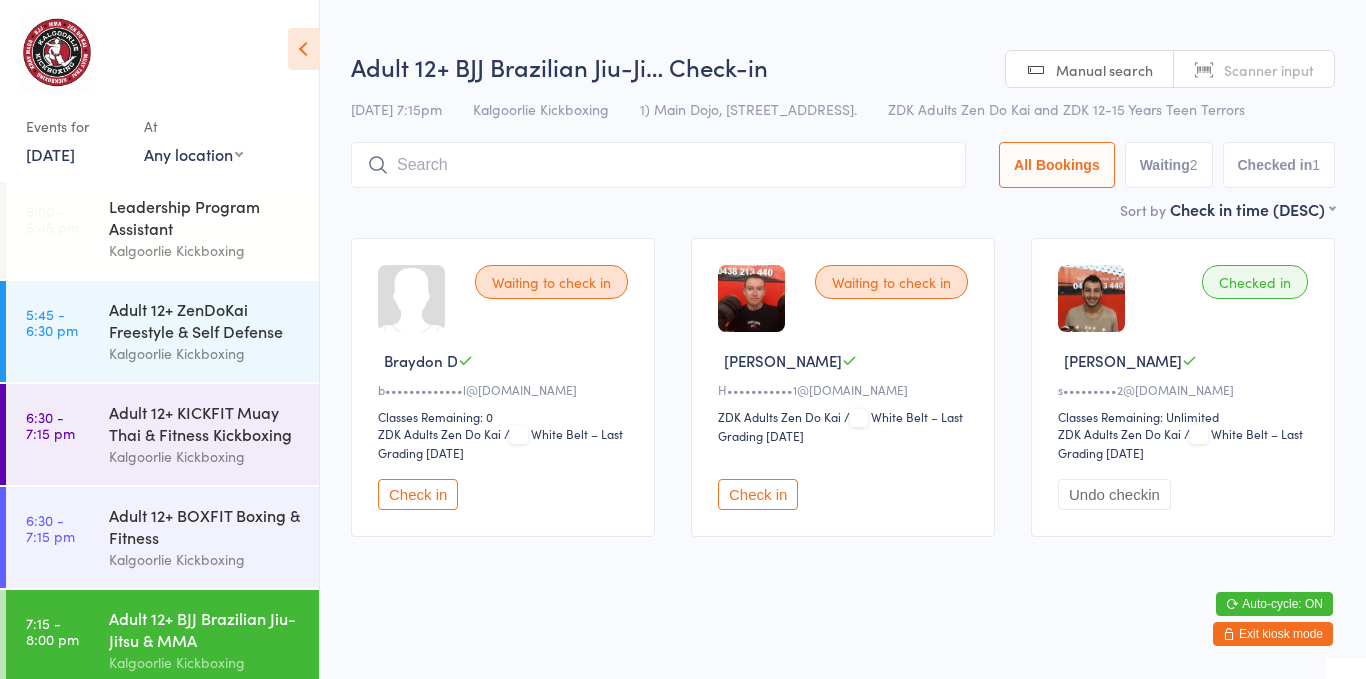 click on "Check in" at bounding box center (758, 494) 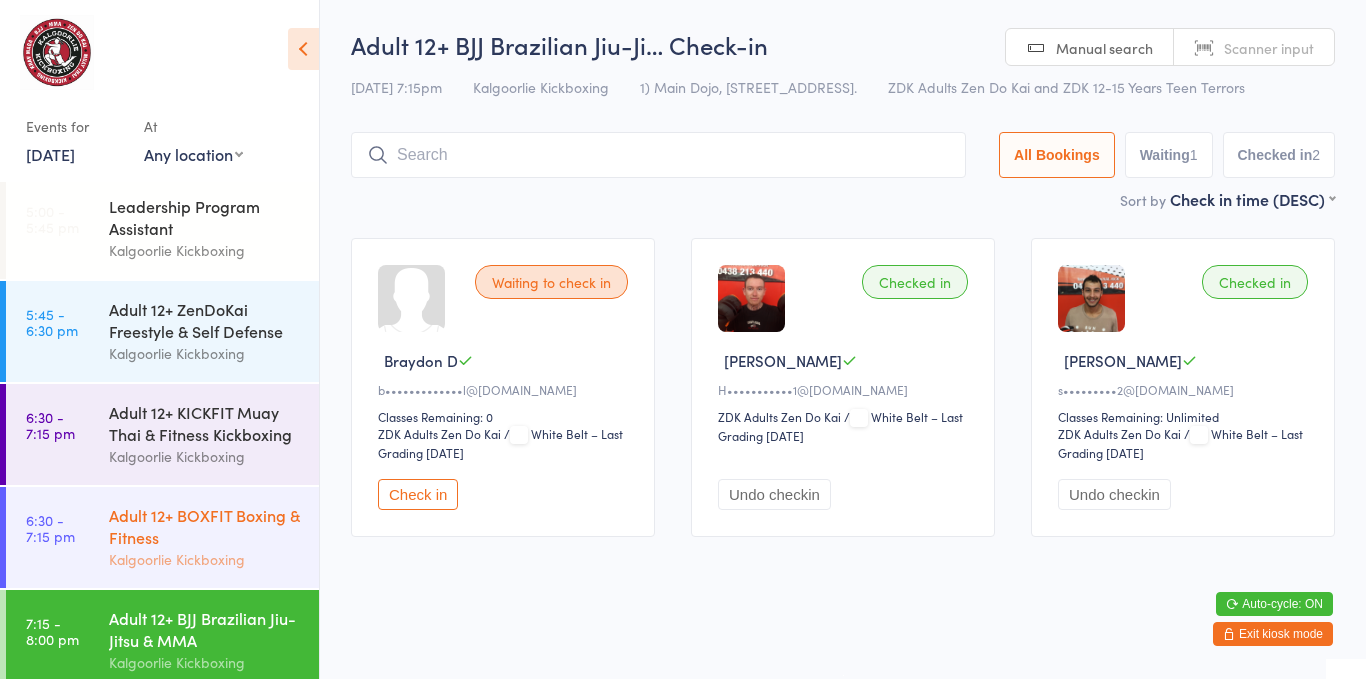 click on "Kalgoorlie Kickboxing" at bounding box center [205, 559] 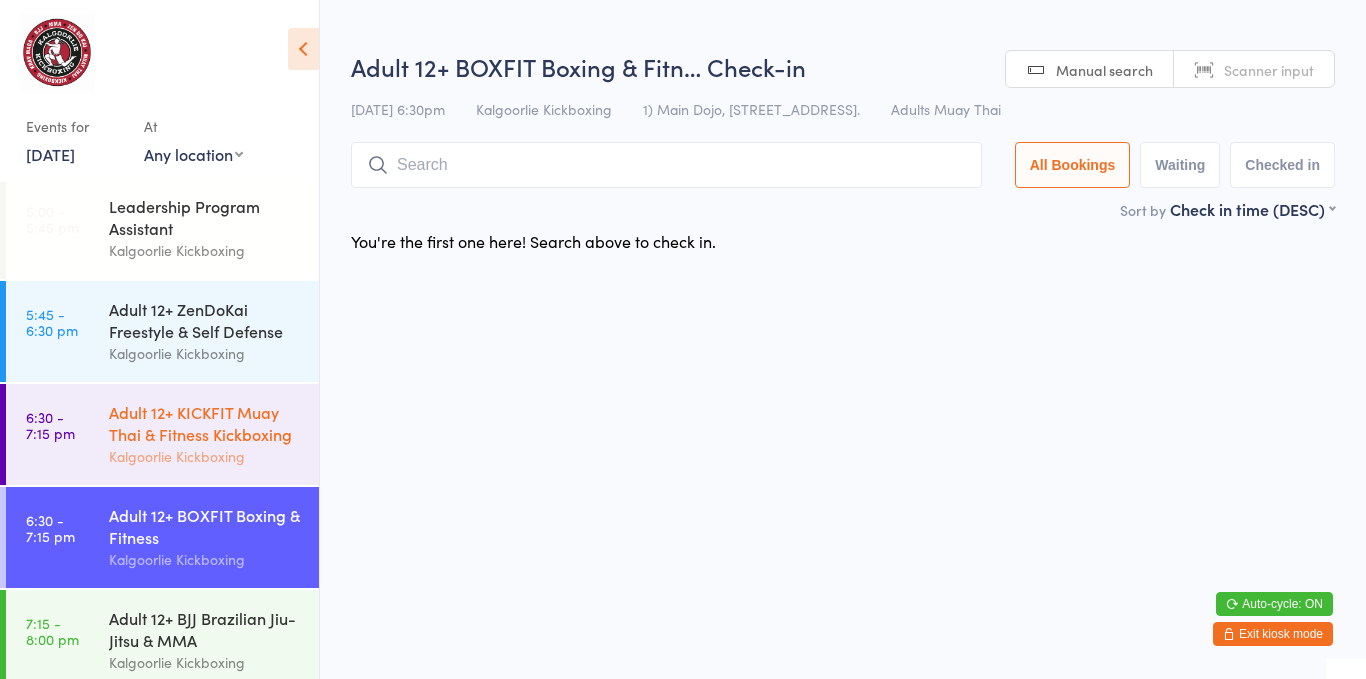 click on "Adult 12+ KICKFIT Muay Thai & Fitness Kickboxing" at bounding box center [205, 423] 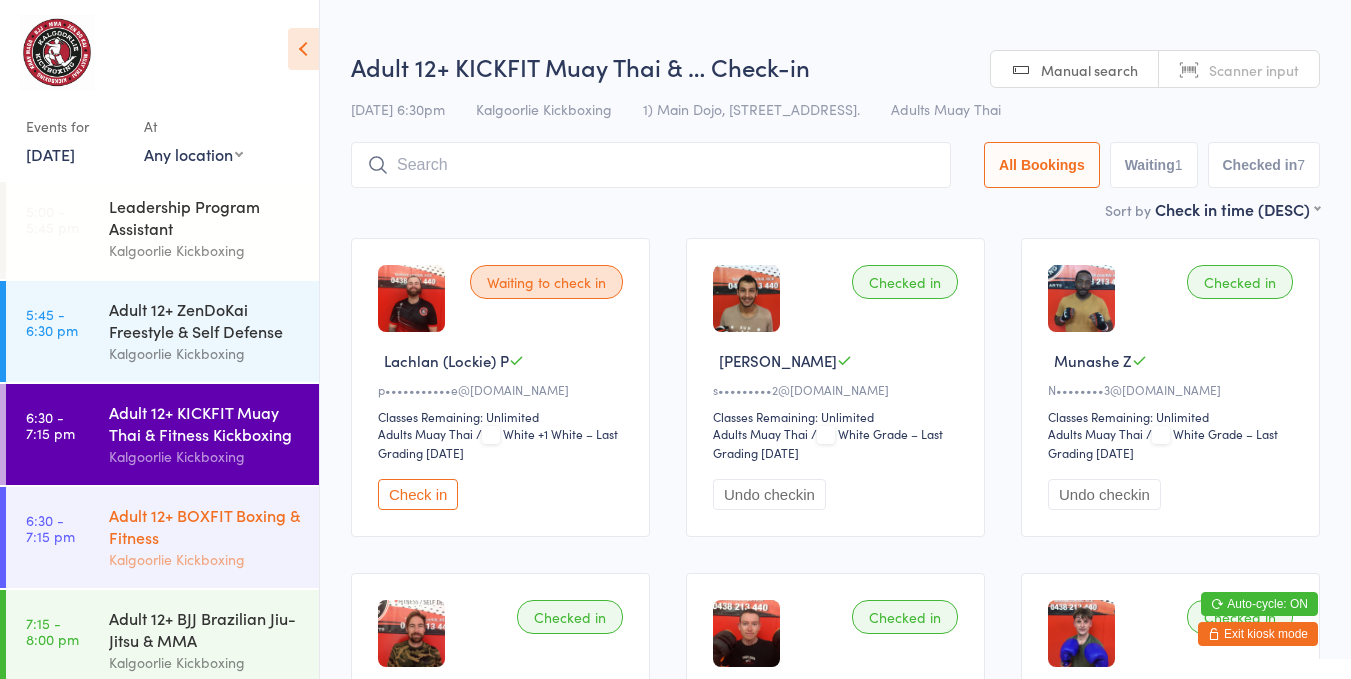 click on "Kalgoorlie Kickboxing" at bounding box center [205, 559] 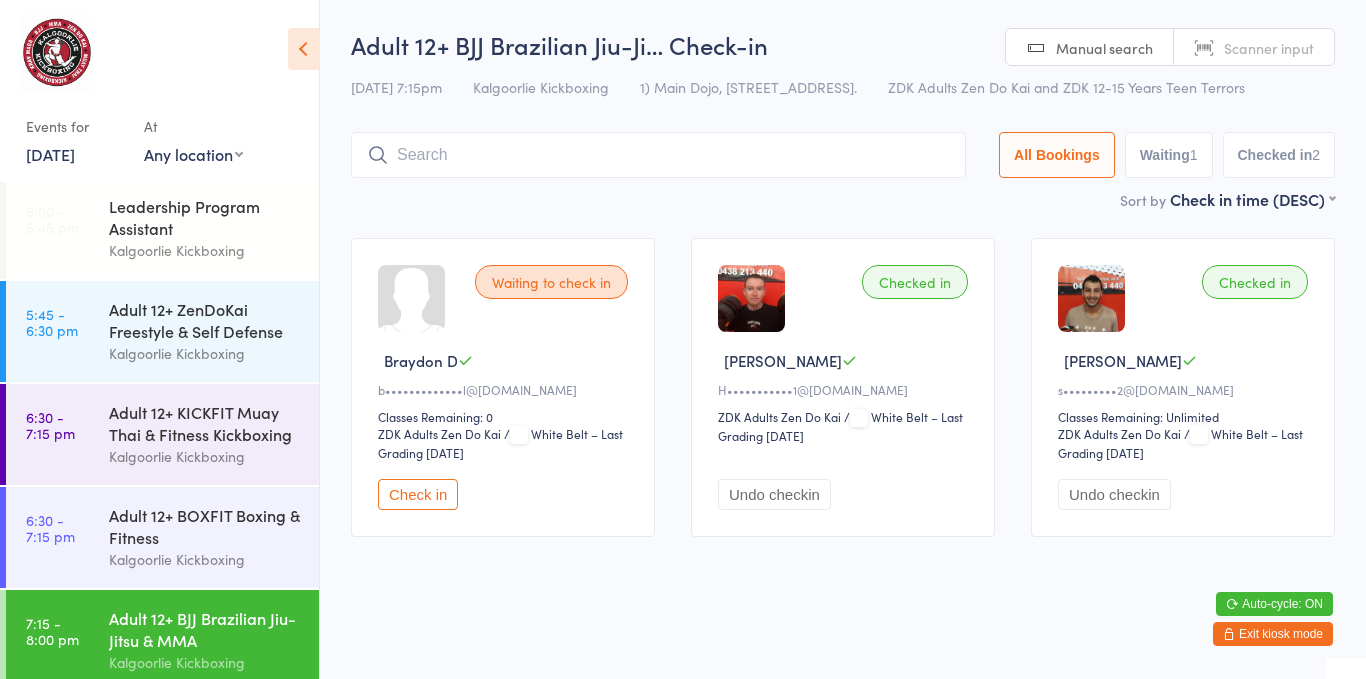 drag, startPoint x: 224, startPoint y: 600, endPoint x: 680, endPoint y: 513, distance: 464.22516 